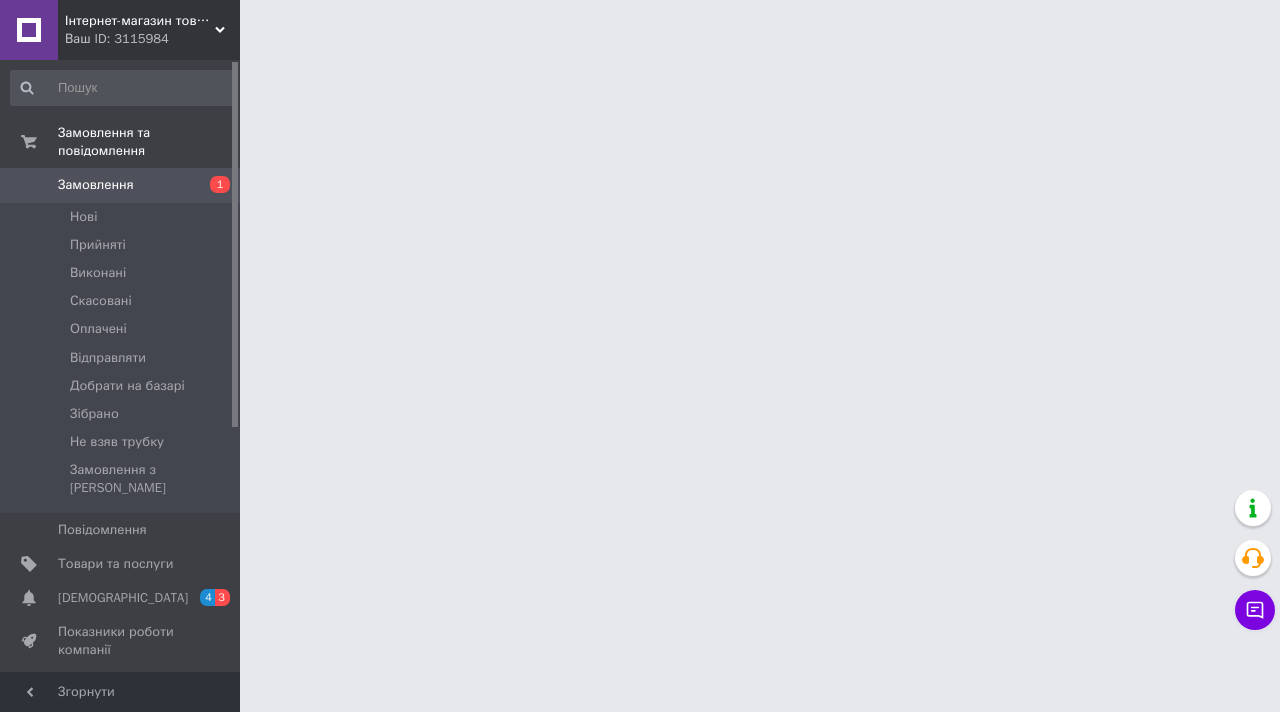 scroll, scrollTop: 0, scrollLeft: 0, axis: both 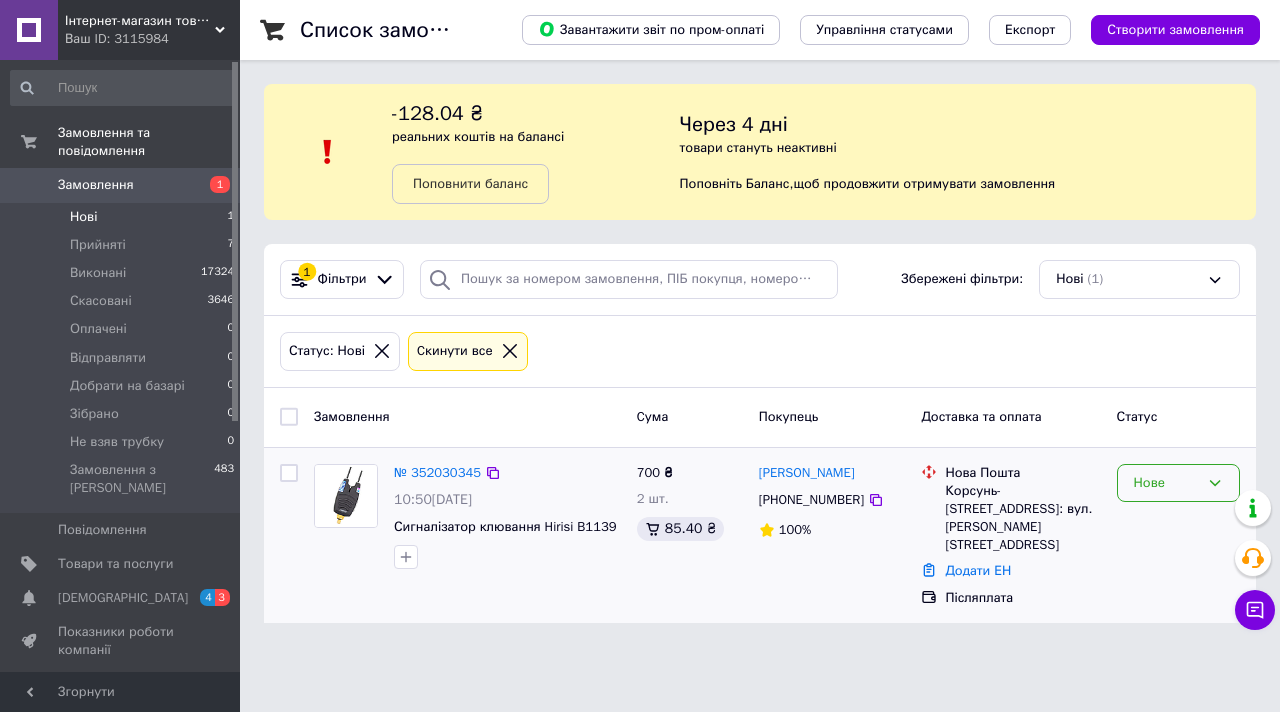 click on "Нове" at bounding box center [1178, 483] 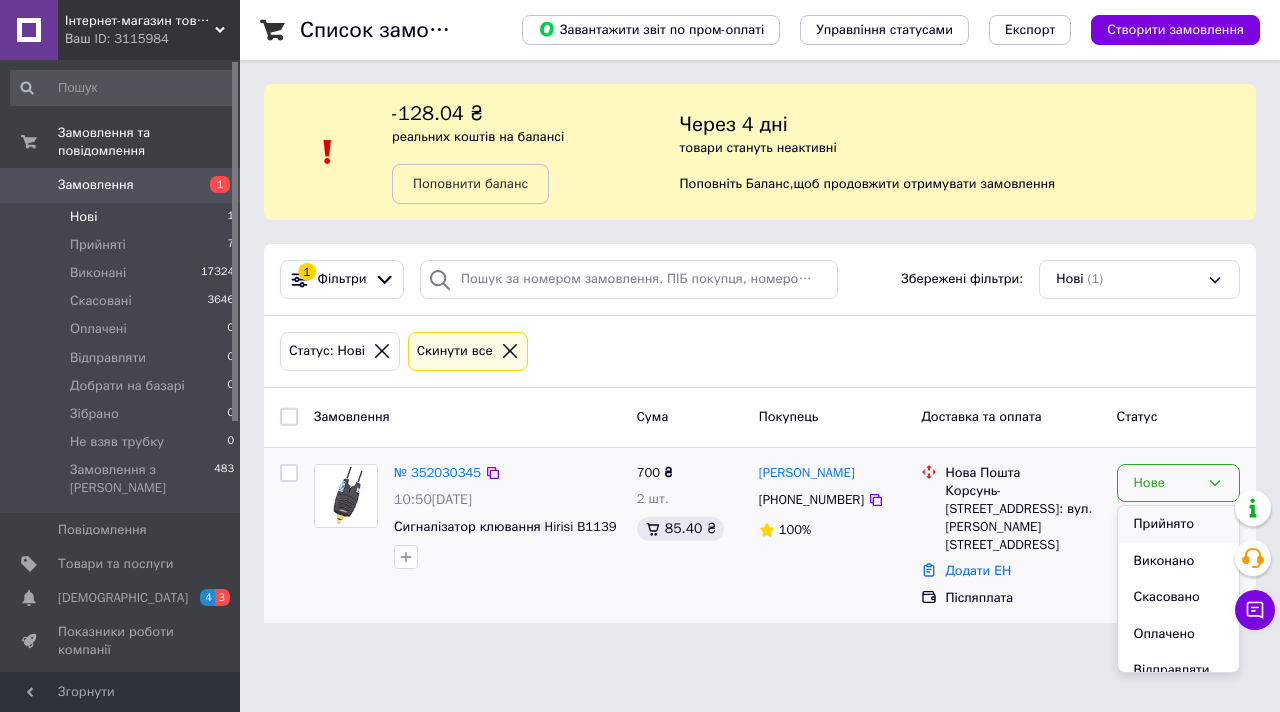 click on "Прийнято" at bounding box center [1178, 524] 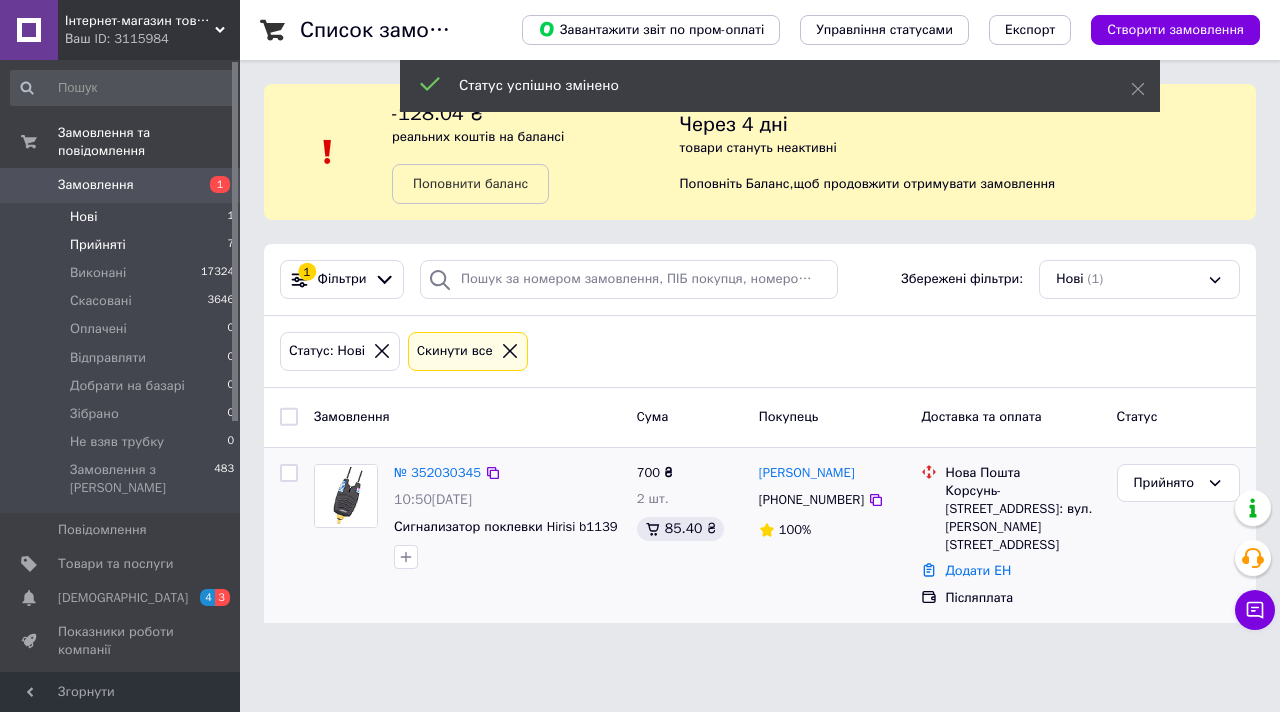 click on "Прийняті 7" at bounding box center [123, 245] 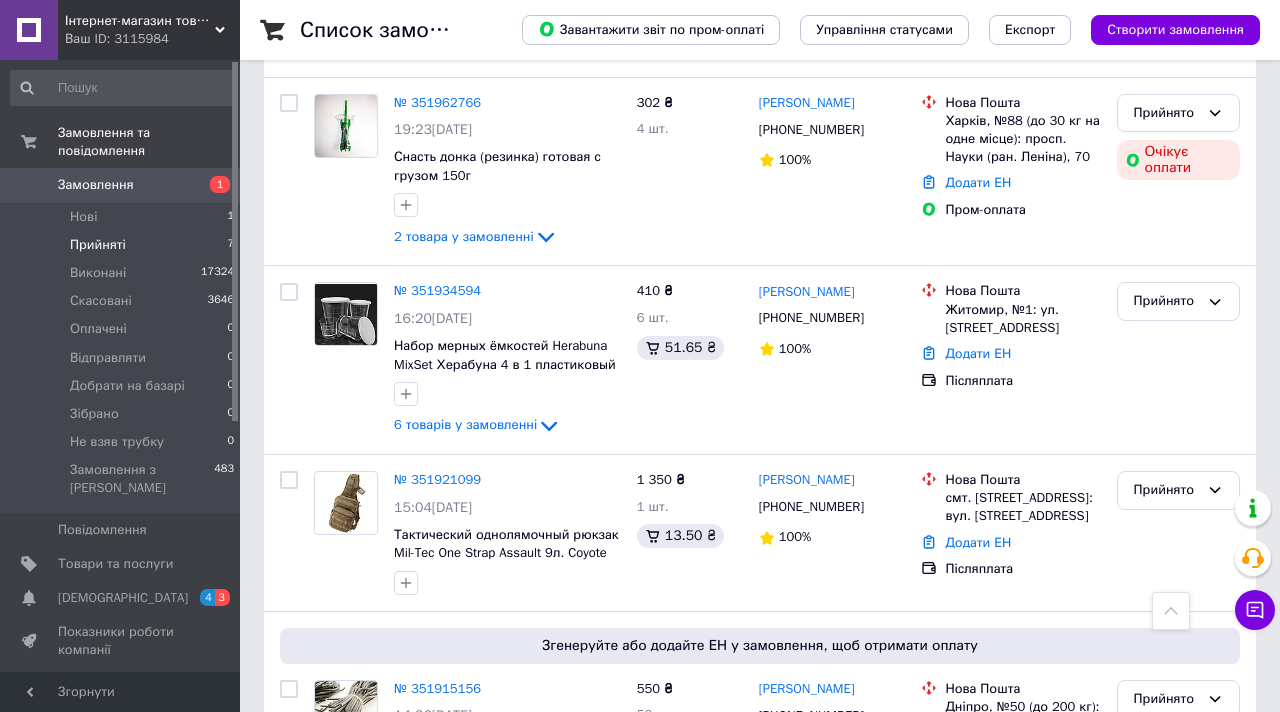 scroll, scrollTop: 1079, scrollLeft: 0, axis: vertical 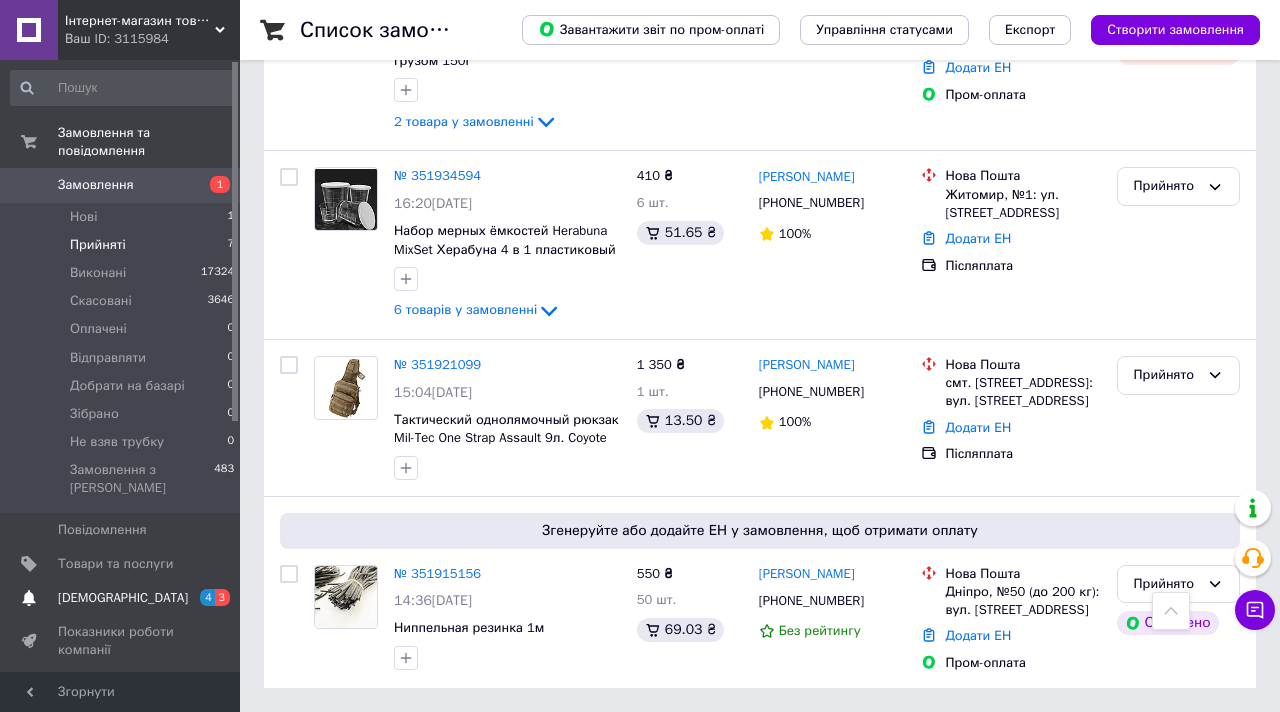 click on "Сповіщення 4 3" at bounding box center (123, 598) 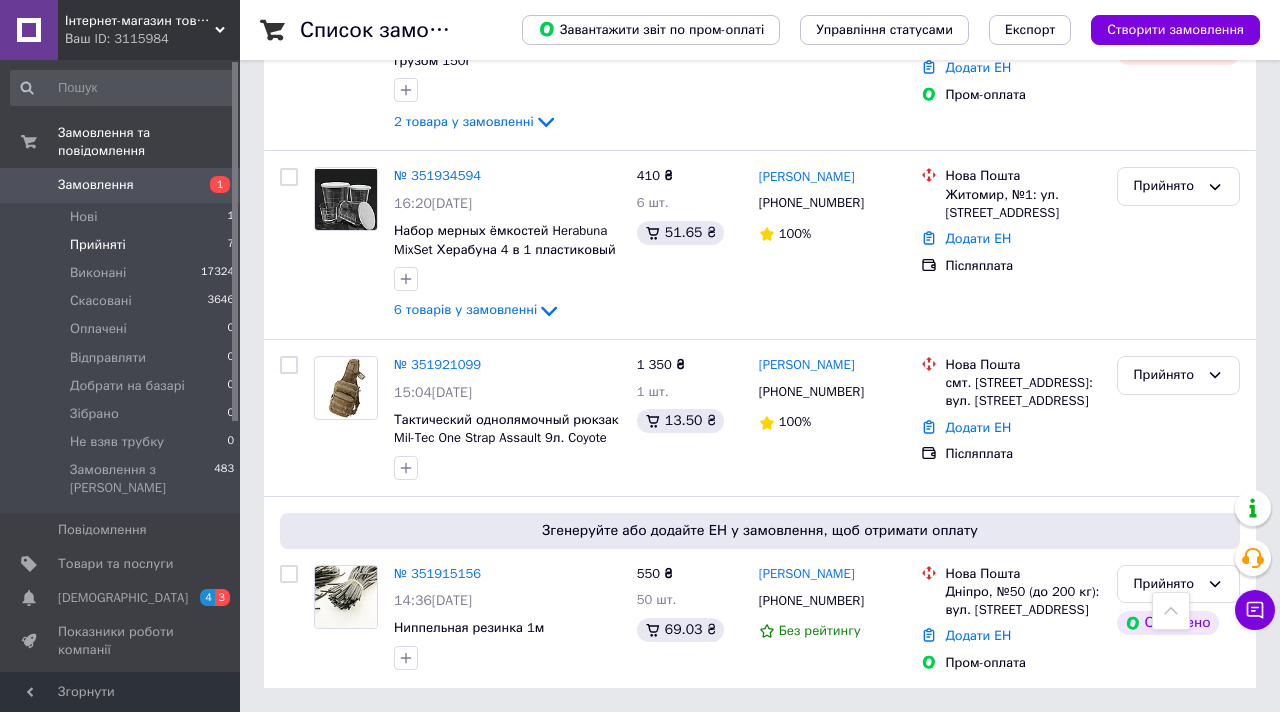 scroll, scrollTop: 0, scrollLeft: 0, axis: both 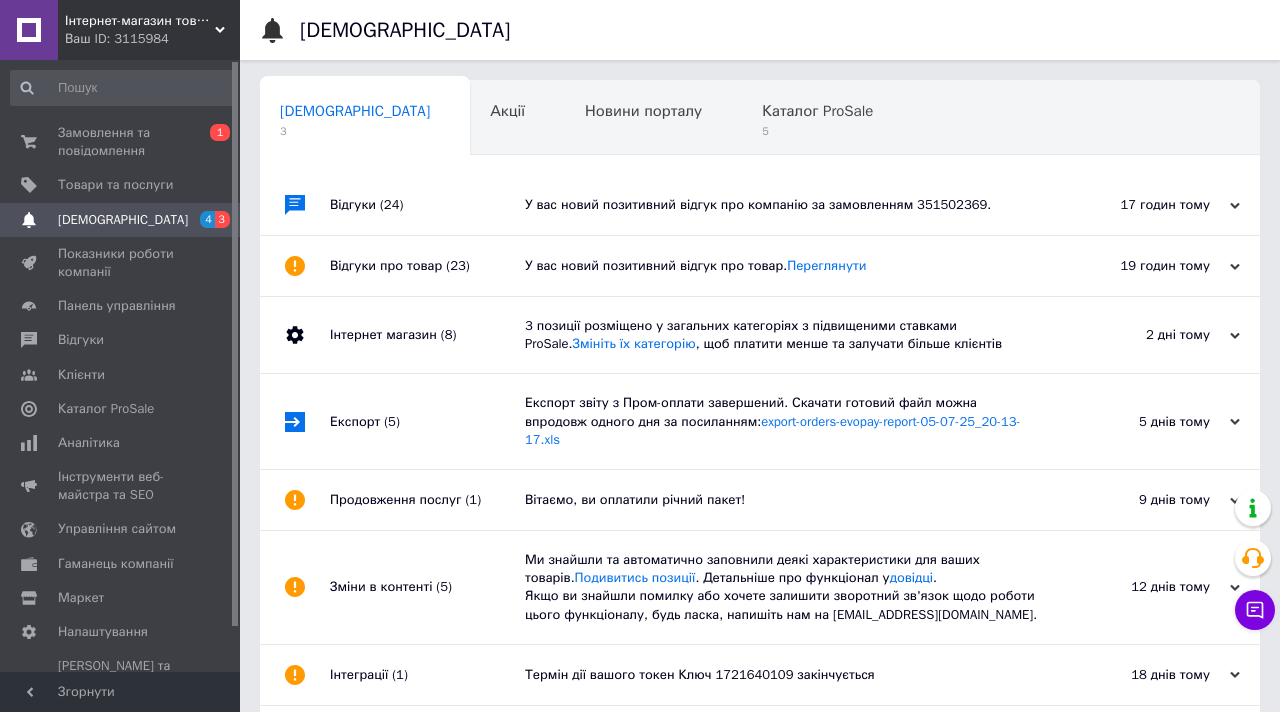 click on "У вас новий позитивний відгук про товар.  Переглянути" at bounding box center [782, 266] 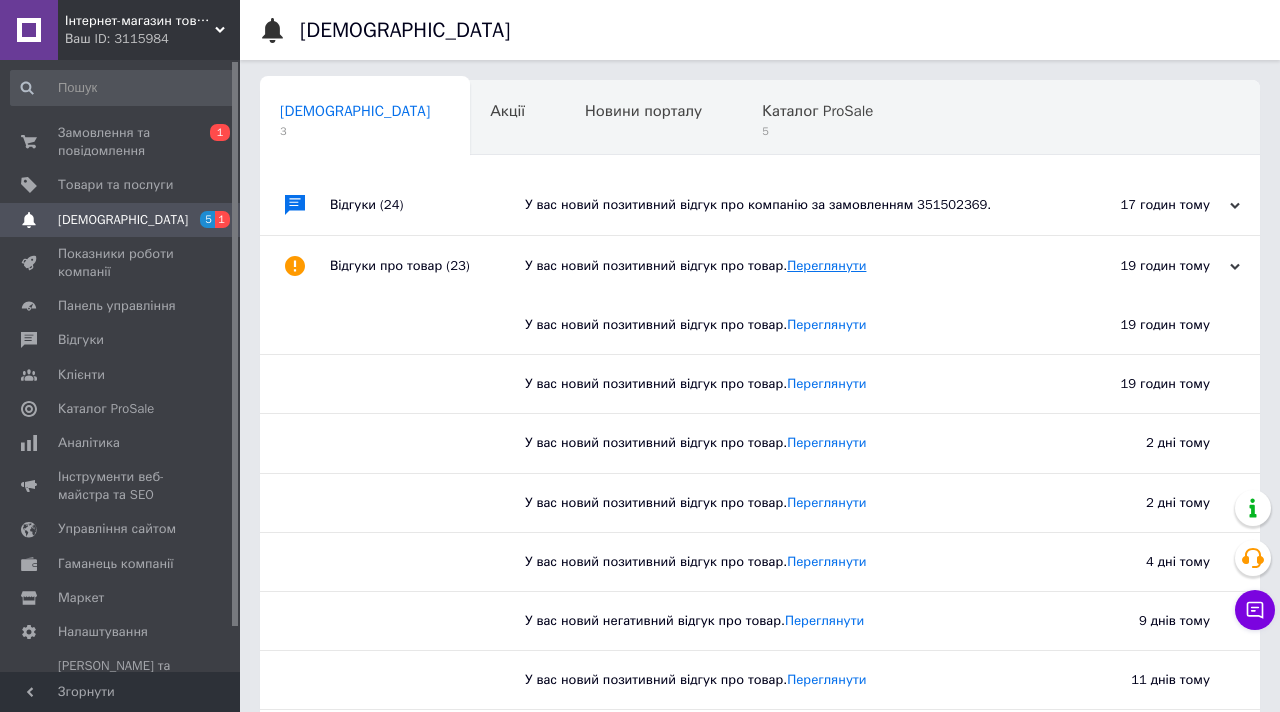 click on "Переглянути" at bounding box center (826, 265) 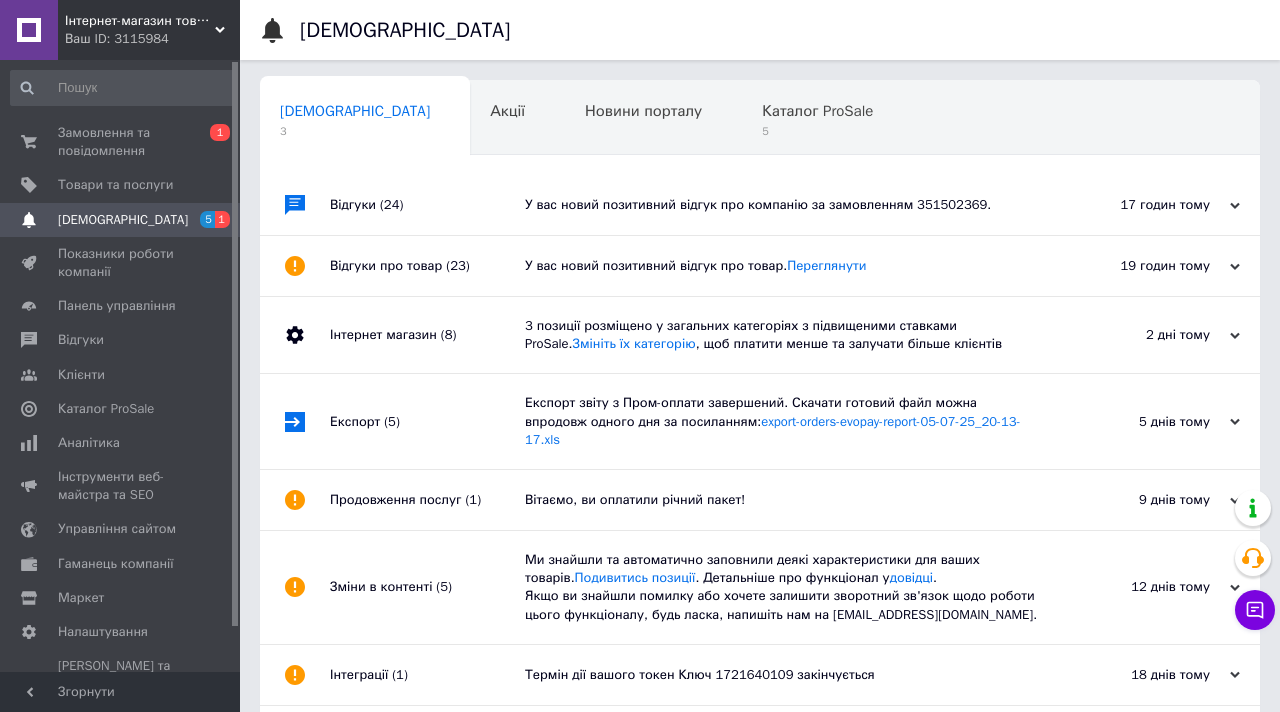 click on "У вас новий позитивний відгук про товар.  Переглянути" at bounding box center [782, 266] 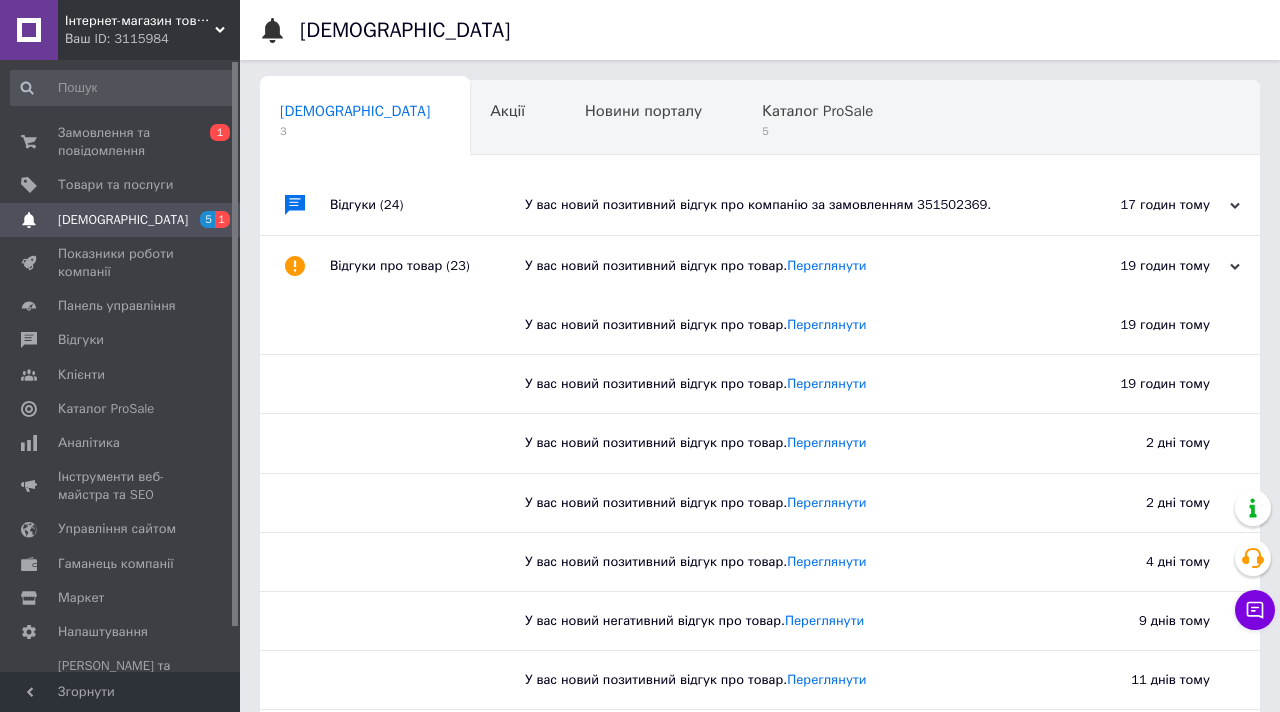click on "У вас новий позитивний відгук про товар.  Переглянути" at bounding box center [782, 266] 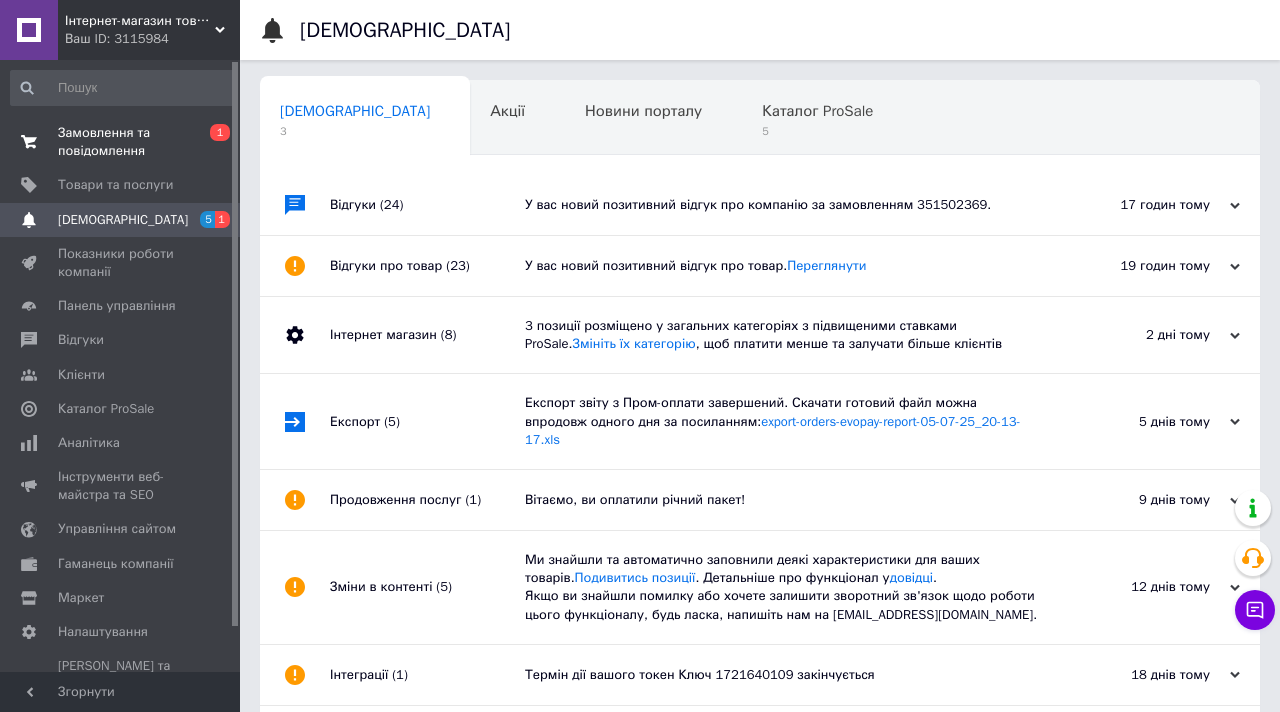click on "Замовлення та повідомлення" at bounding box center [121, 142] 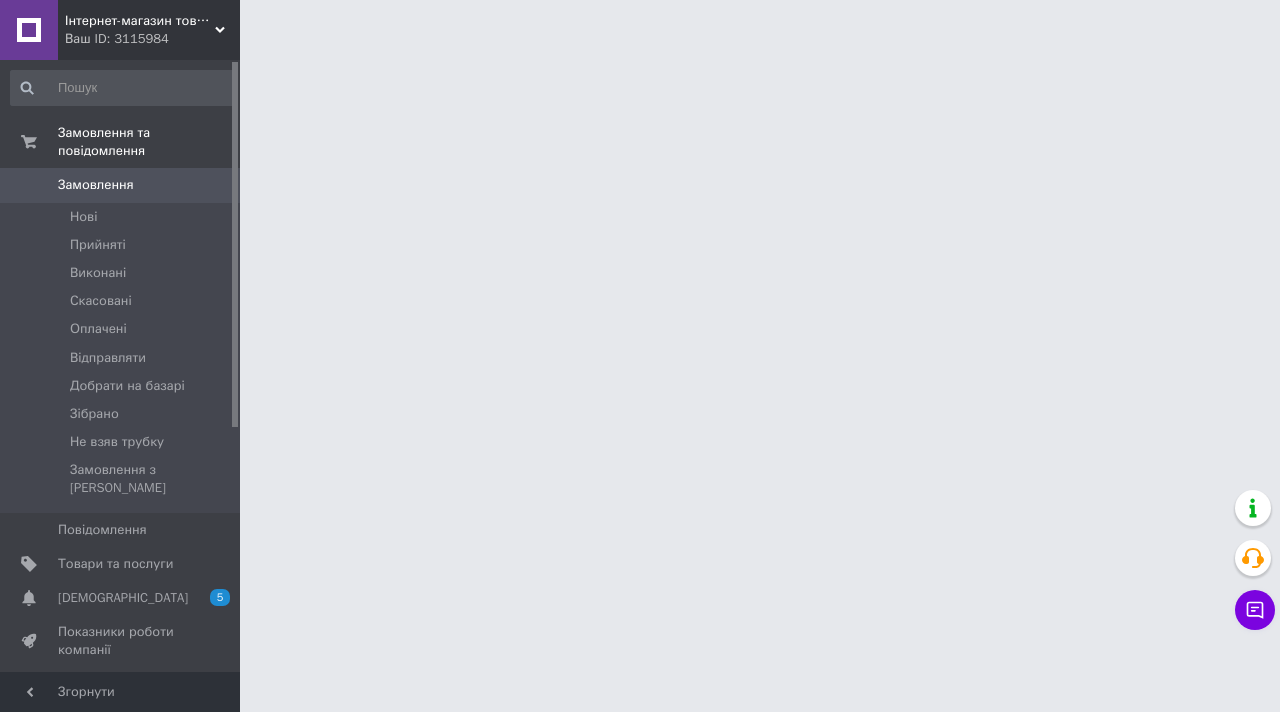 scroll, scrollTop: 0, scrollLeft: 0, axis: both 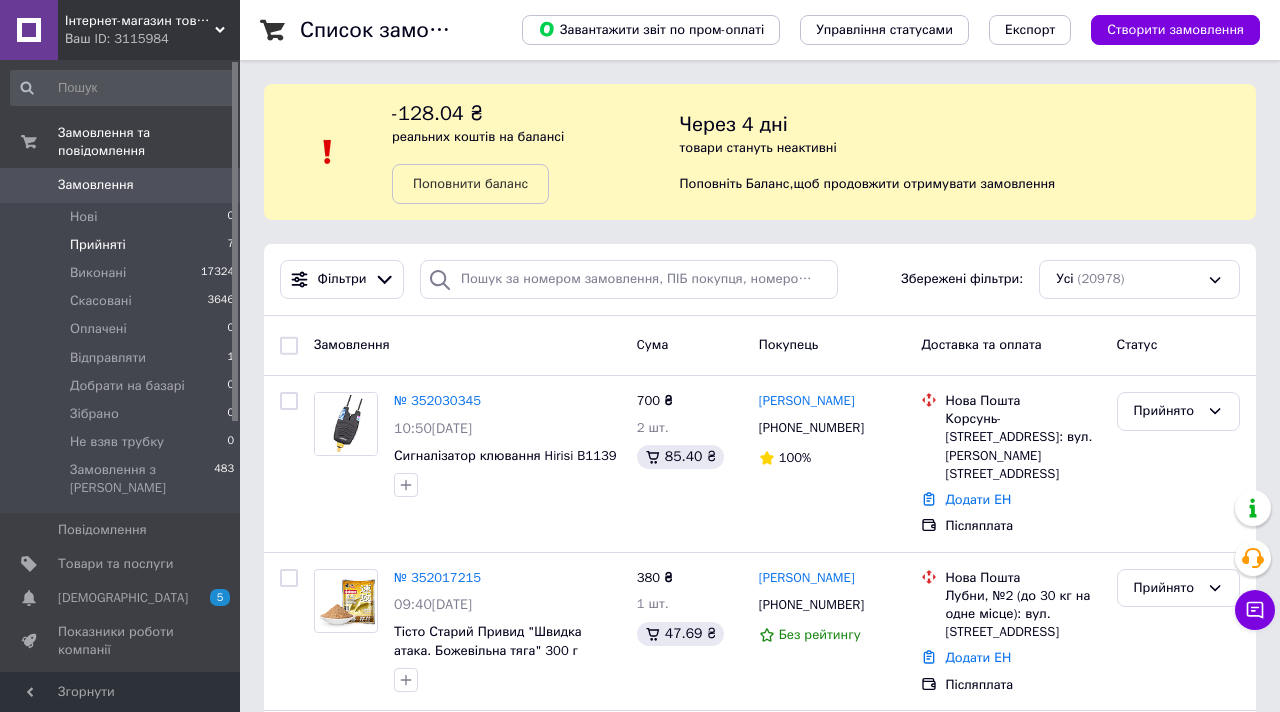 click on "Прийняті 7" at bounding box center [123, 245] 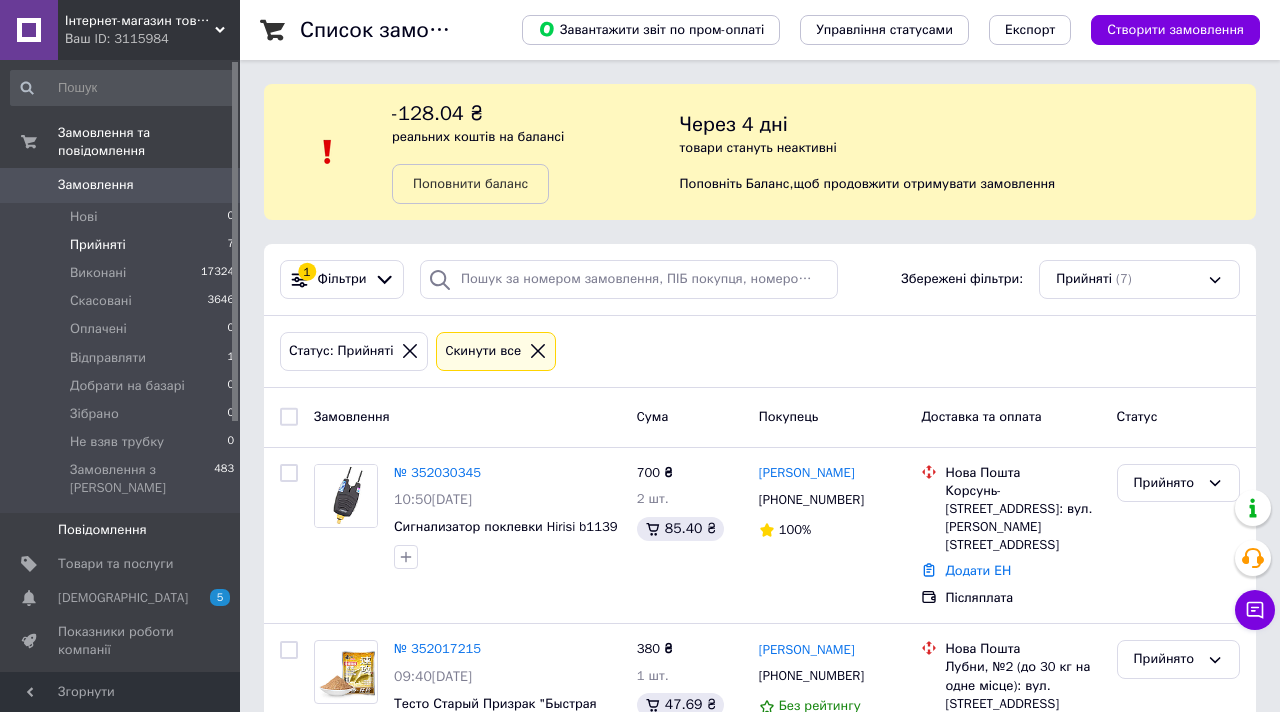 click on "Повідомлення" at bounding box center [121, 530] 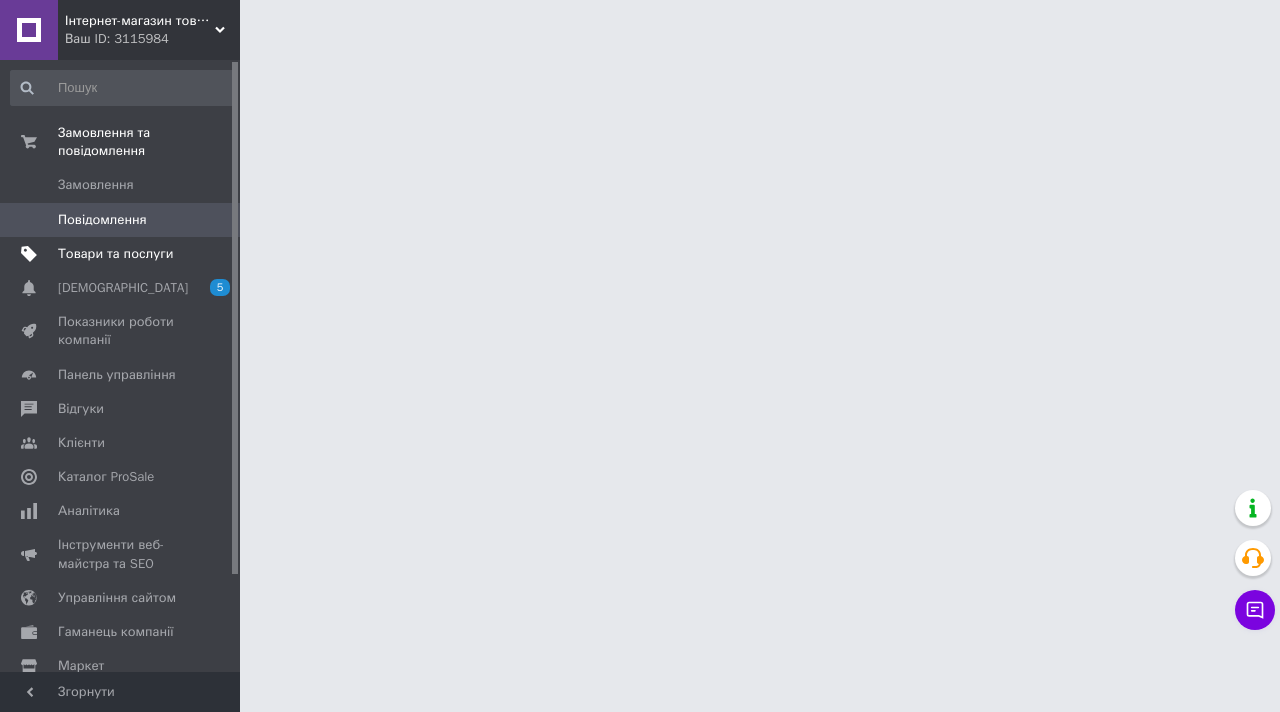 click on "Товари та послуги" at bounding box center [115, 254] 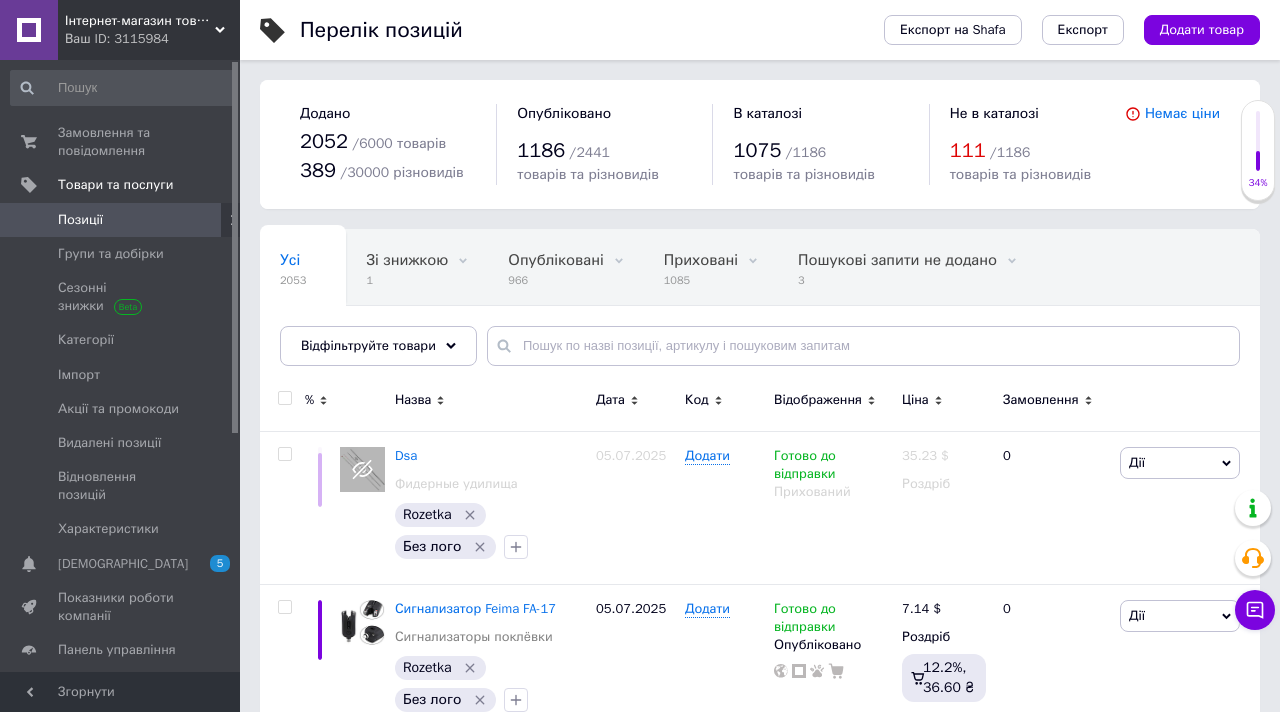 click on "Експорт на Shafa Експорт Додати товар" at bounding box center (1052, 30) 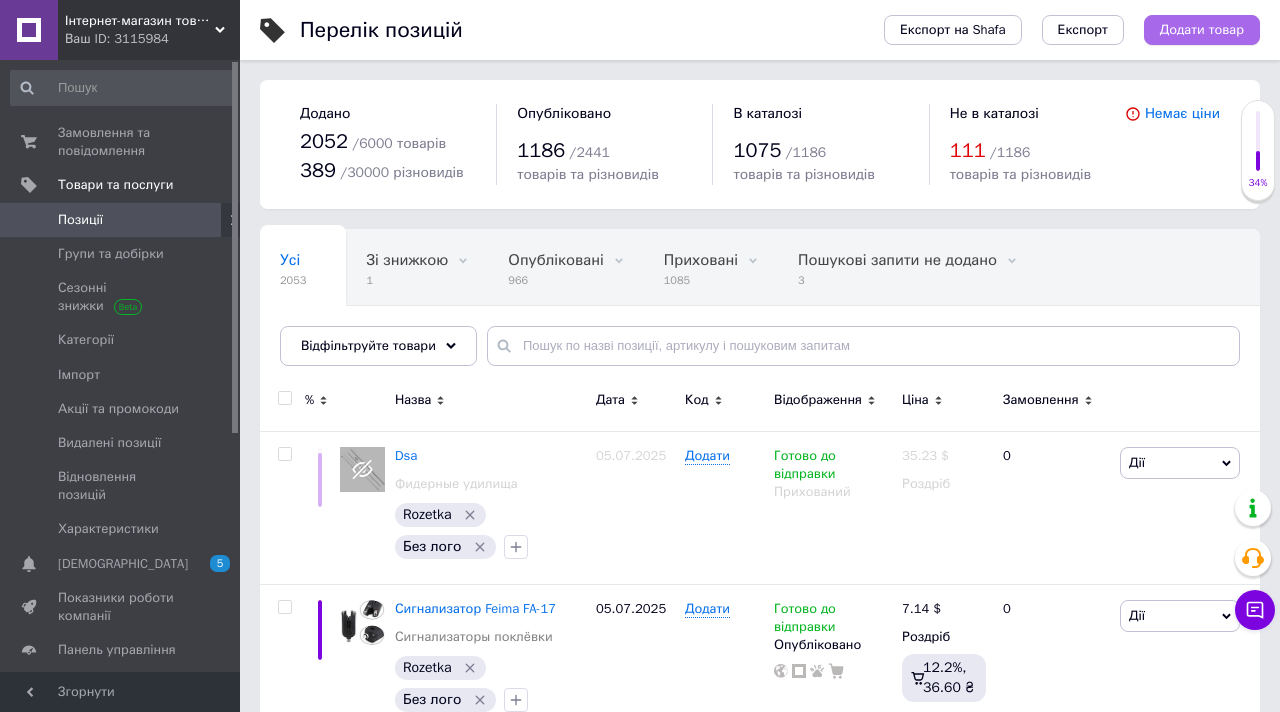 click on "Додати товар" at bounding box center (1202, 30) 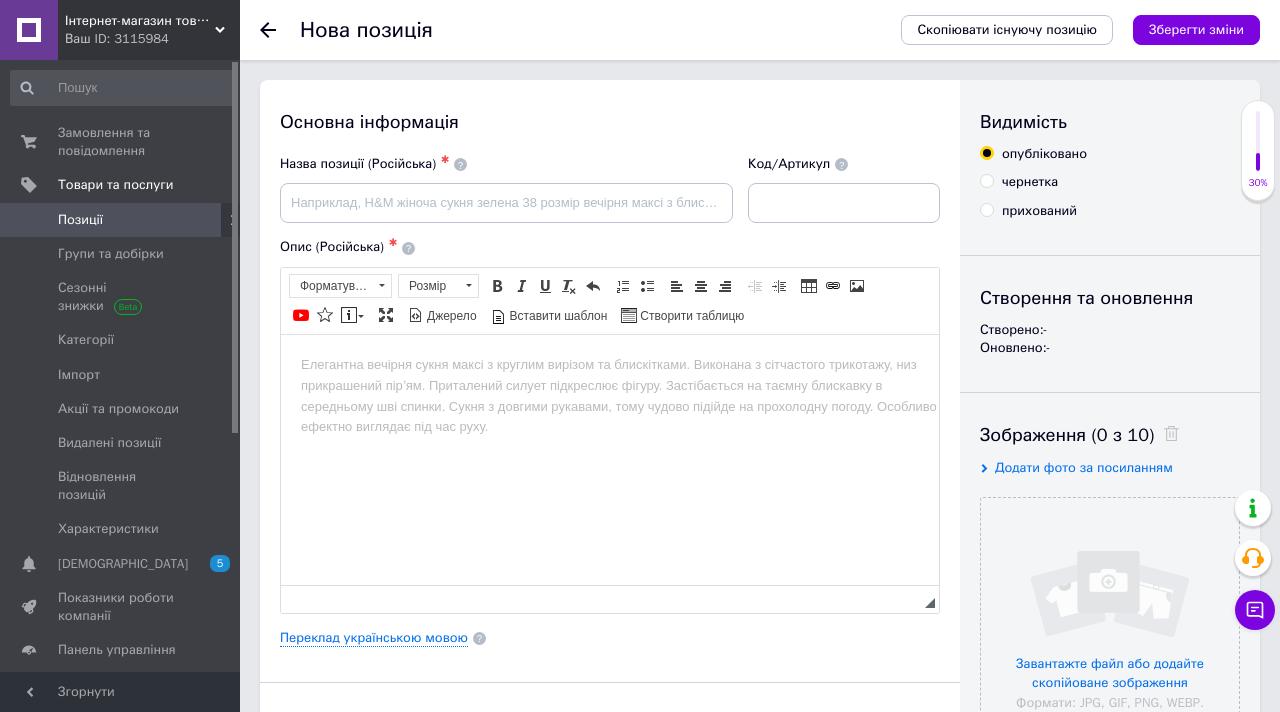 scroll, scrollTop: 0, scrollLeft: 0, axis: both 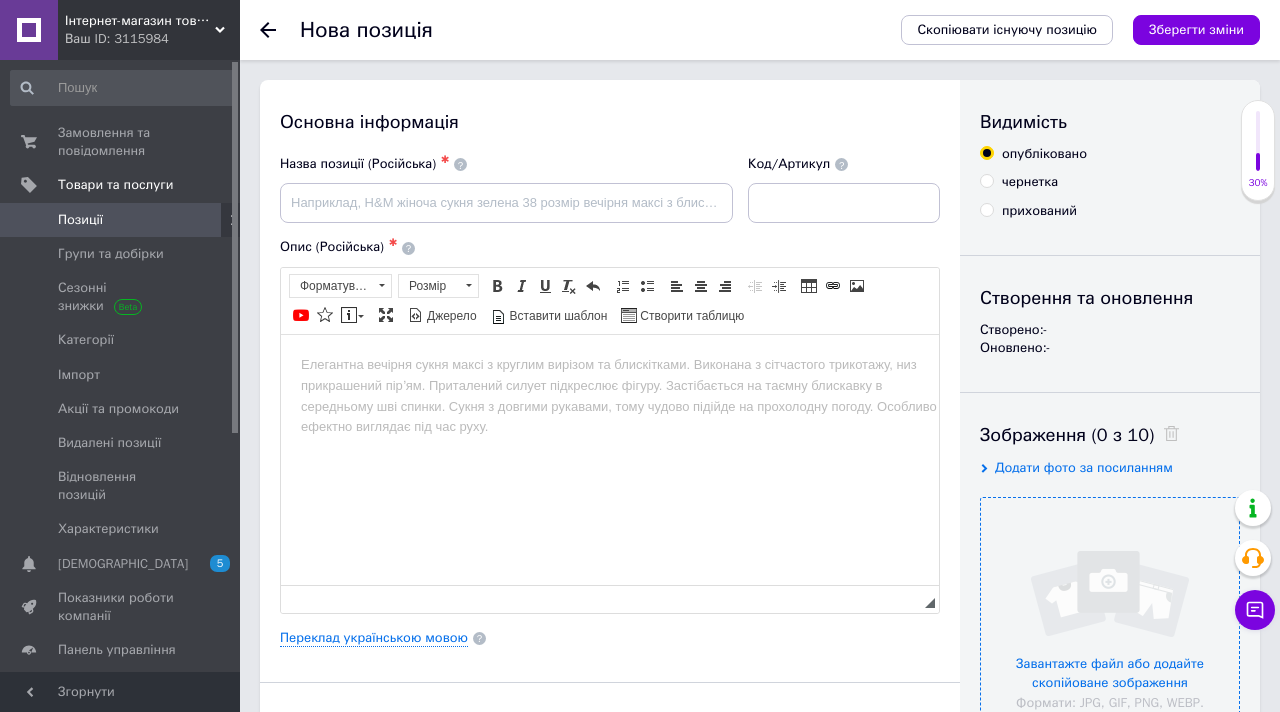 click at bounding box center [1110, 627] 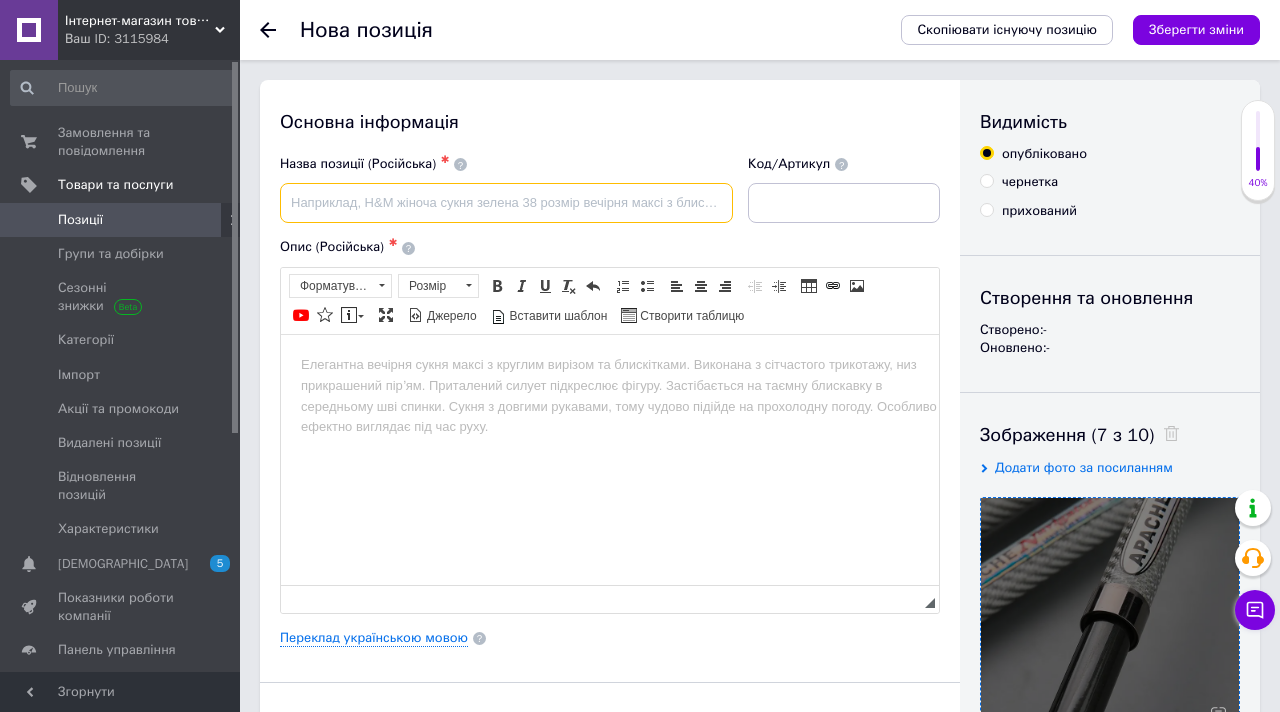 drag, startPoint x: 589, startPoint y: 209, endPoint x: 328, endPoint y: 31, distance: 315.91928 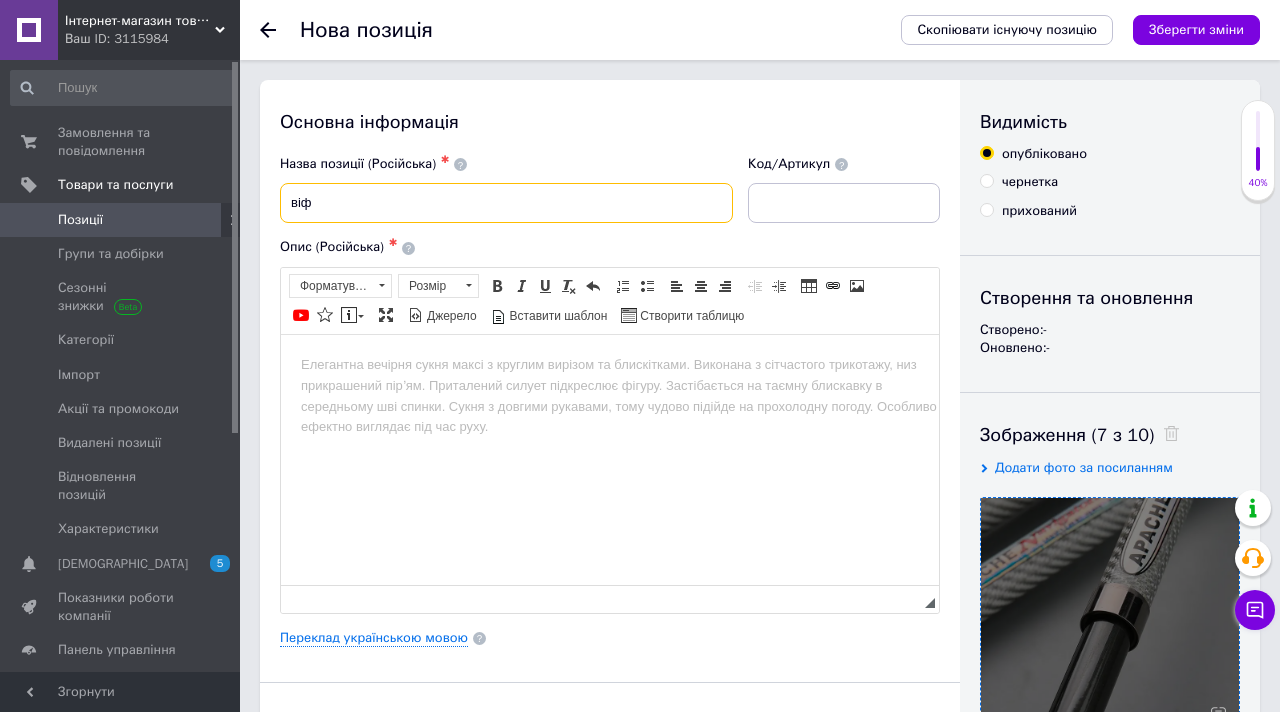 type on "віф" 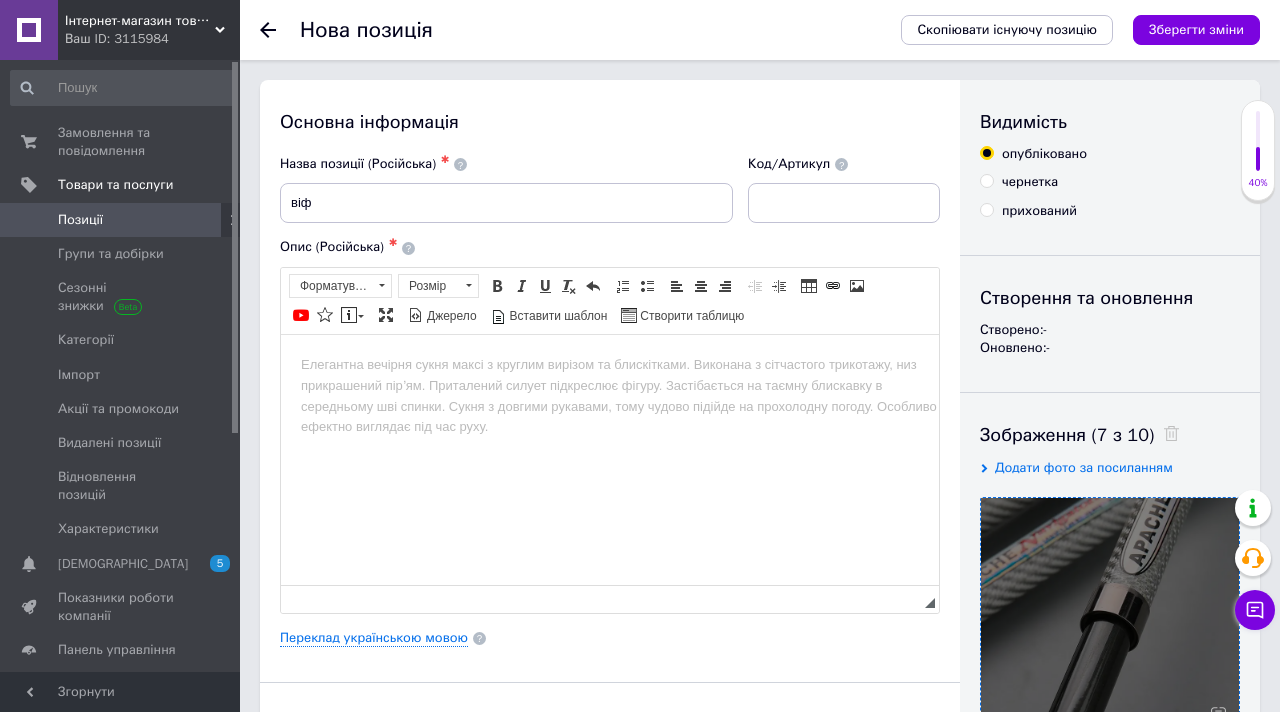 click at bounding box center (610, 364) 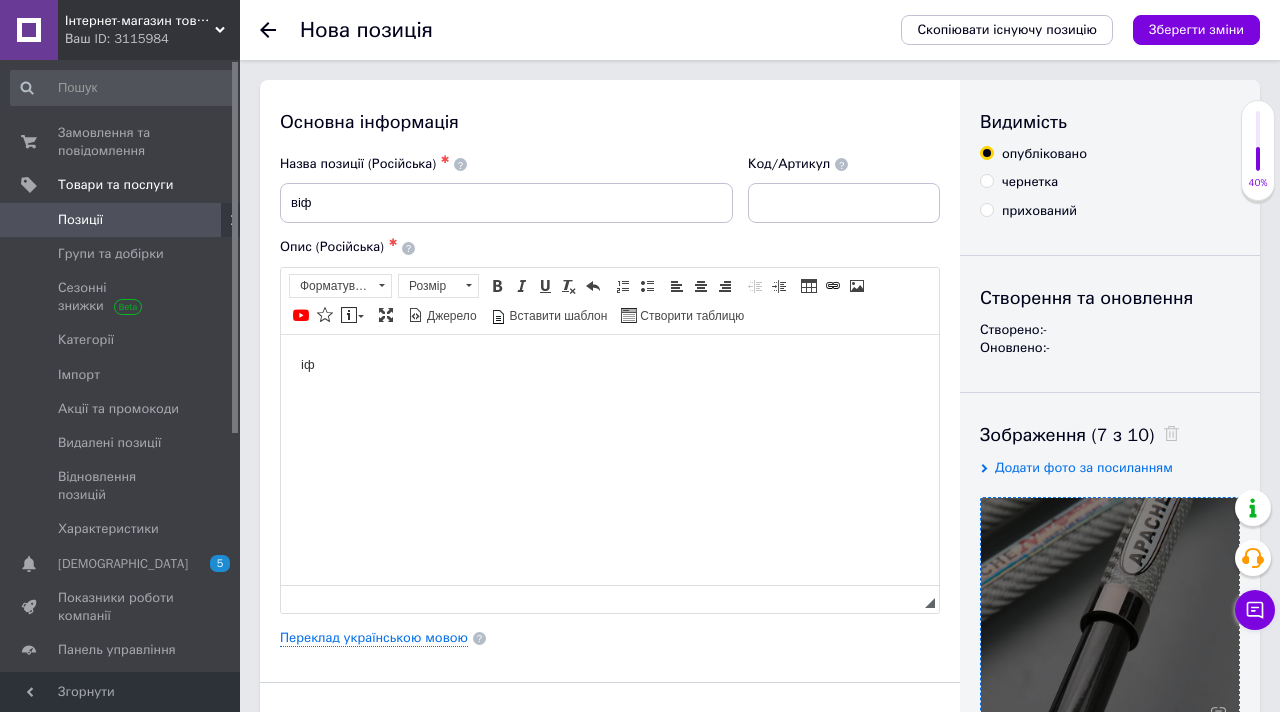 type 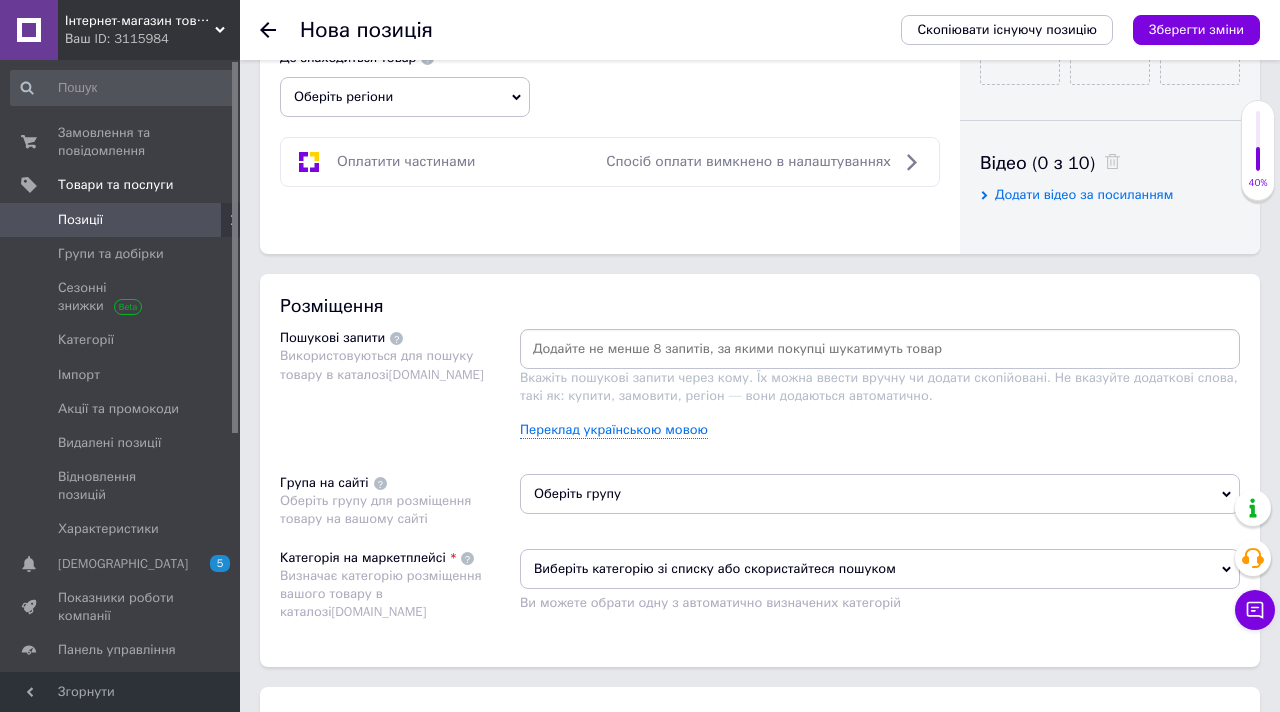 scroll, scrollTop: 1146, scrollLeft: 0, axis: vertical 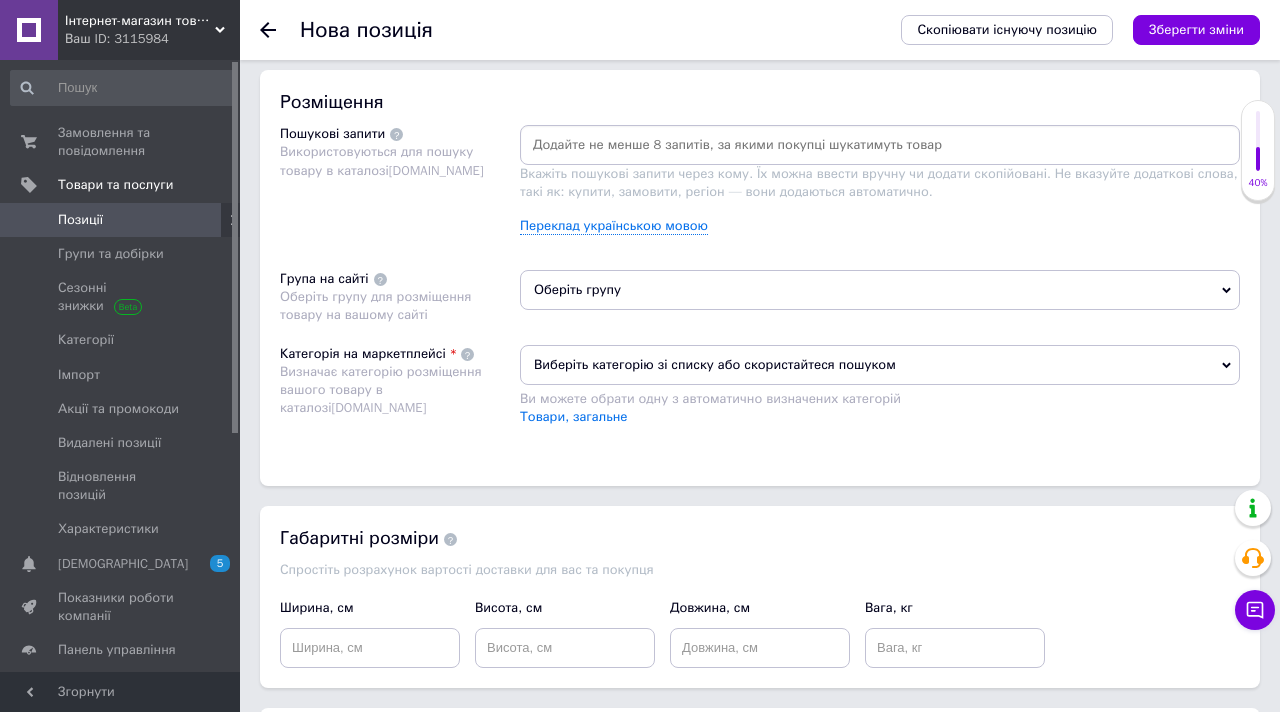 click on "Виберіть категорію зі списку або скористайтеся пошуком" at bounding box center (880, 365) 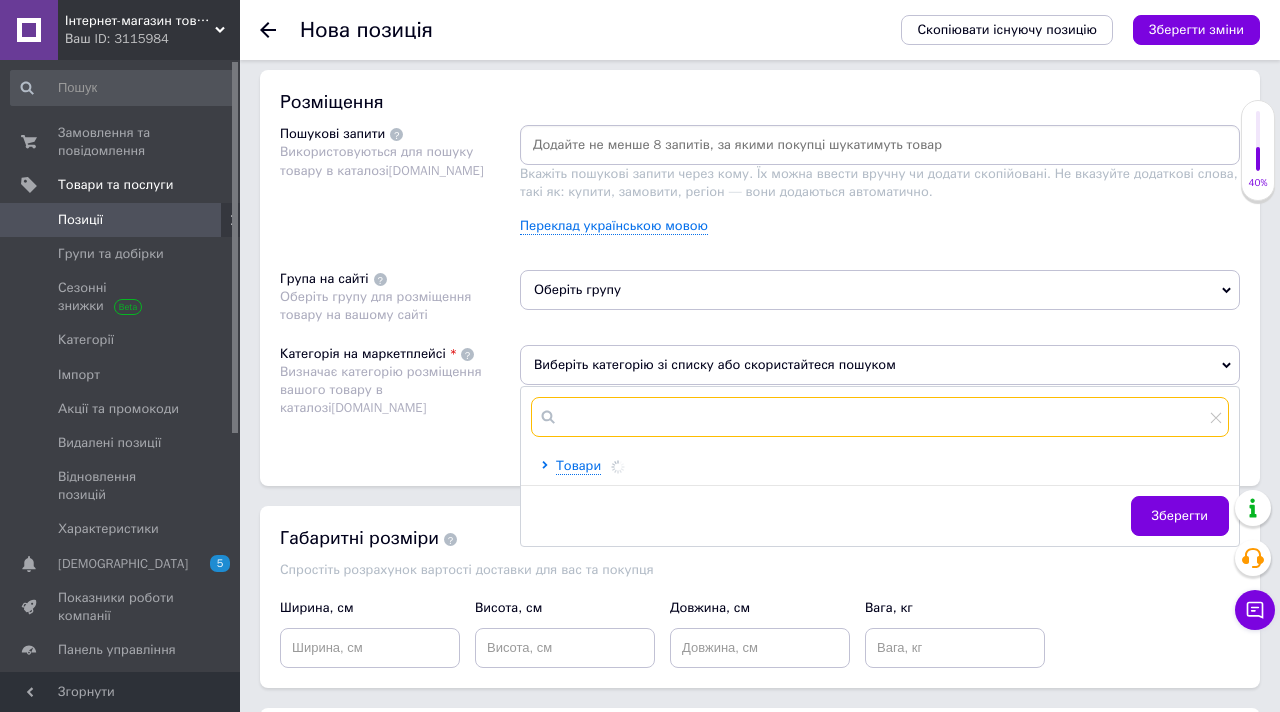 click at bounding box center (880, 417) 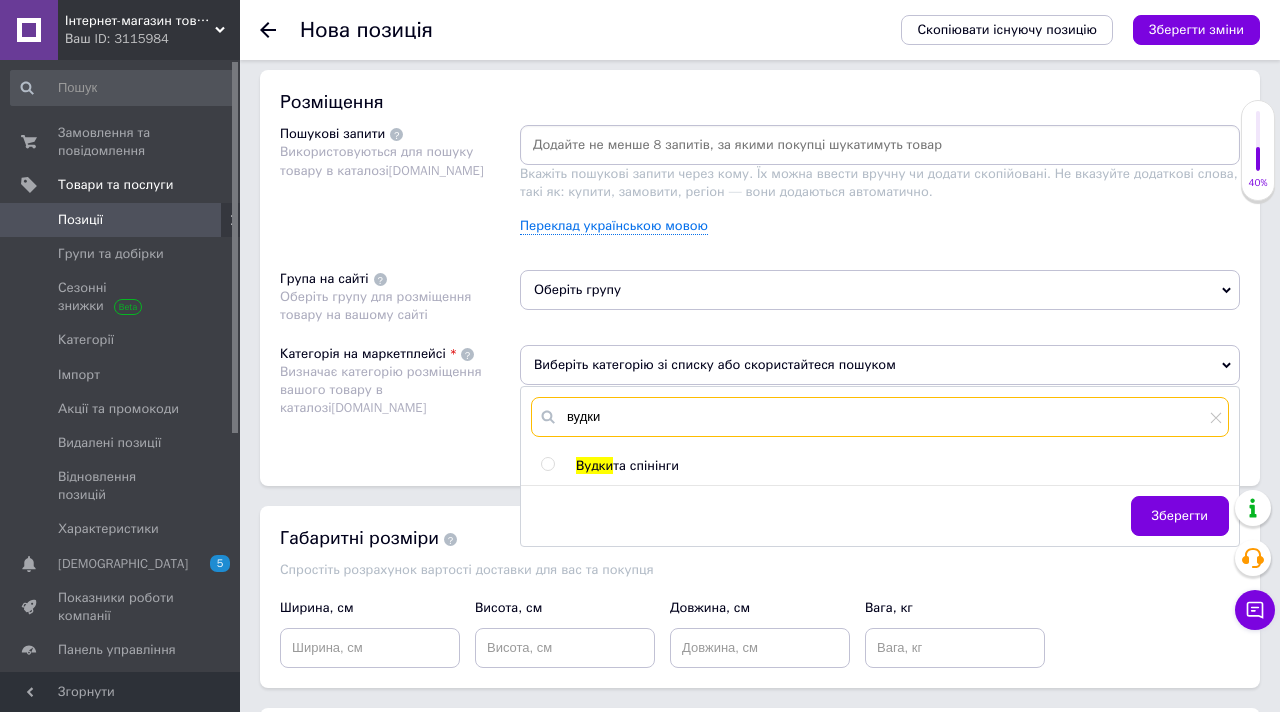 type on "вудки" 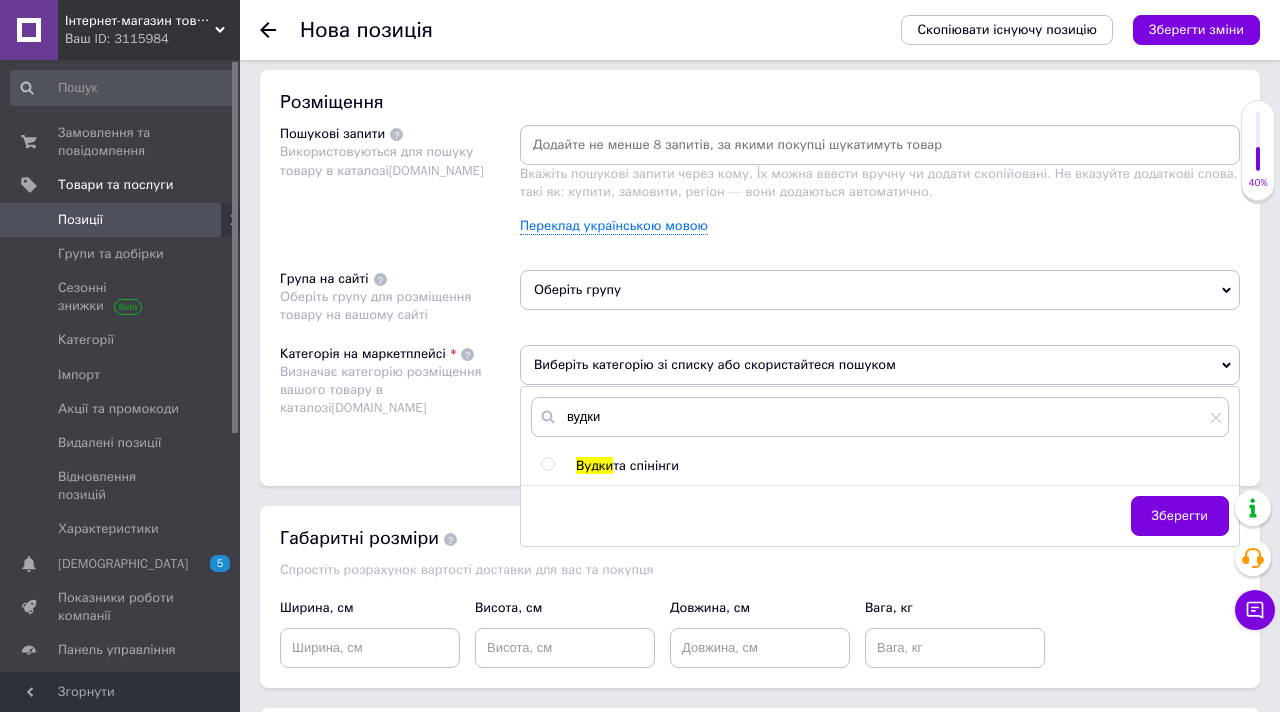 click at bounding box center (547, 464) 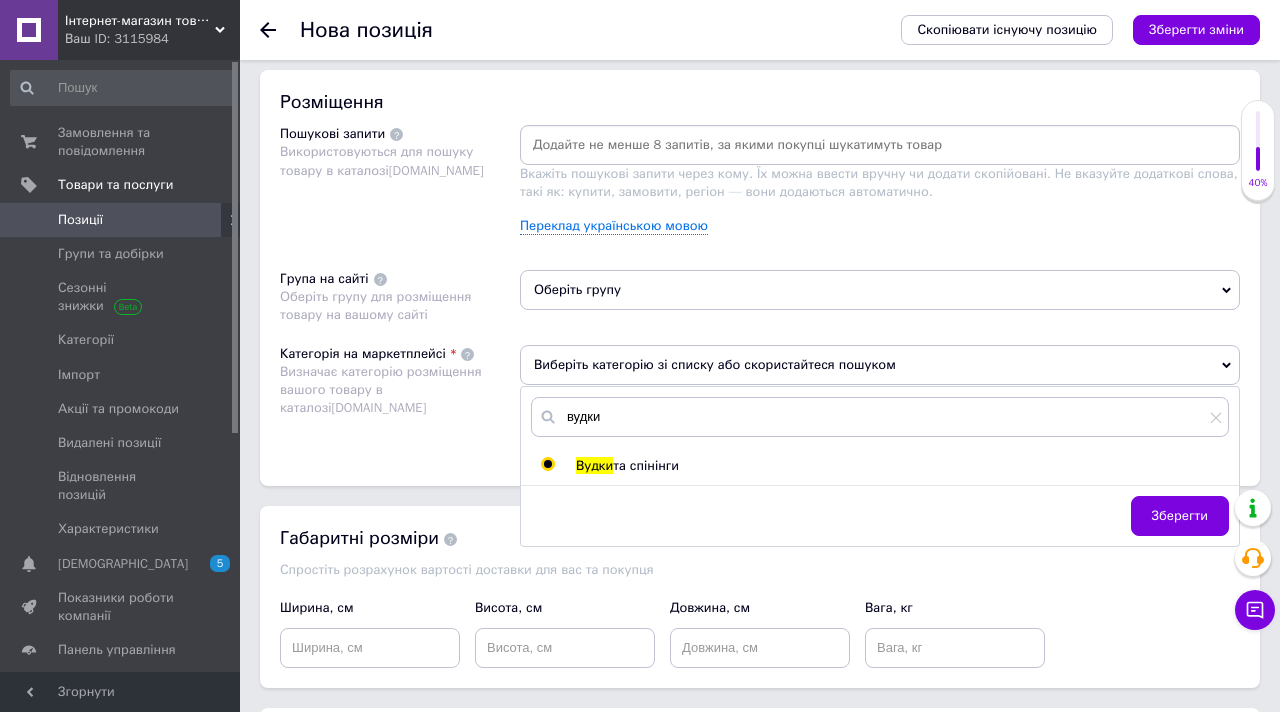 radio on "true" 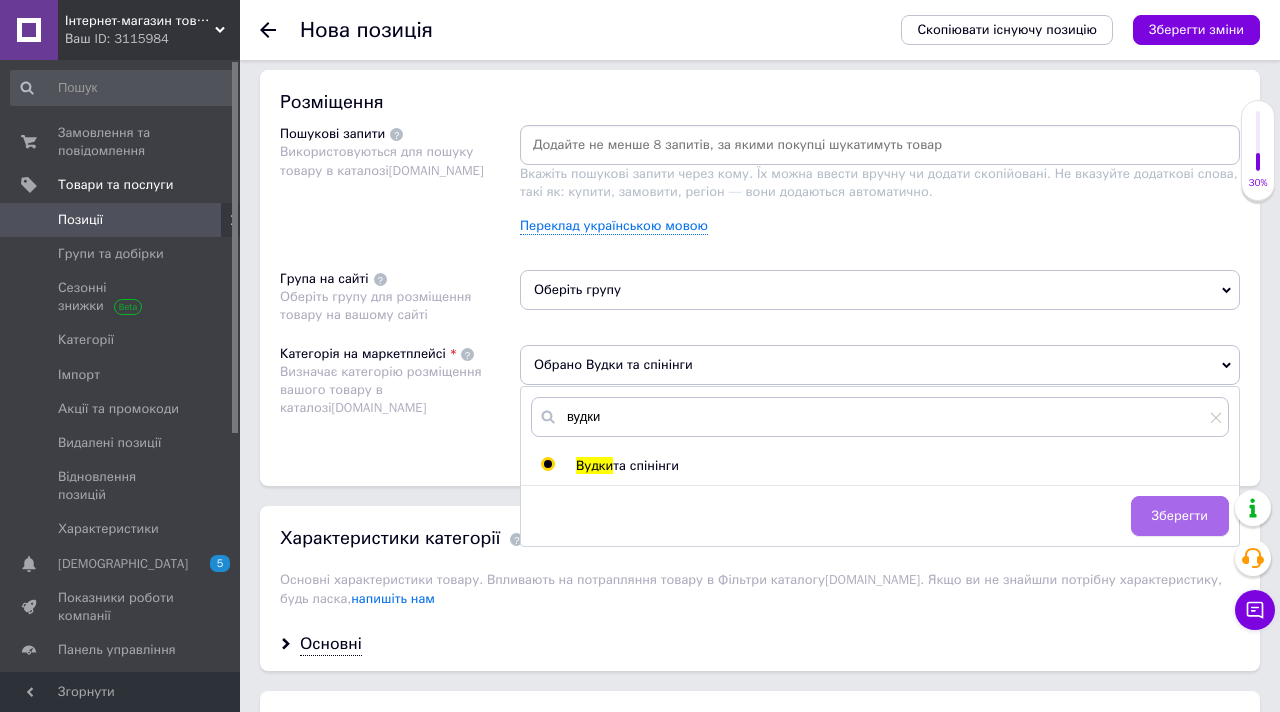 click on "Зберегти" at bounding box center (1180, 516) 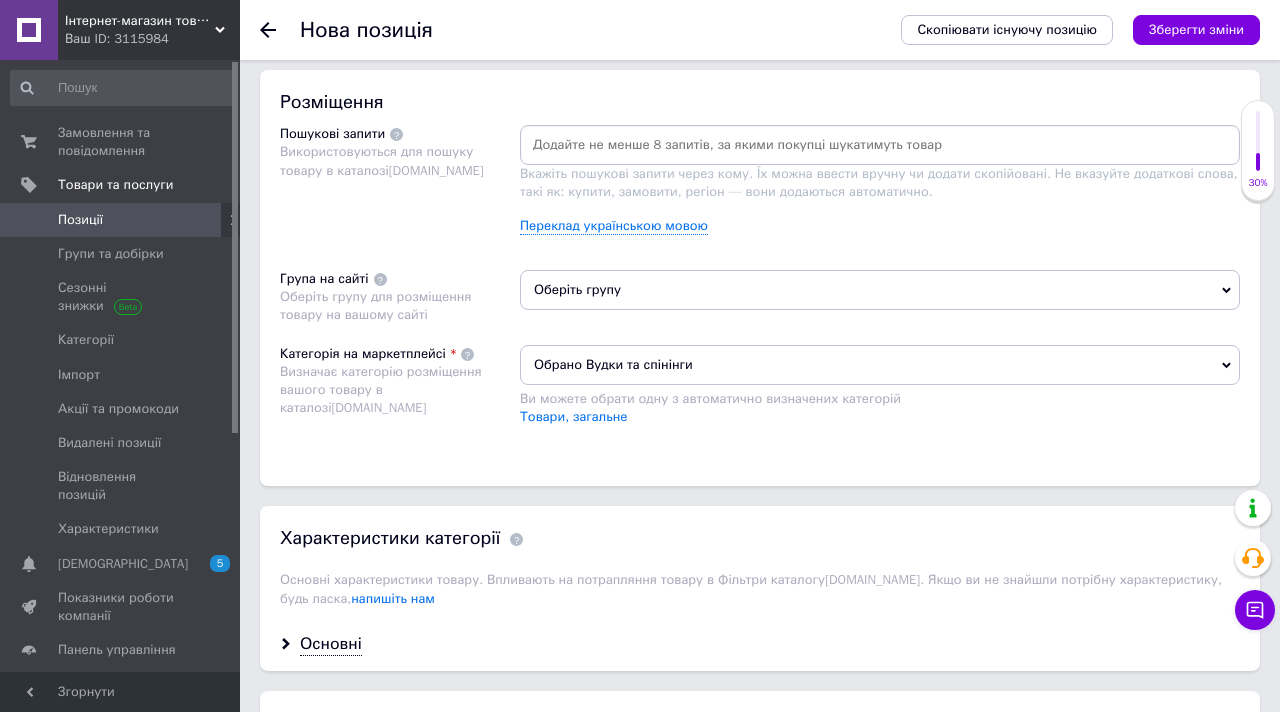 click on "Скопіювати існуючу позицію Зберегти зміни" at bounding box center (1070, 30) 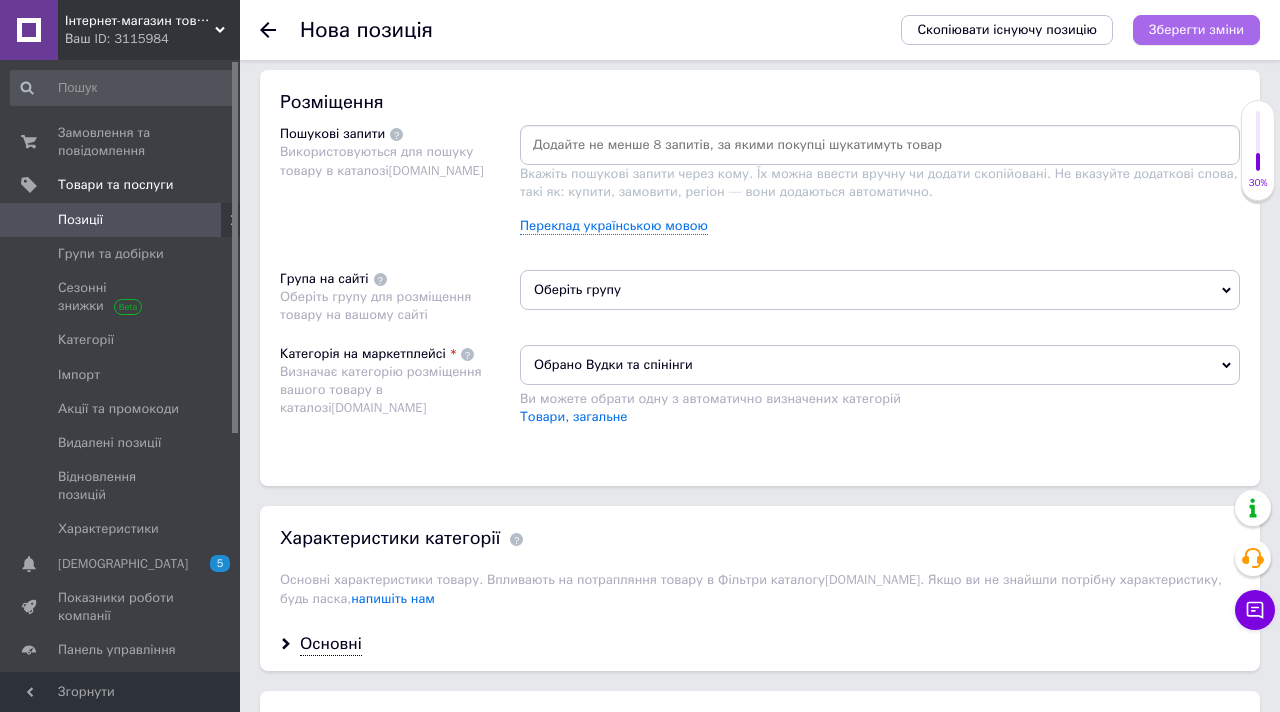 click on "Зберегти зміни" at bounding box center (1196, 30) 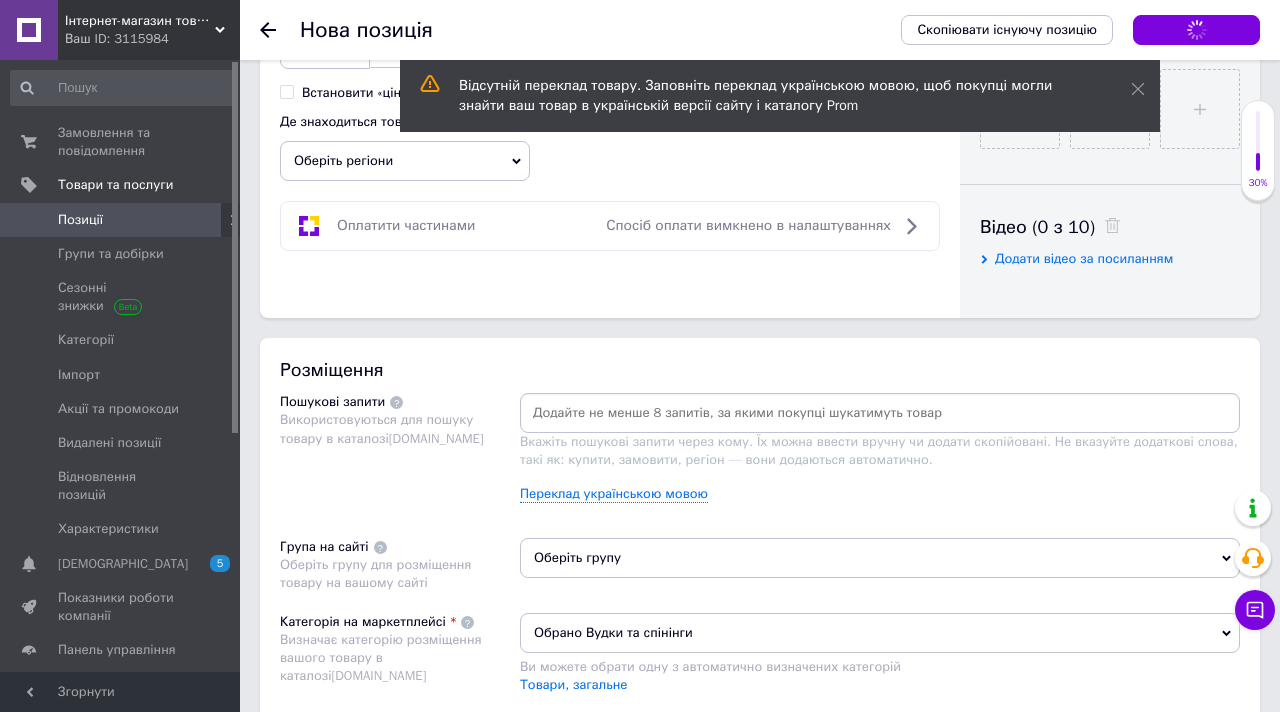 scroll, scrollTop: 776, scrollLeft: 0, axis: vertical 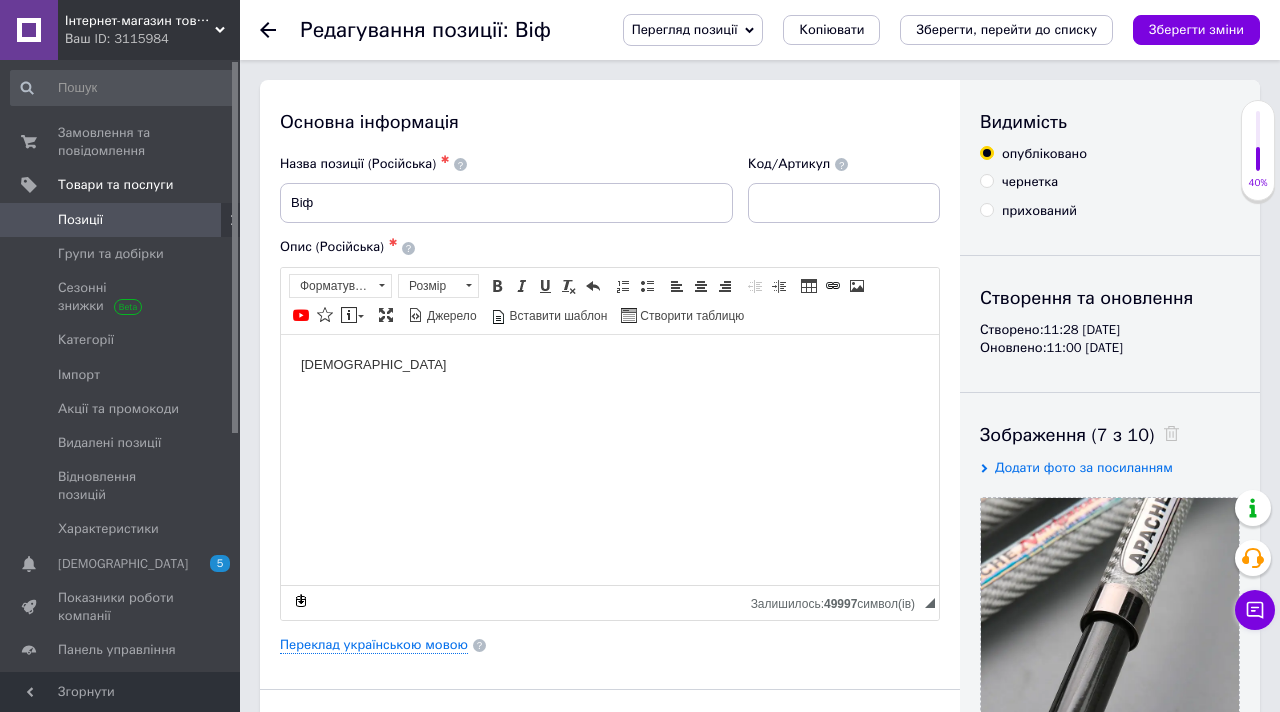 click on "іфв" at bounding box center [610, 364] 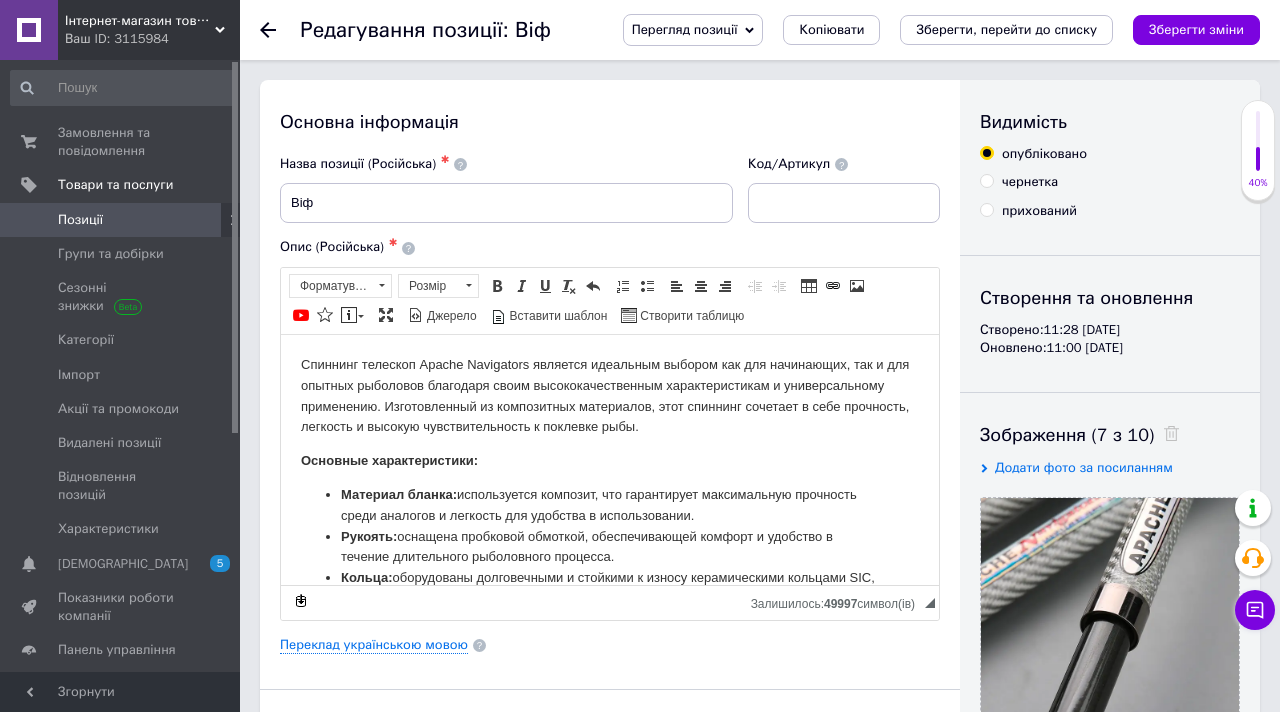 scroll, scrollTop: 837, scrollLeft: 0, axis: vertical 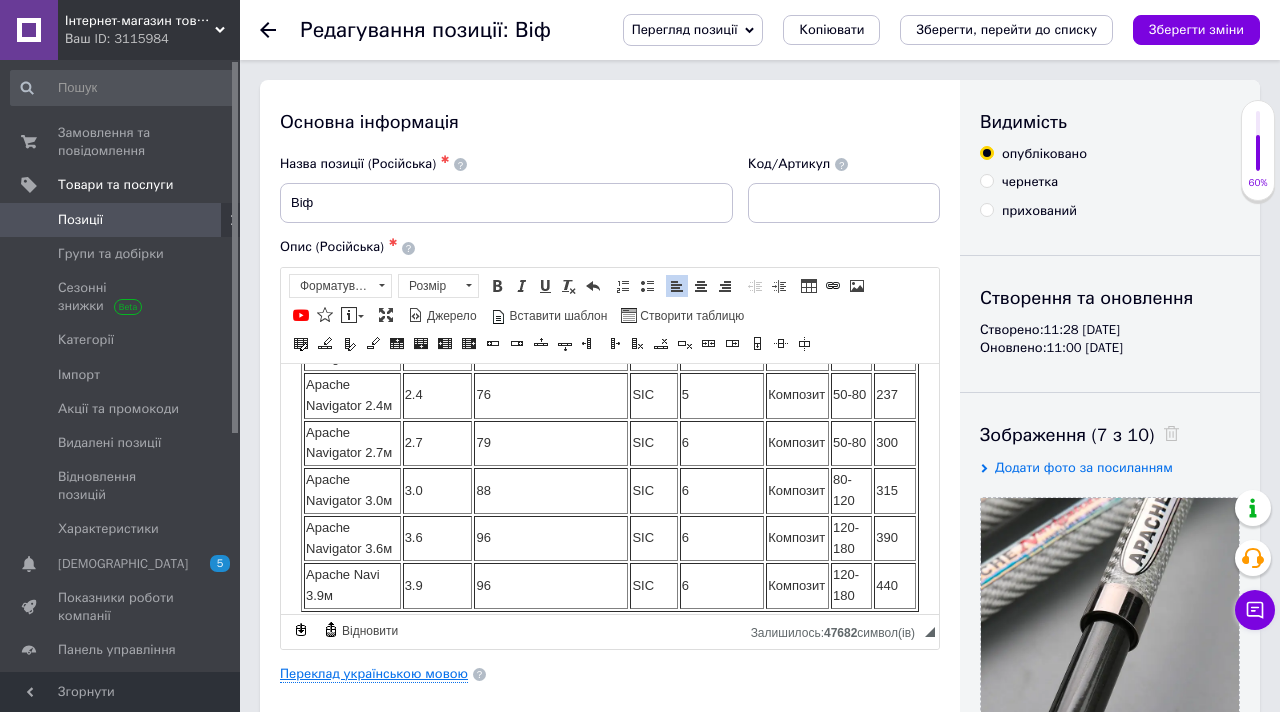click on "Переклад українською мовою" at bounding box center [374, 674] 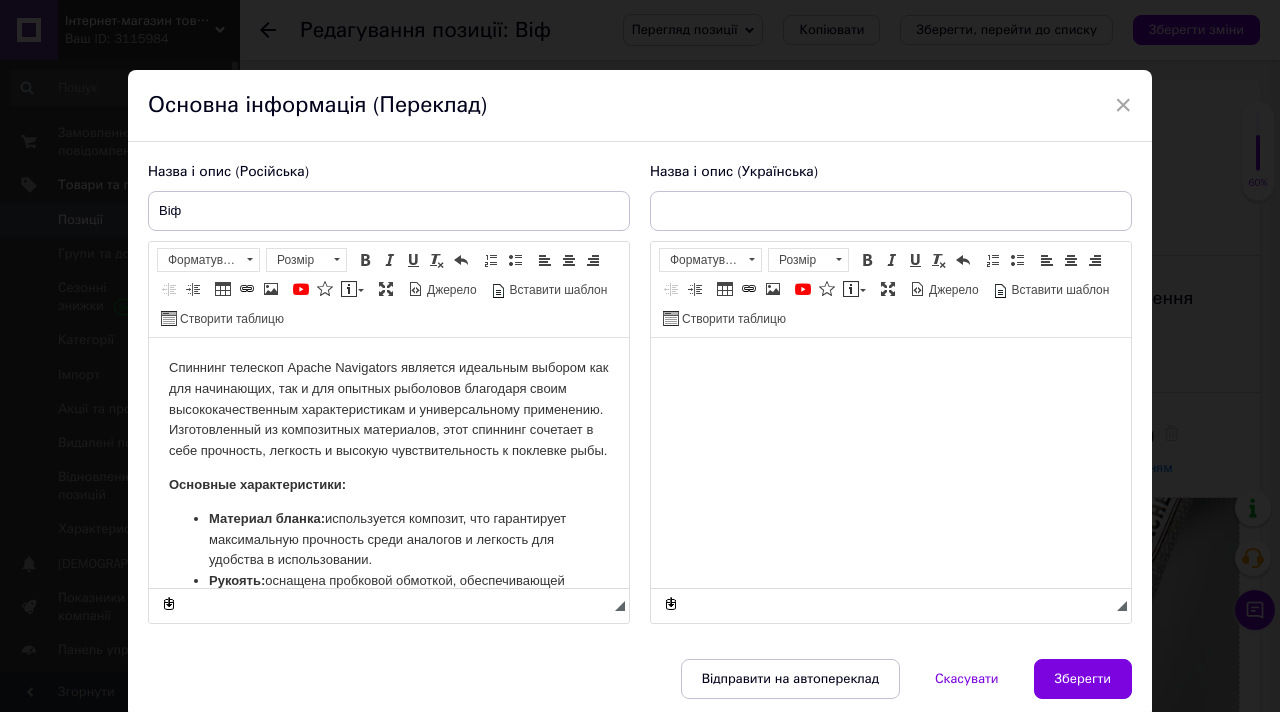 scroll, scrollTop: 0, scrollLeft: 0, axis: both 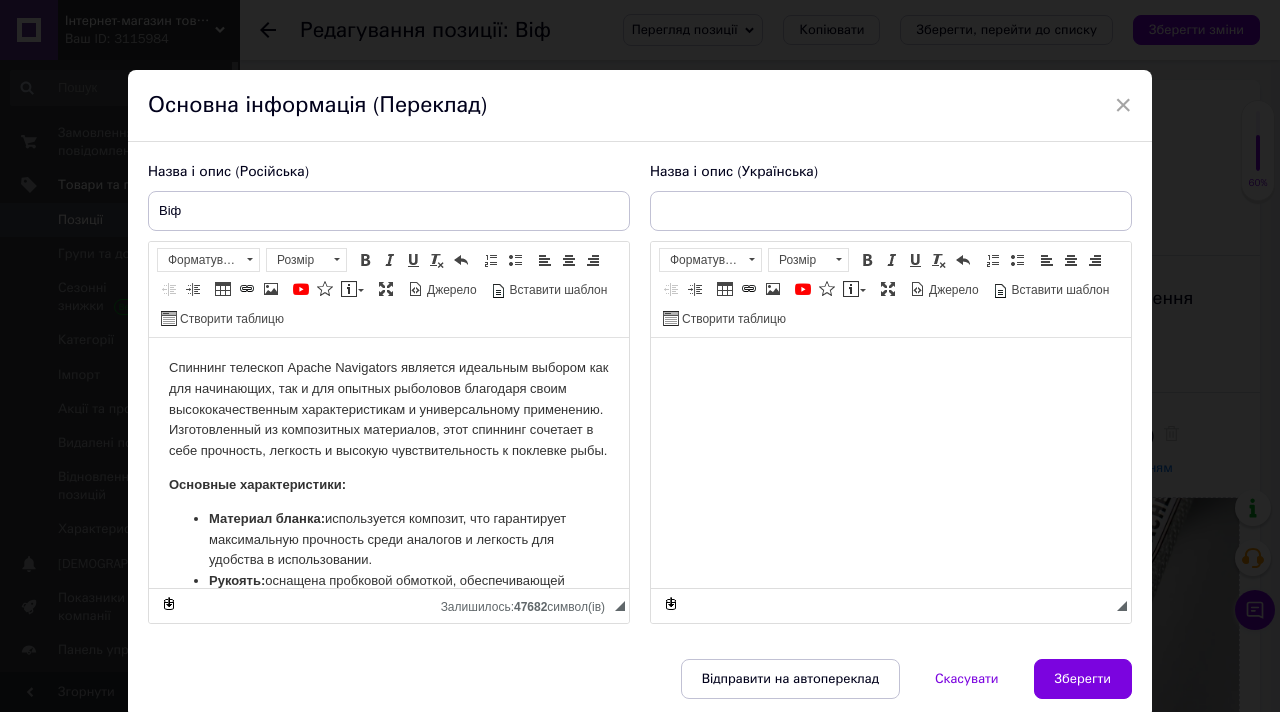 click at bounding box center [891, 368] 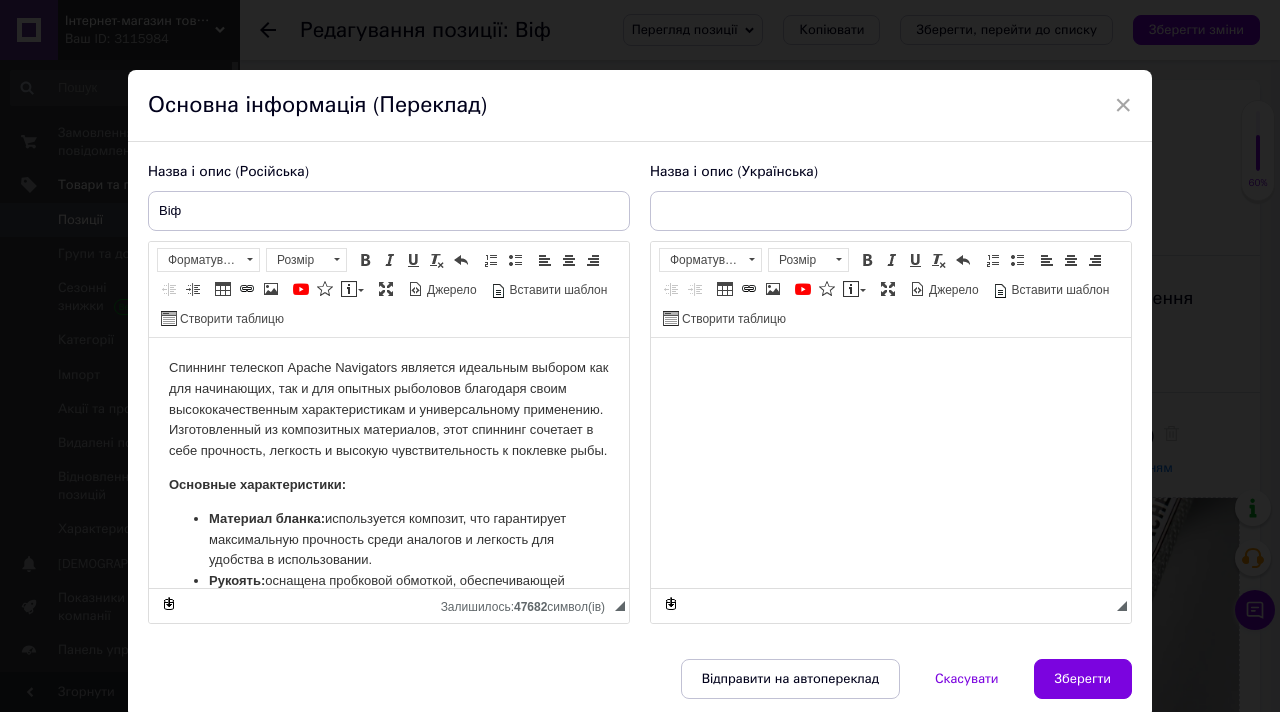 scroll, scrollTop: 1196, scrollLeft: 4, axis: both 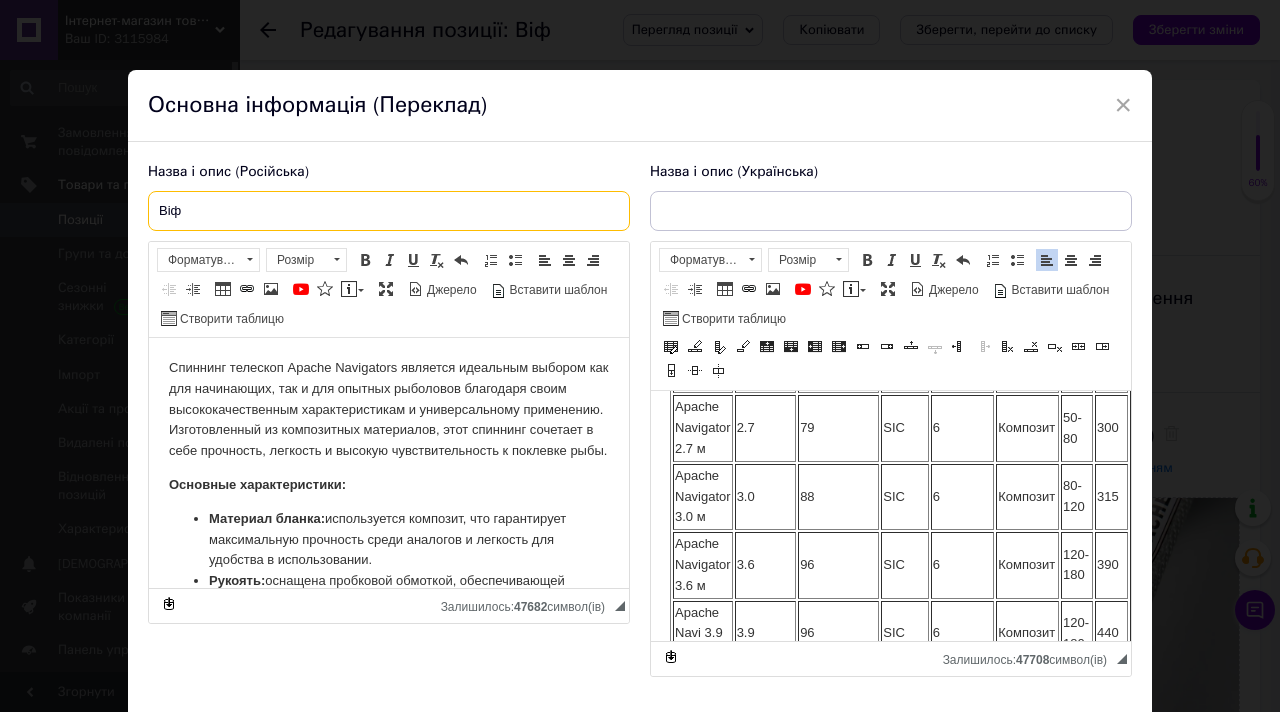 click on "Віф" at bounding box center (389, 211) 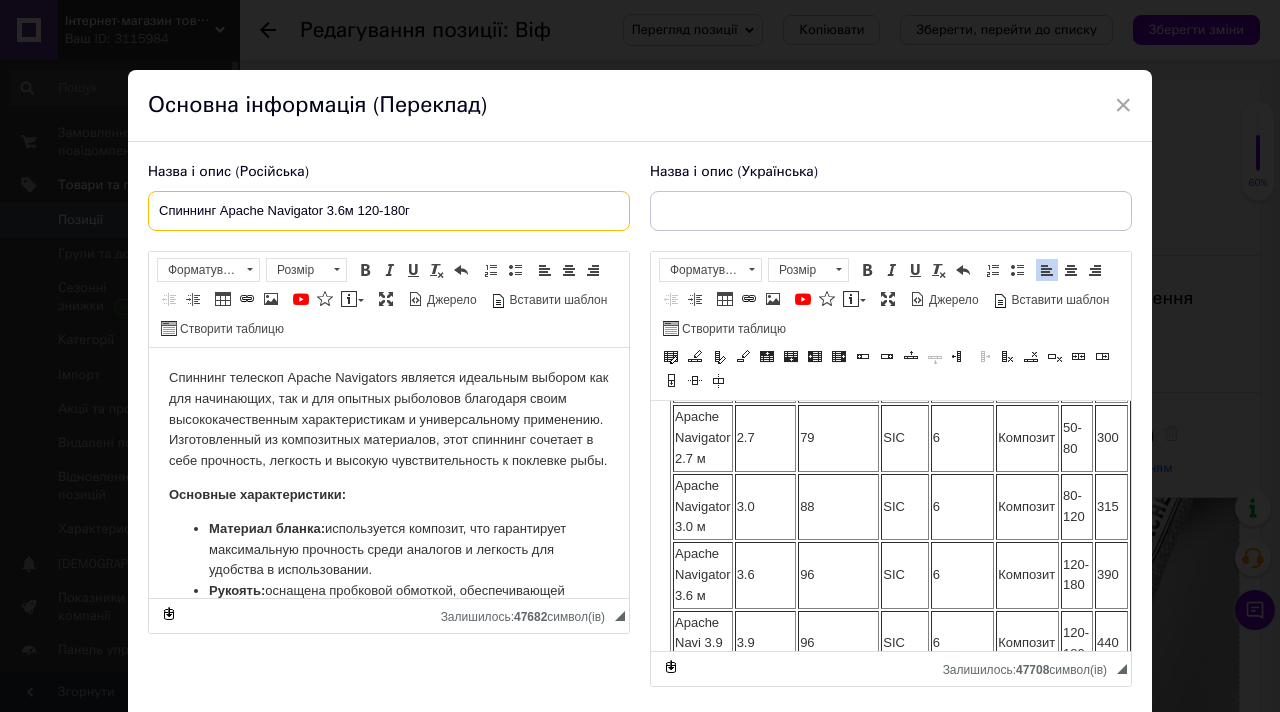 click on "Спиннинг Apache Navigator 3.6м 120-180г" at bounding box center [389, 211] 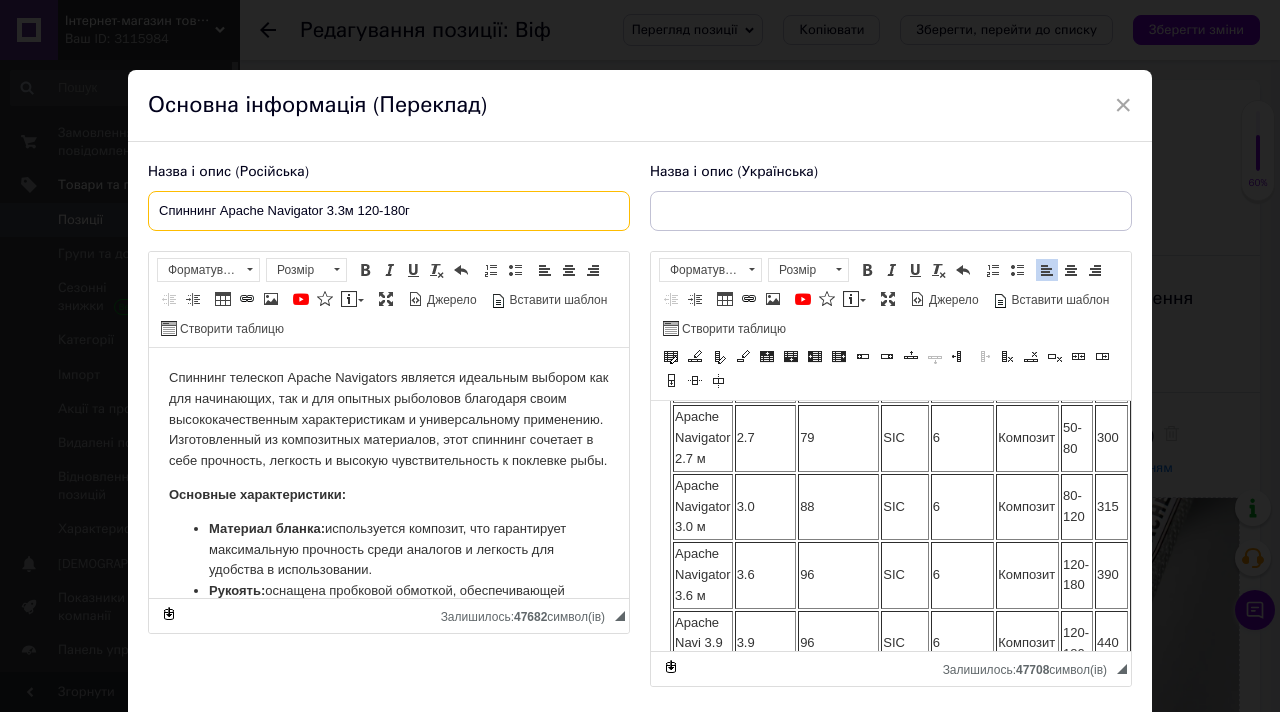type on "Спиннинг Apache Navigator 3.3м 120-180г" 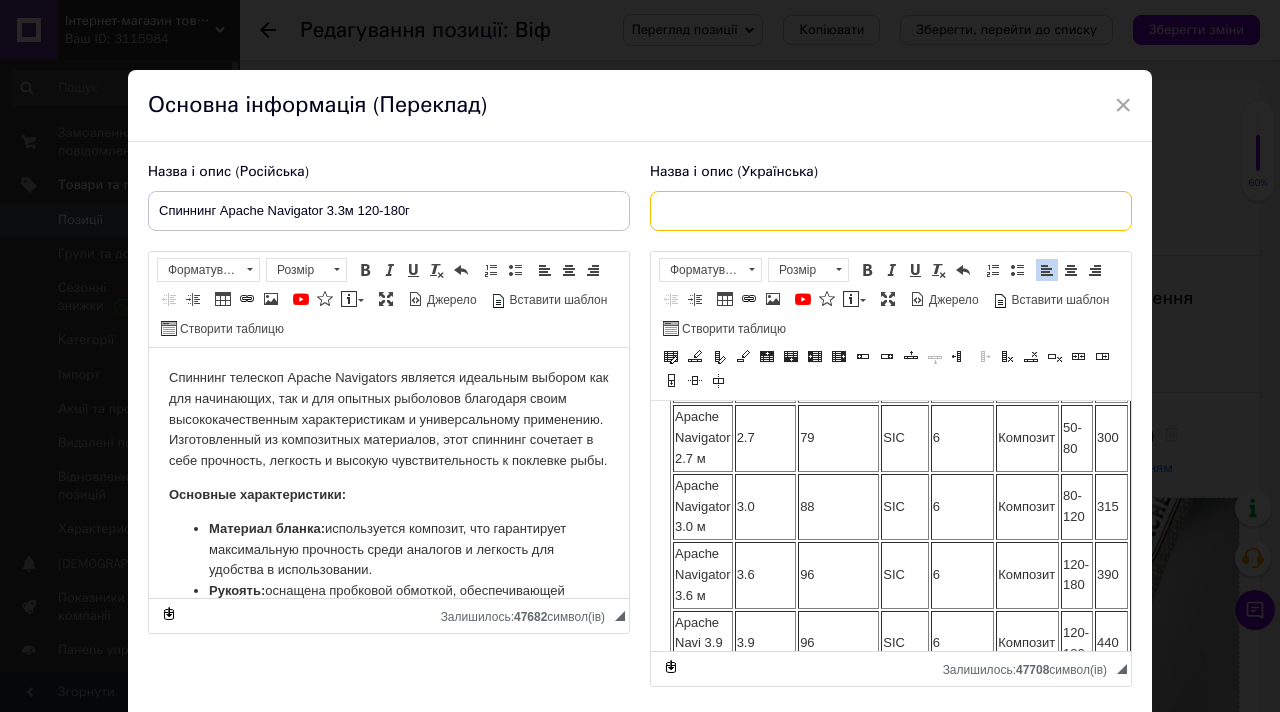 click at bounding box center (891, 211) 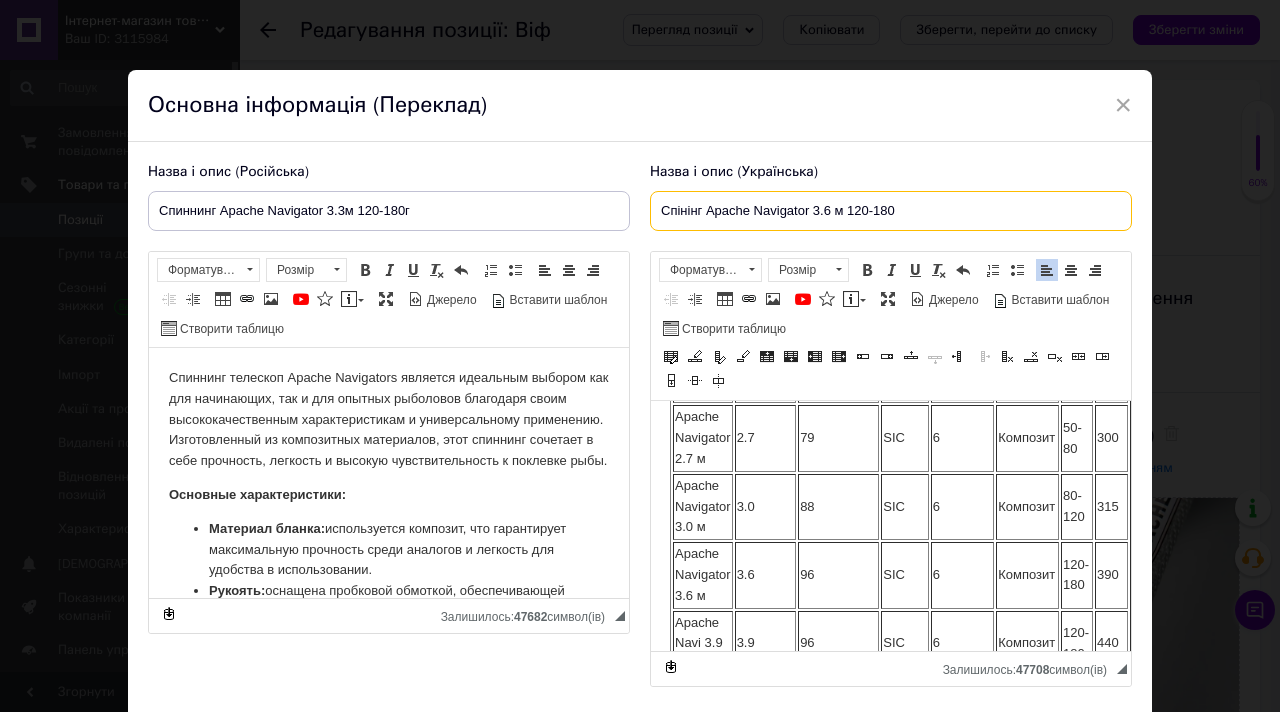 click on "Спінінг Apache Navigator 3.6 м 120-180" at bounding box center [891, 211] 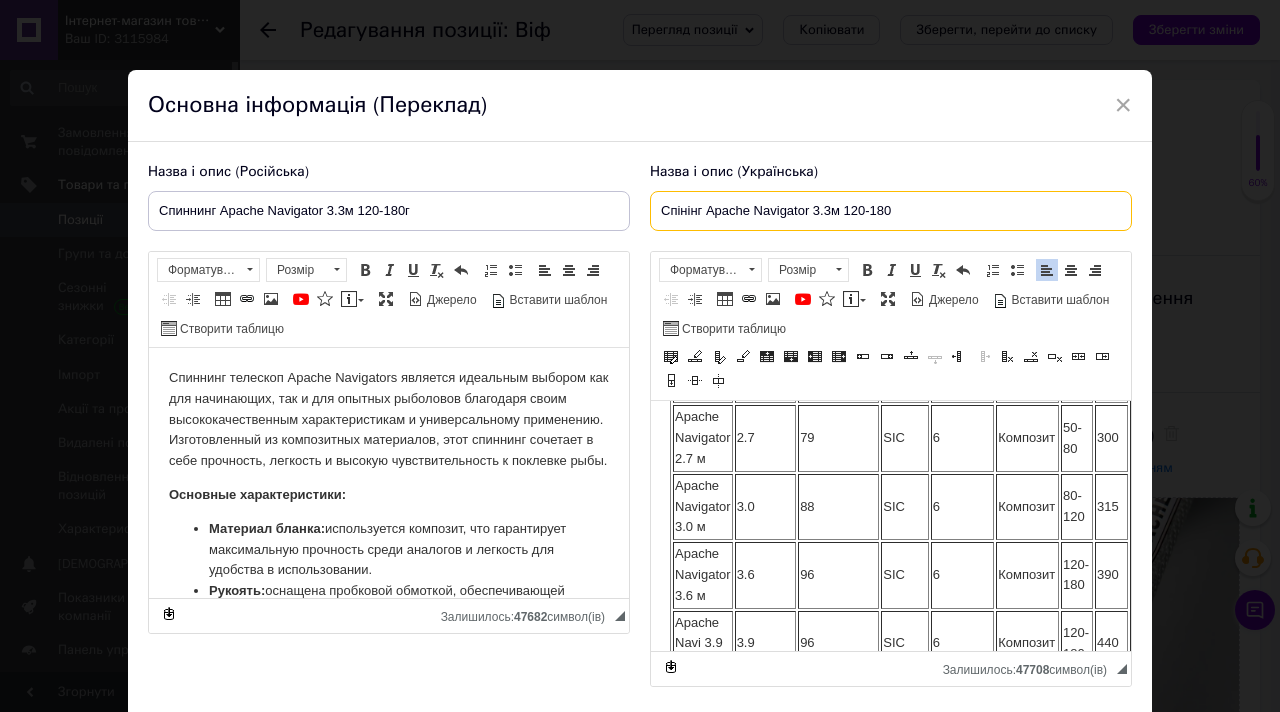 type on "Спінінг Apache Navigator 3.3м 120-180" 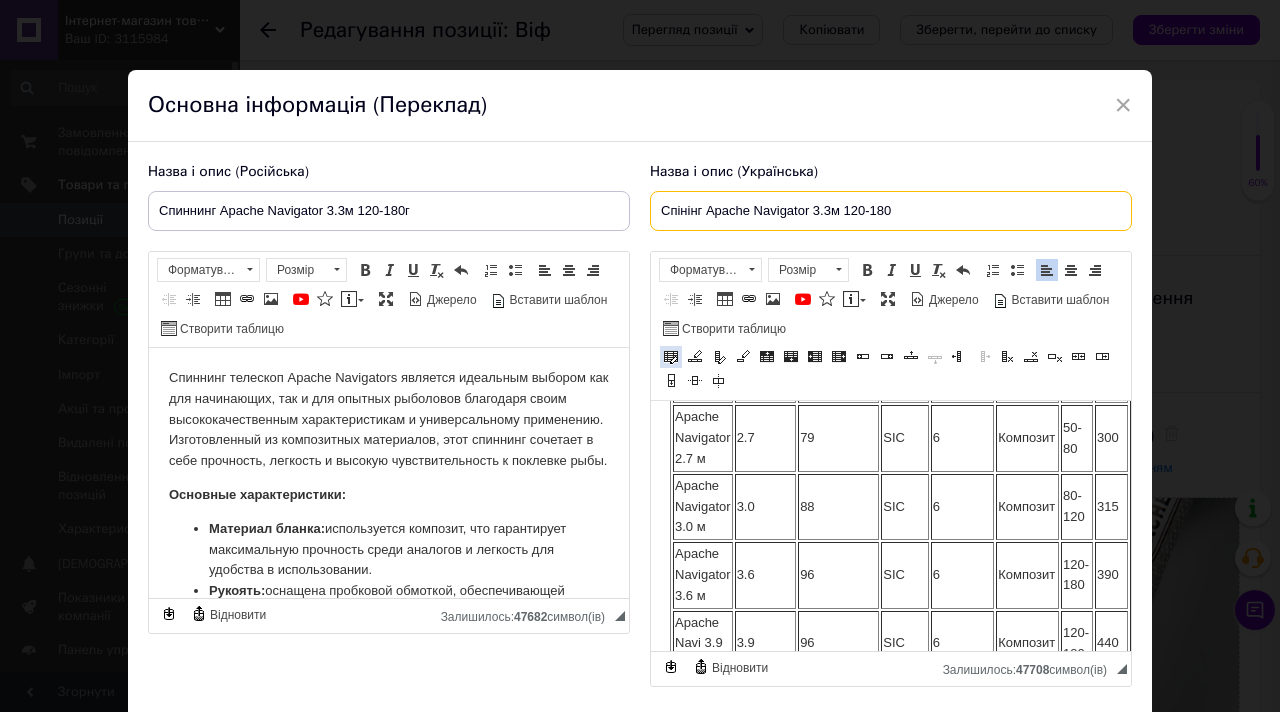 click at bounding box center [671, 357] 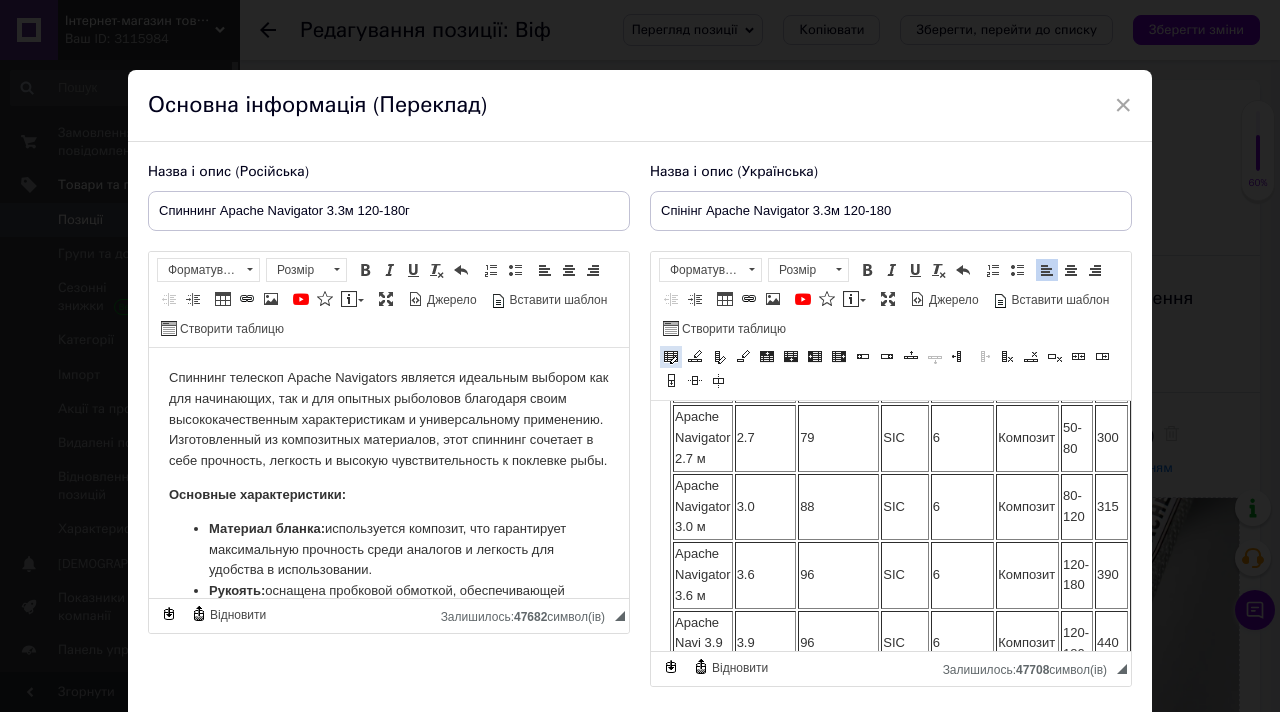 select on "removed" 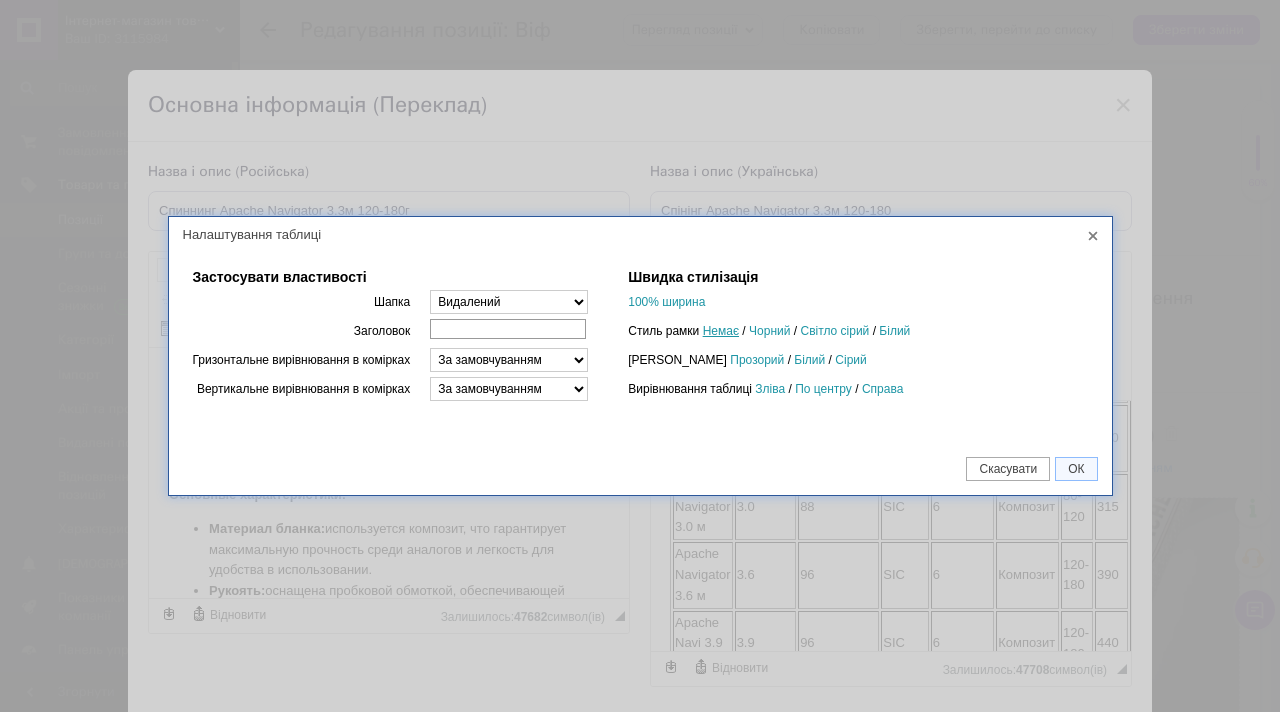 click on "Немає" at bounding box center (721, 331) 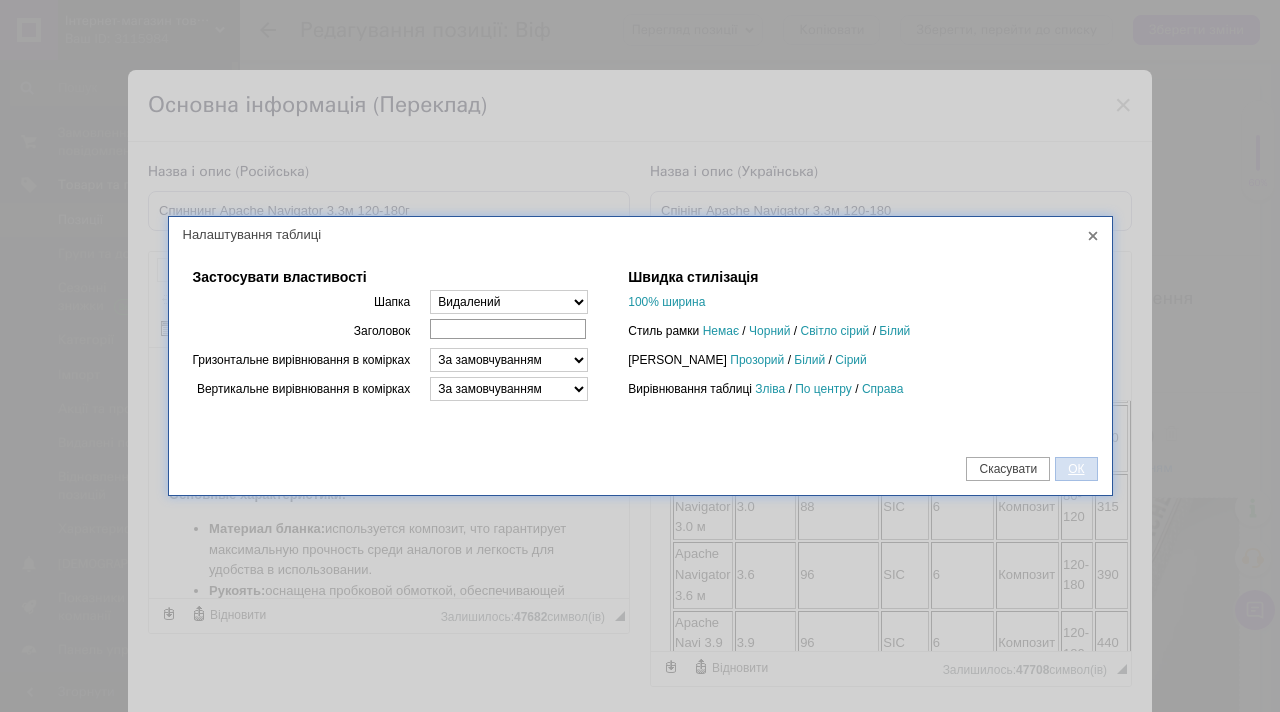 click on "ОК" at bounding box center (1076, 469) 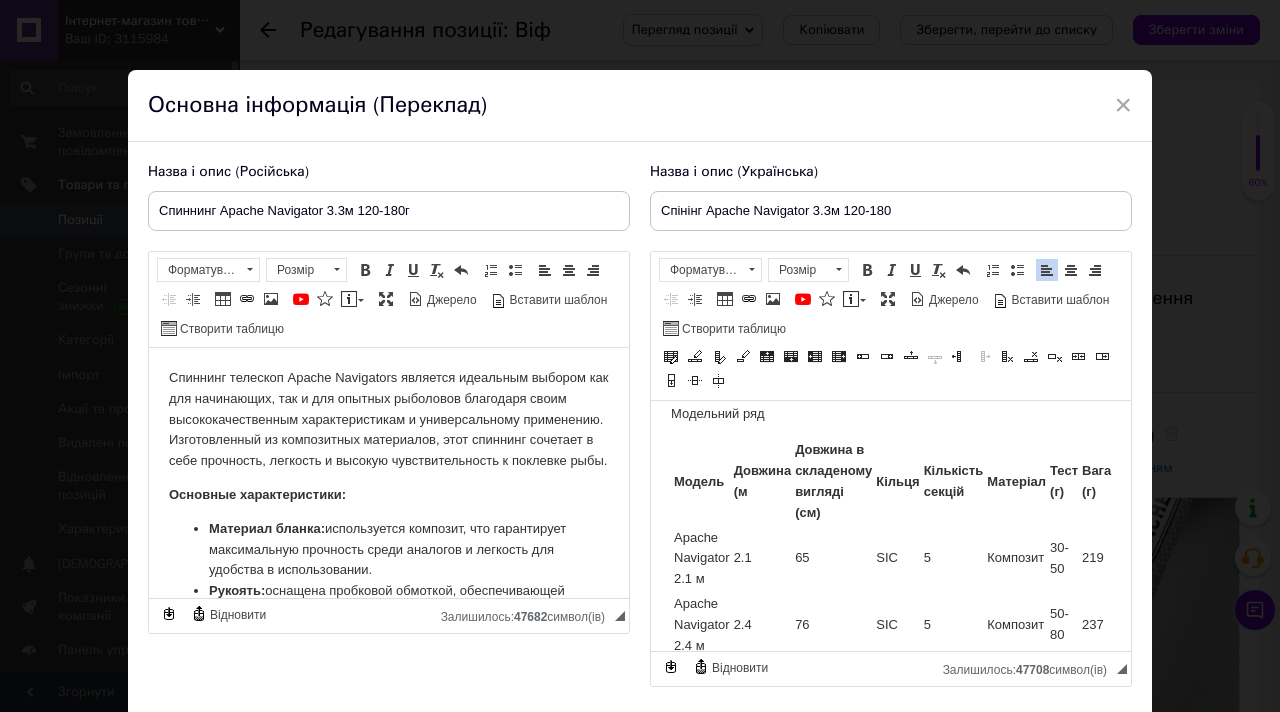 scroll, scrollTop: 937, scrollLeft: 0, axis: vertical 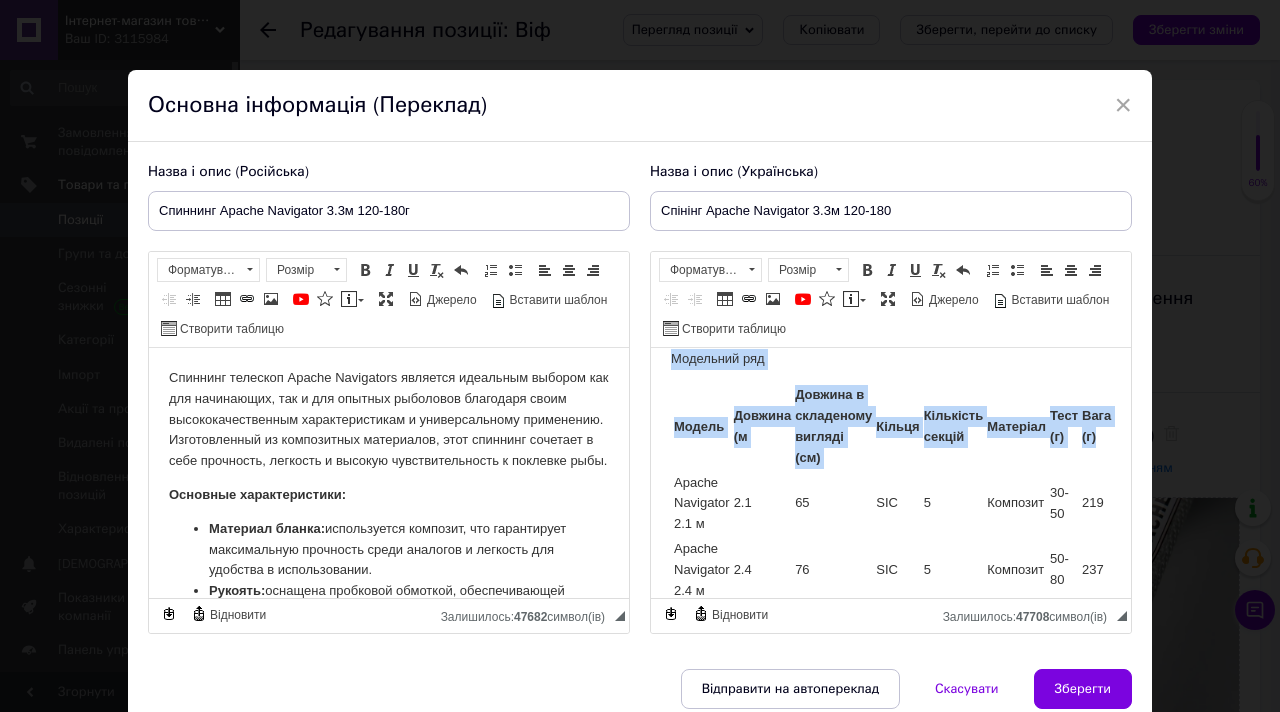 drag, startPoint x: 667, startPoint y: 429, endPoint x: 1111, endPoint y: 451, distance: 444.5447 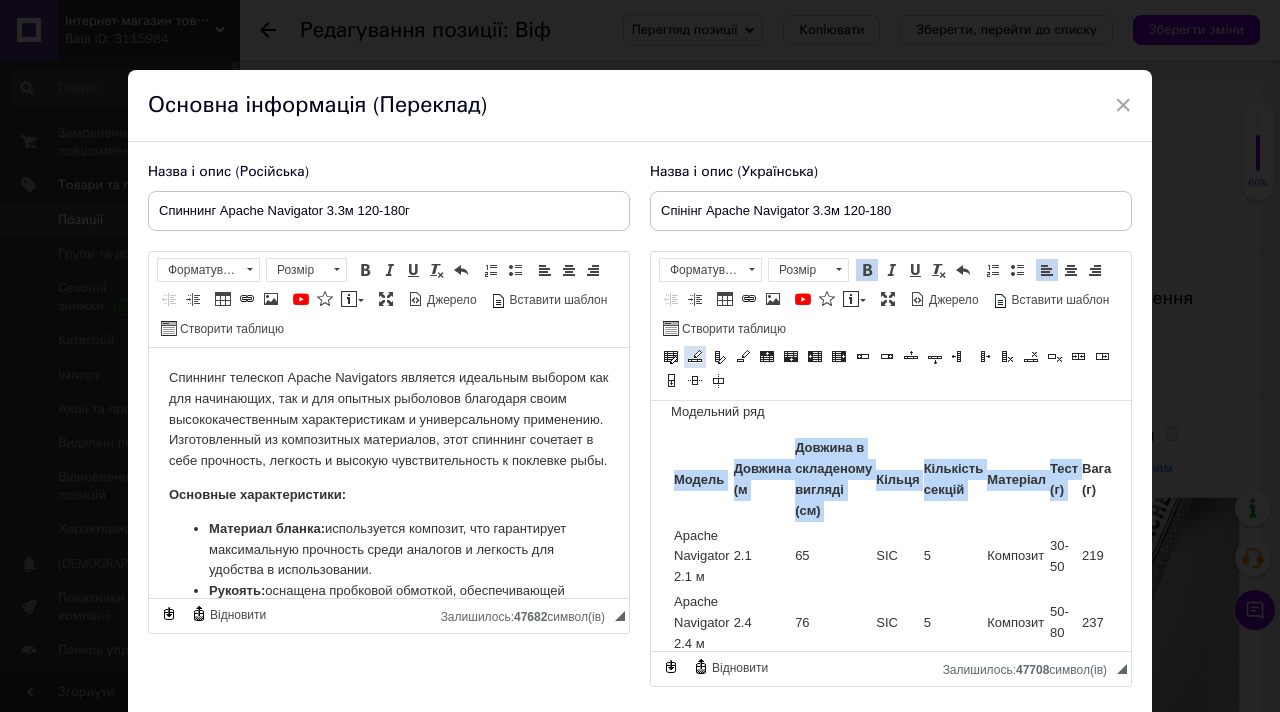 click on "{label}   {label}   {label}   {label}   {label}   {label}   {label}   {label}   {label}   {label}   {label}   {label}   {label}   {label}   {label}   {label}   {label}   {label}   {label}   {label}   {label}   {label}" at bounding box center (888, 369) 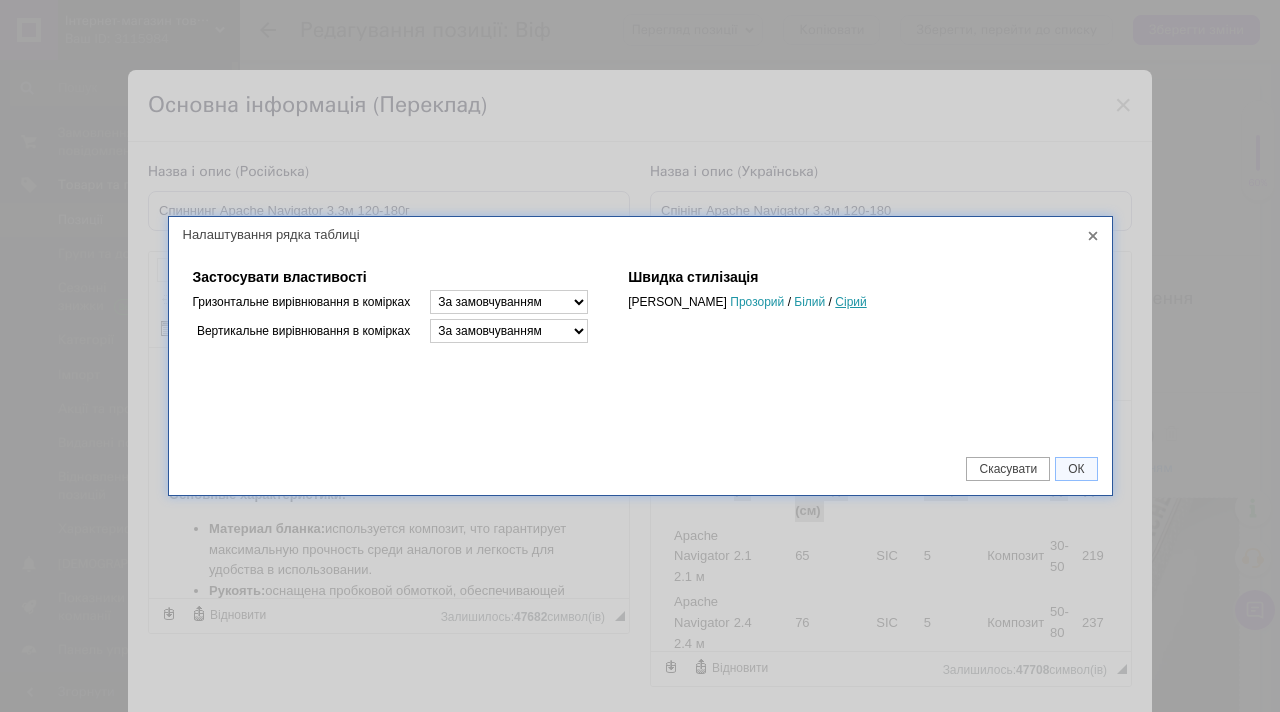 click on "Сірий" at bounding box center (850, 302) 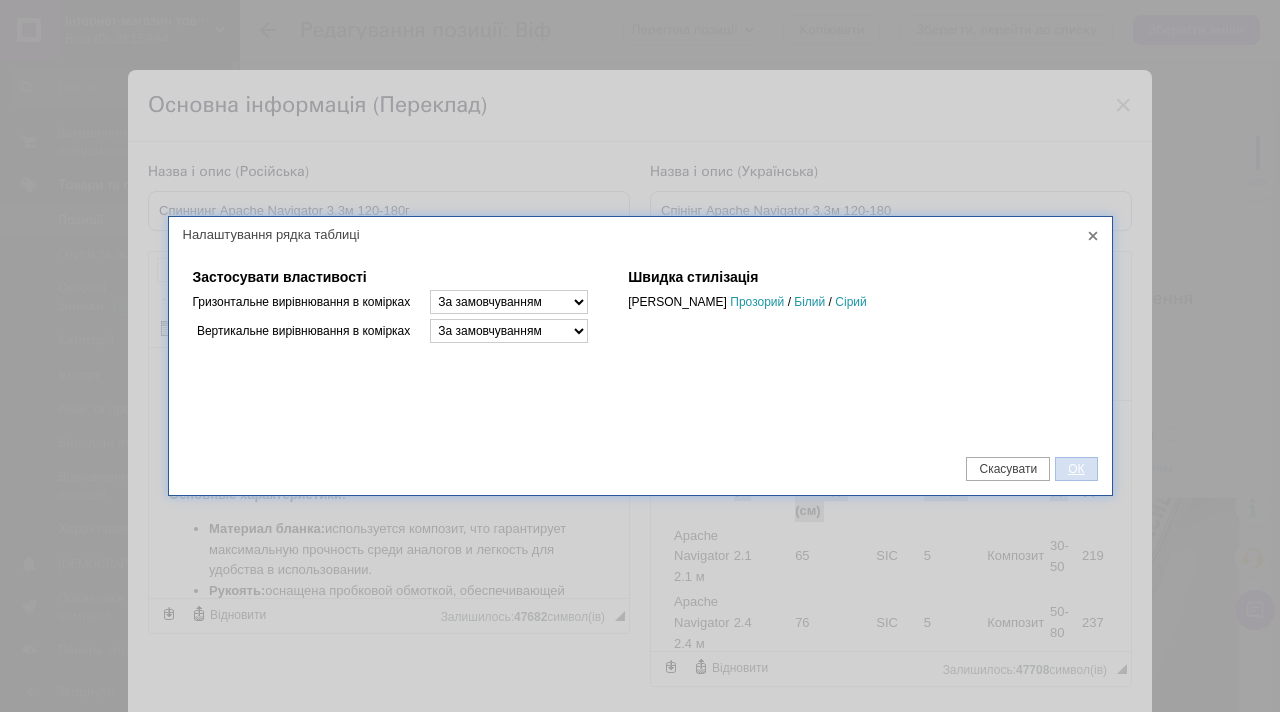 click on "ОК" at bounding box center [1076, 469] 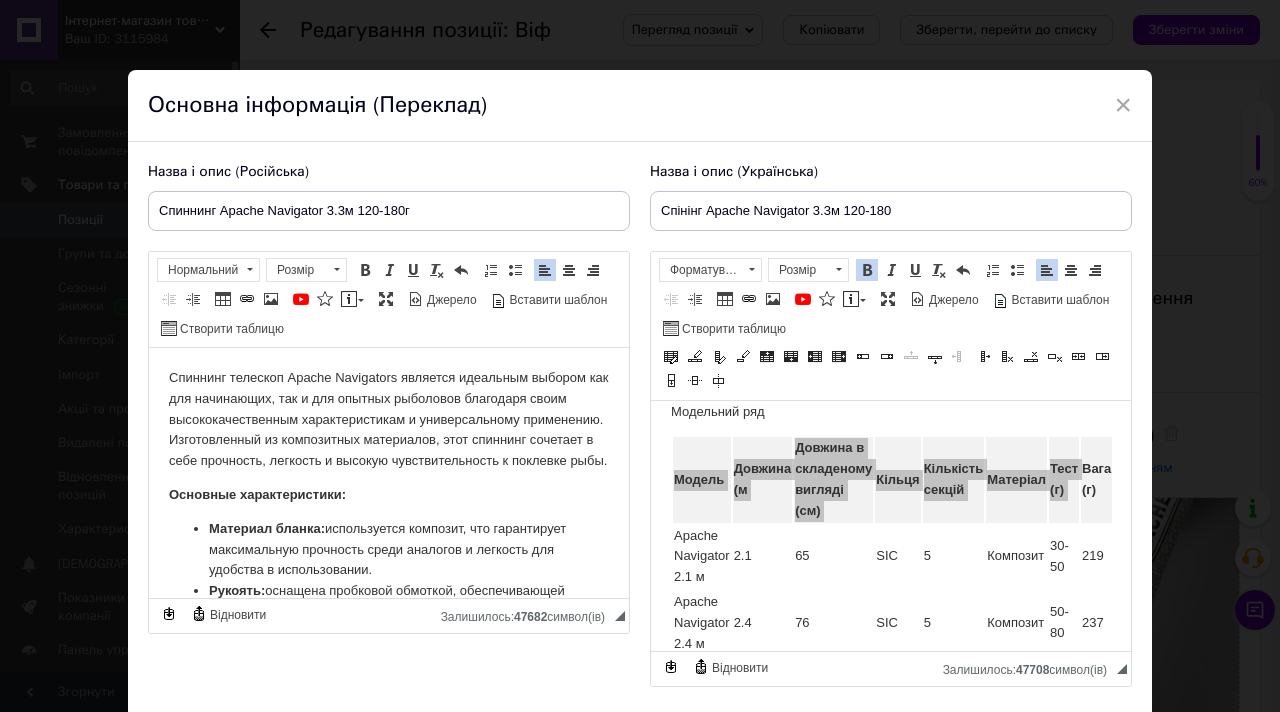 click on "Спиннинг телескоп Apache Navigators является идеальным выбором как для начинающих, так и для опытных рыболовов благодаря своим высококачественным характеристикам и универсальному применению. Изготовленный из композитных материалов, этот спиннинг сочетает в себе прочность, легкость и высокую чувствительность к поклевке рыбы. Основные характеристики: Материал бланка:  используется композит, что гарантирует максимальную прочность среди аналогов и легкость для удобства в использовании. Рукоять: Кольца: Телескопическая конструкция: Навигатор Апач) : Модель 2.1" at bounding box center (389, 1098) 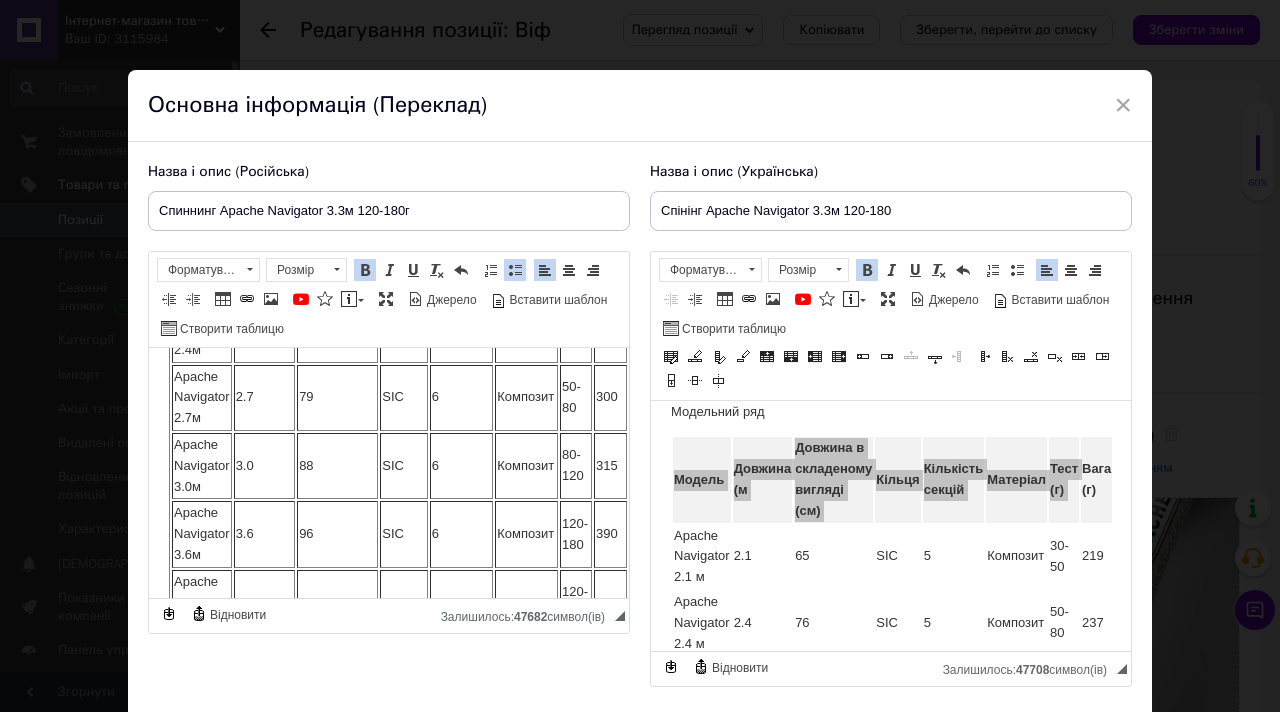 scroll, scrollTop: 1196, scrollLeft: 0, axis: vertical 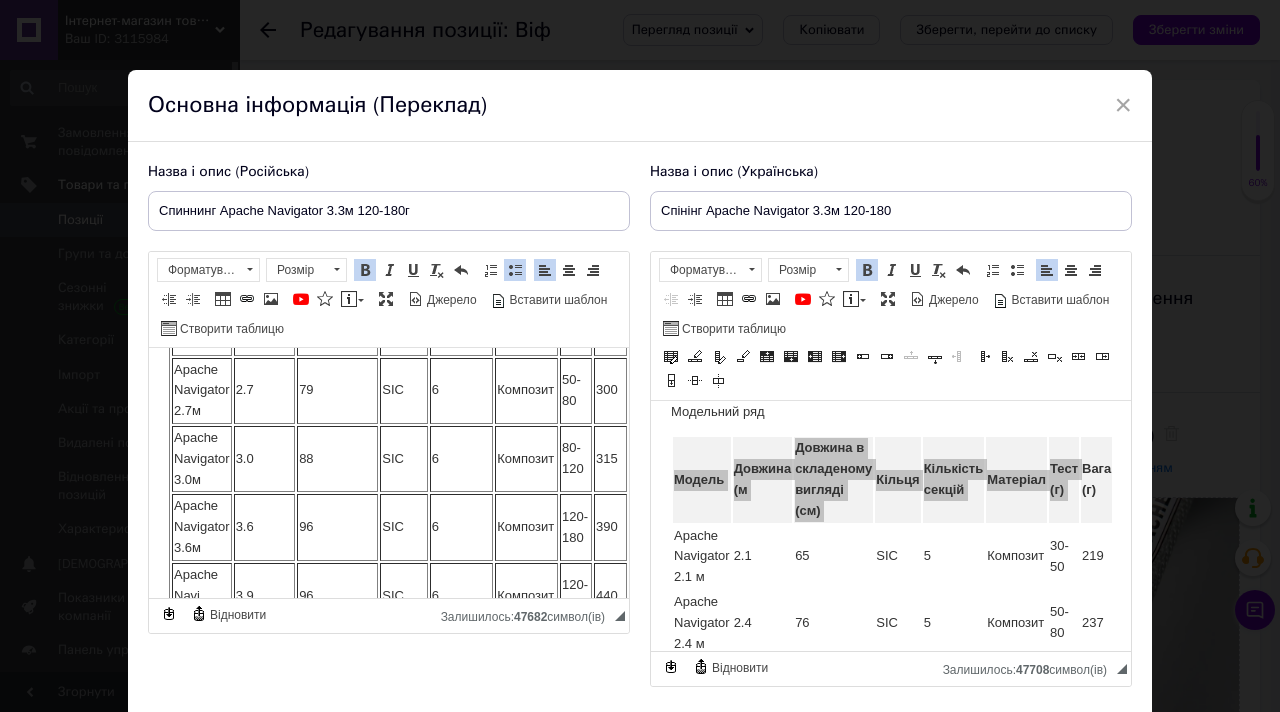 click on "6" at bounding box center [462, 459] 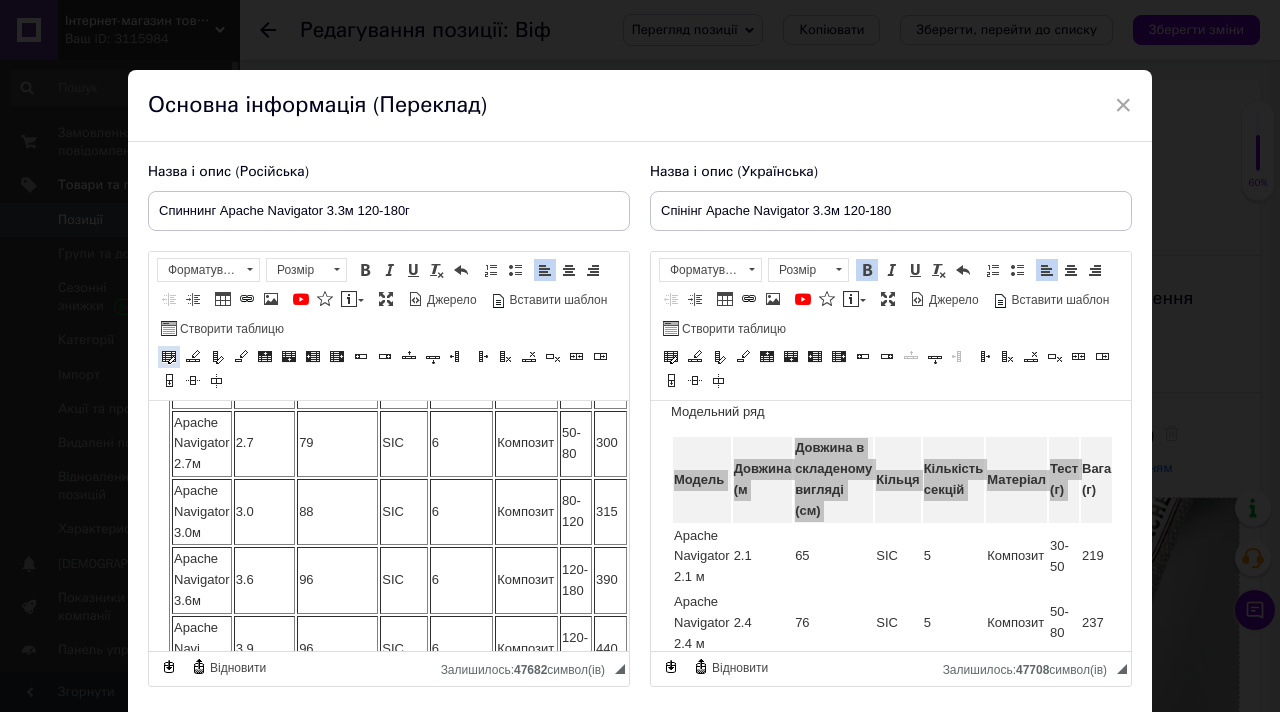 click on "{label}" at bounding box center [169, 357] 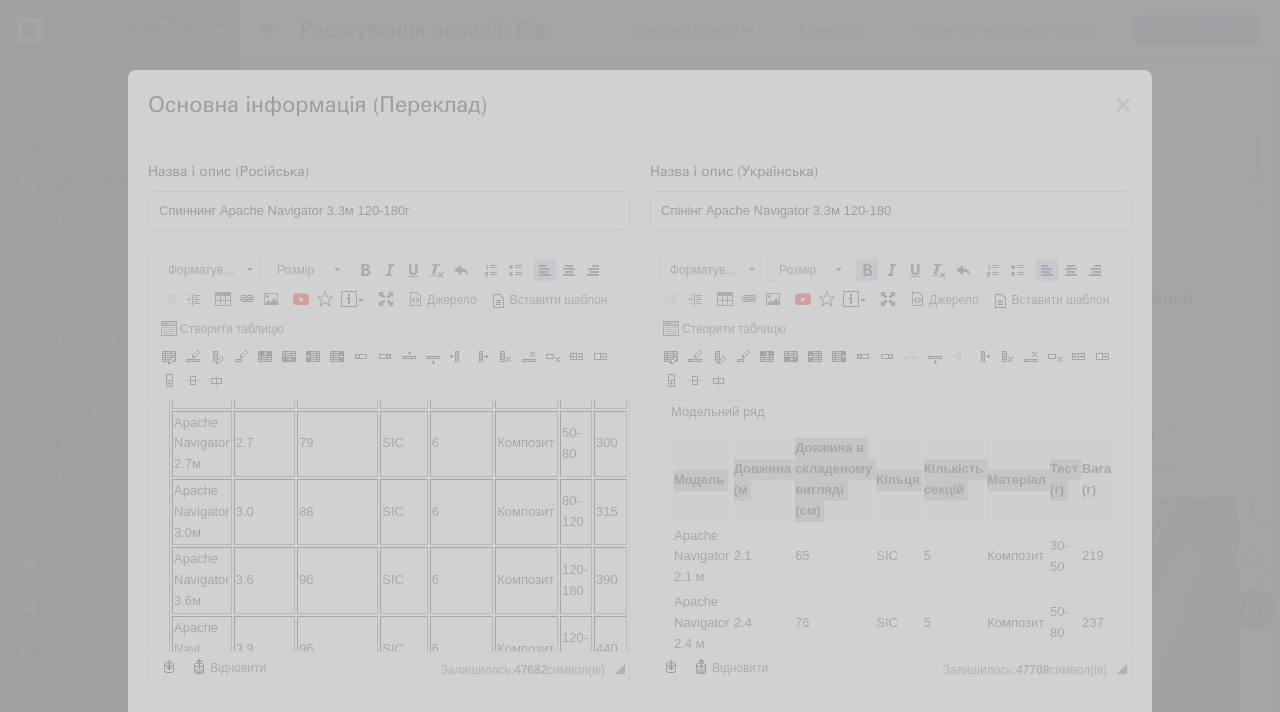 select on "removed" 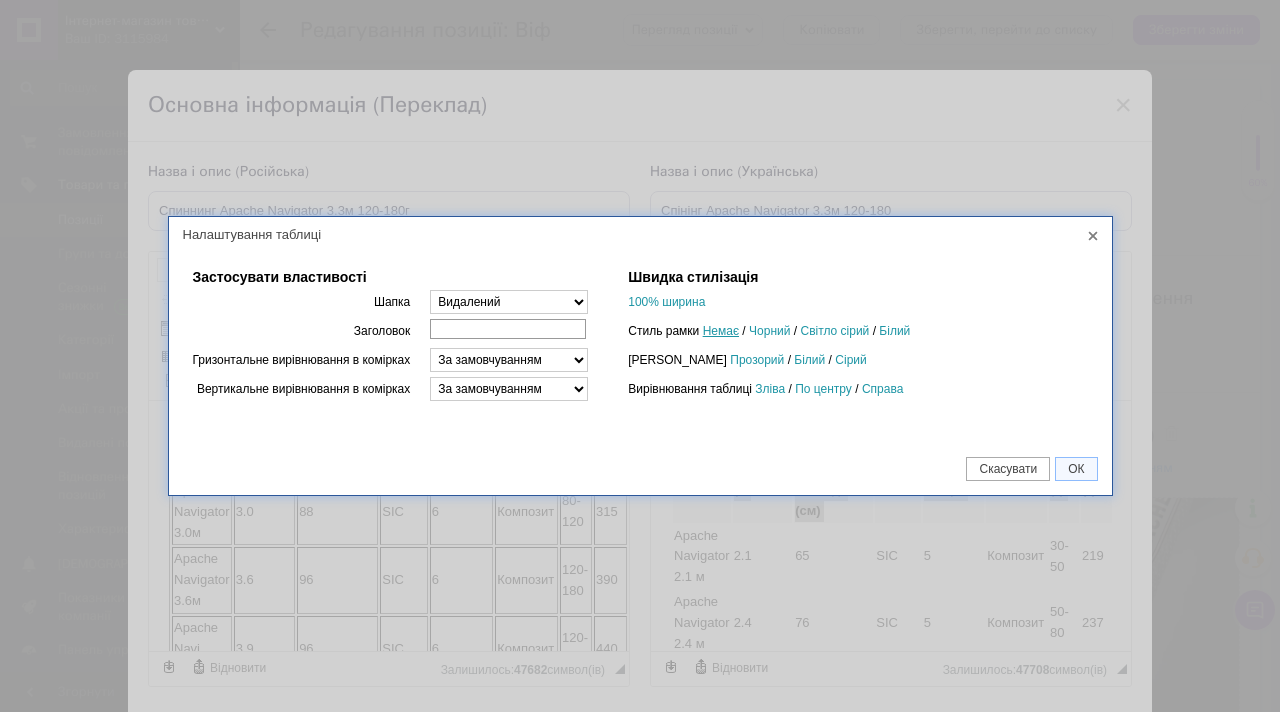 click on "Немає" at bounding box center [721, 331] 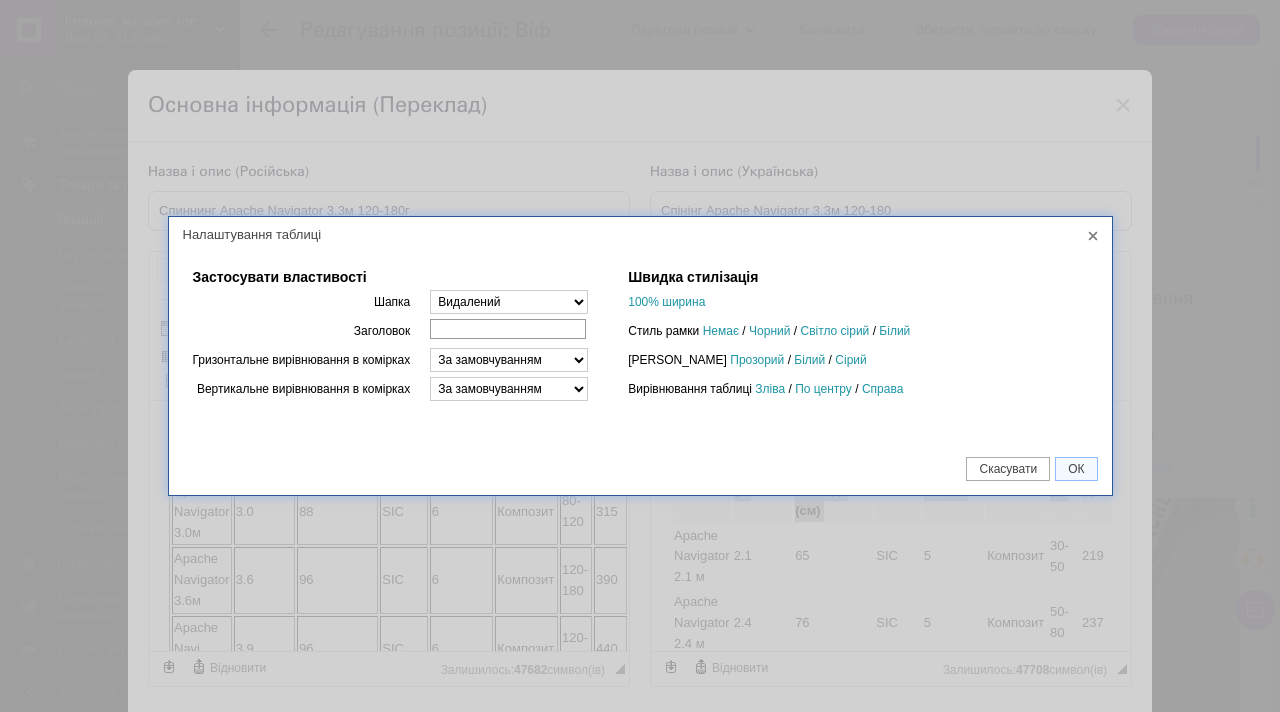 click on "Скасувати" at bounding box center [1010, 469] 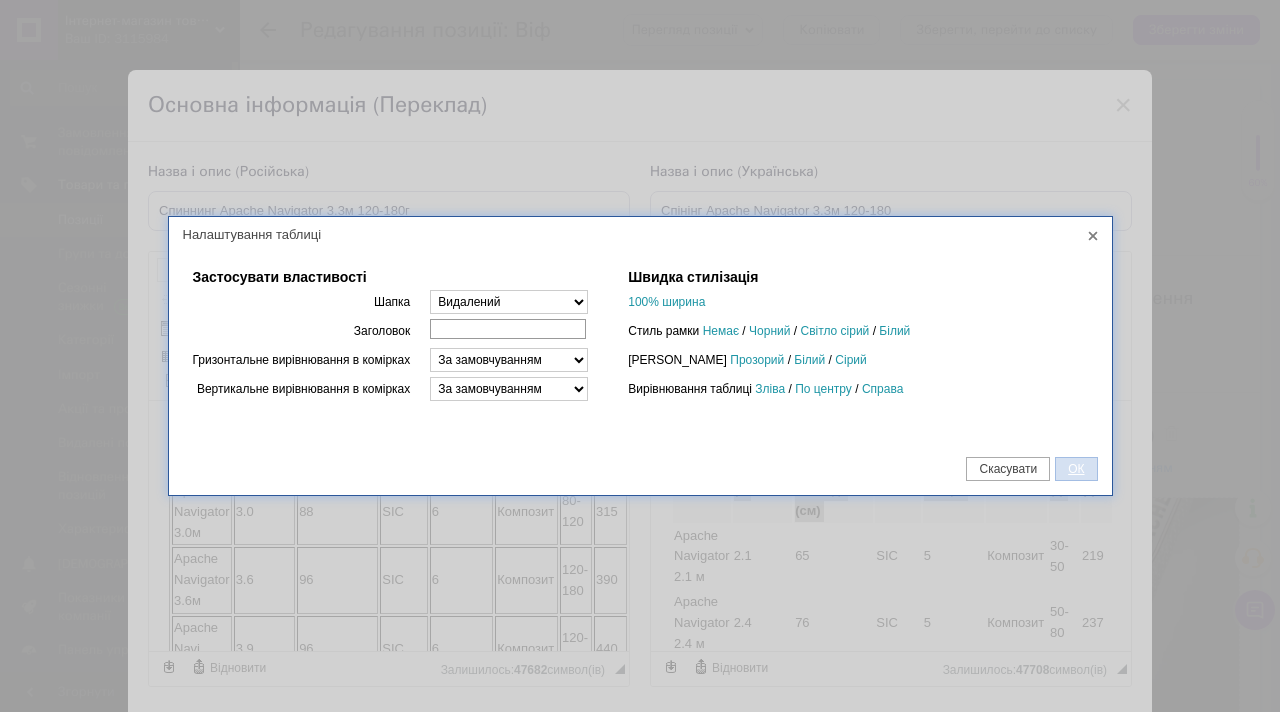 drag, startPoint x: 1061, startPoint y: 473, endPoint x: 32, endPoint y: 79, distance: 1101.8516 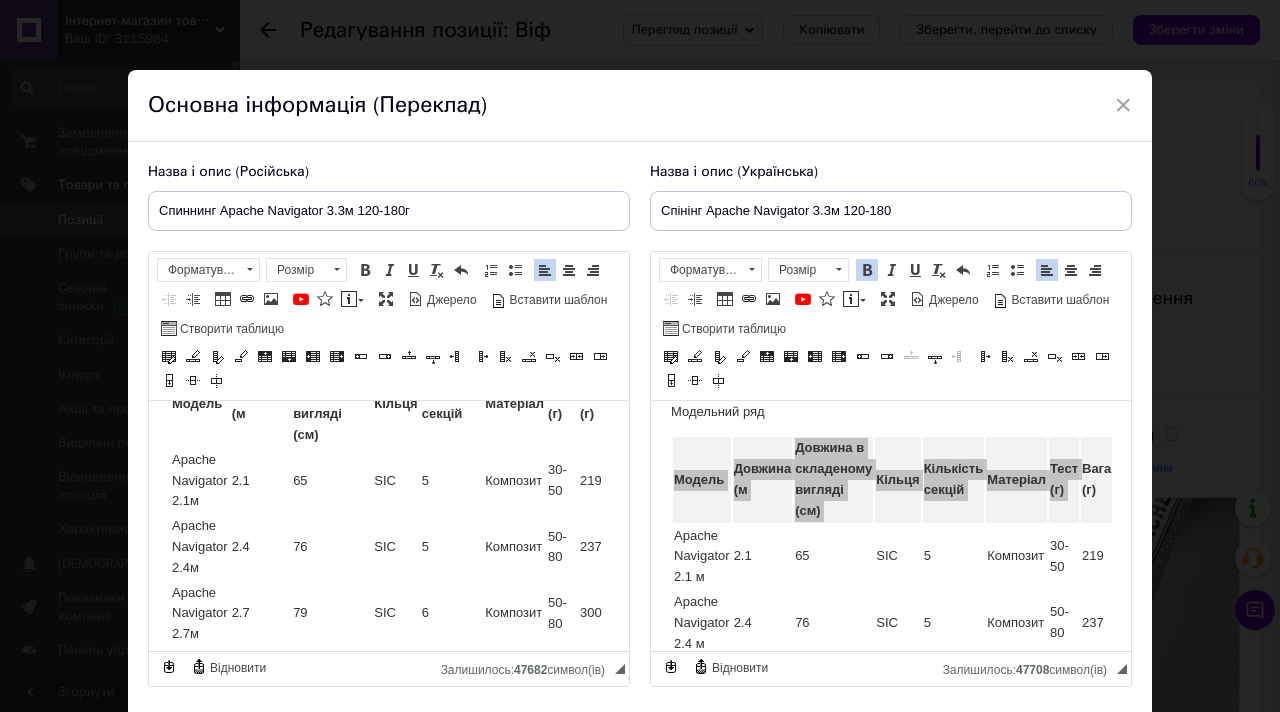 scroll, scrollTop: 982, scrollLeft: 0, axis: vertical 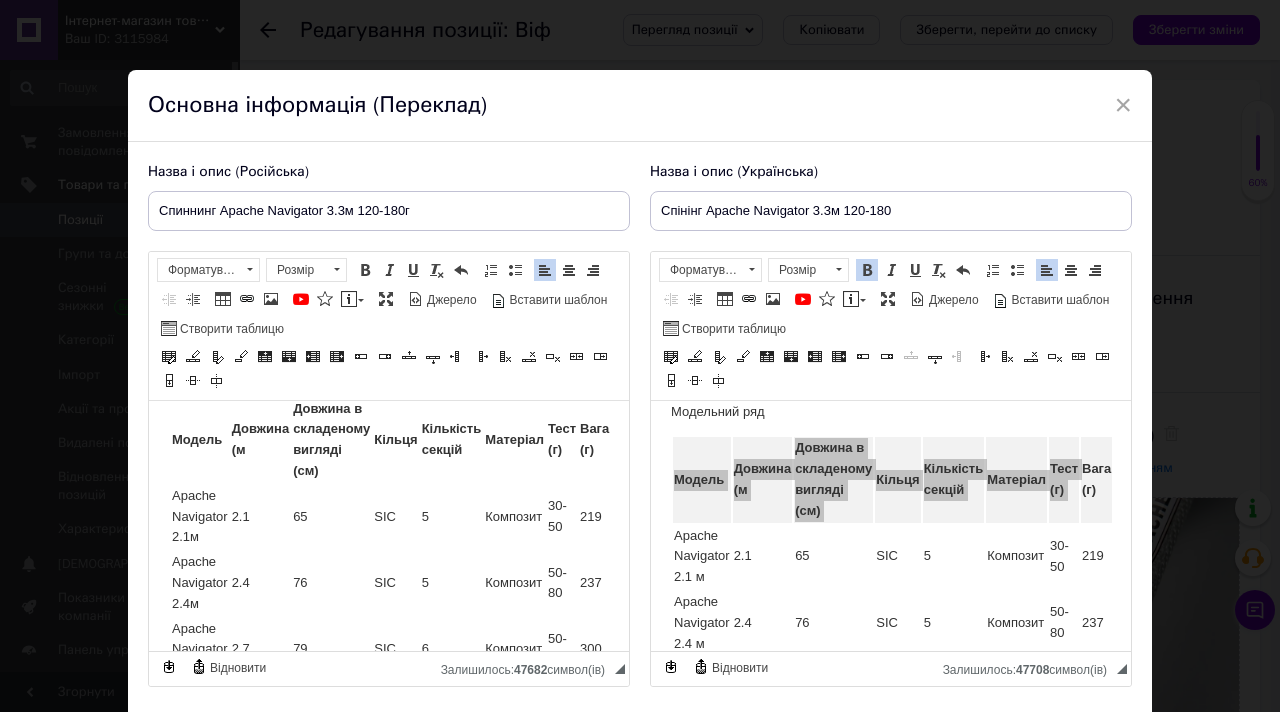 drag, startPoint x: 175, startPoint y: 493, endPoint x: 630, endPoint y: 496, distance: 455.0099 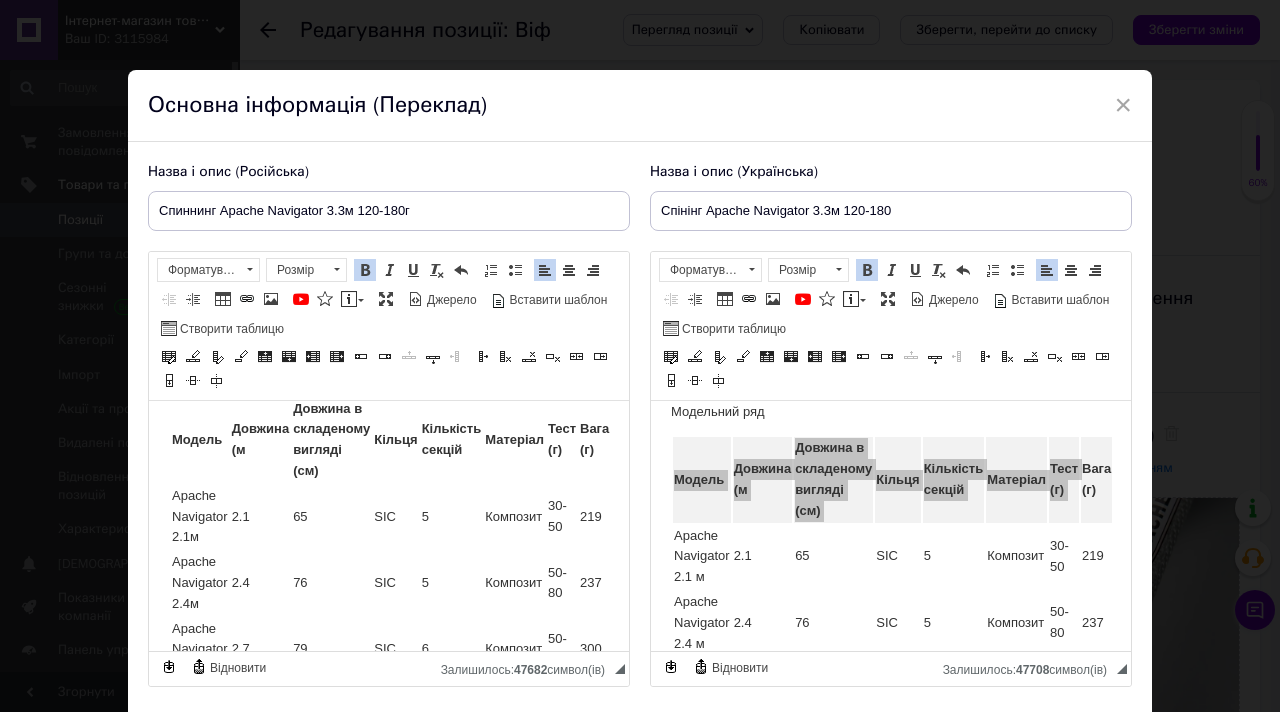 click on "Модель" at bounding box center [200, 440] 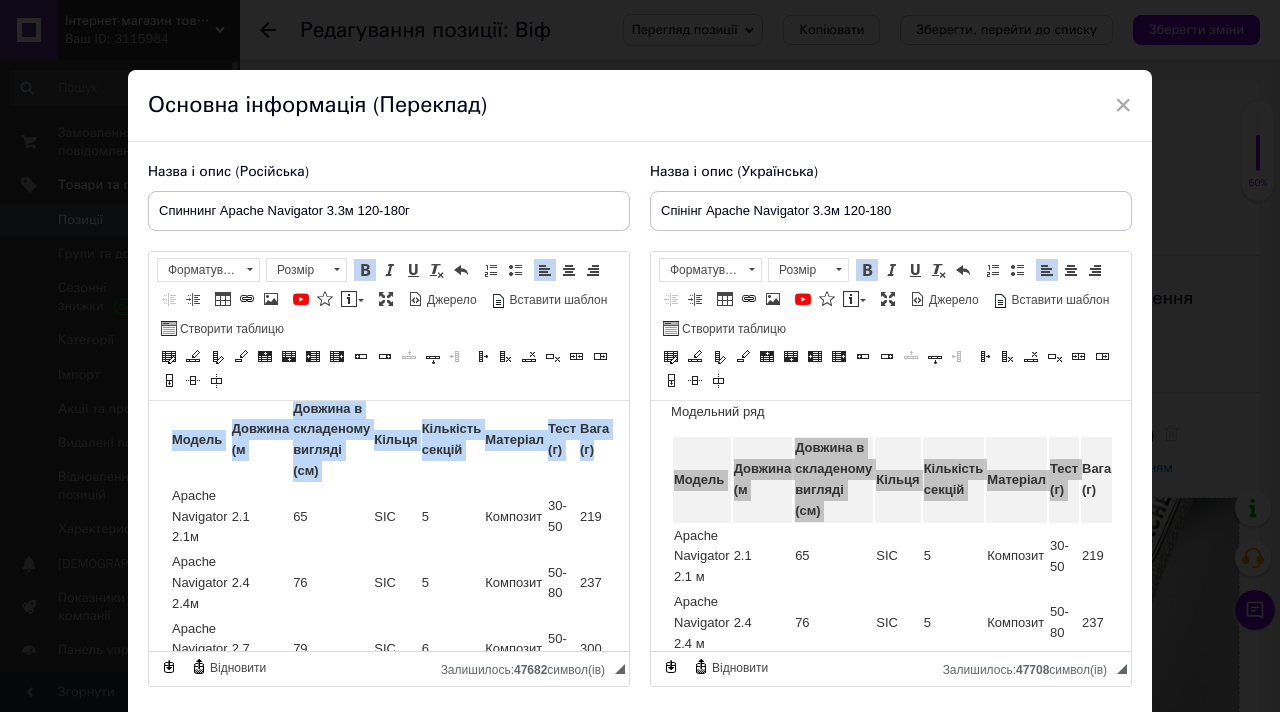 drag, startPoint x: 169, startPoint y: 483, endPoint x: 616, endPoint y: 504, distance: 447.493 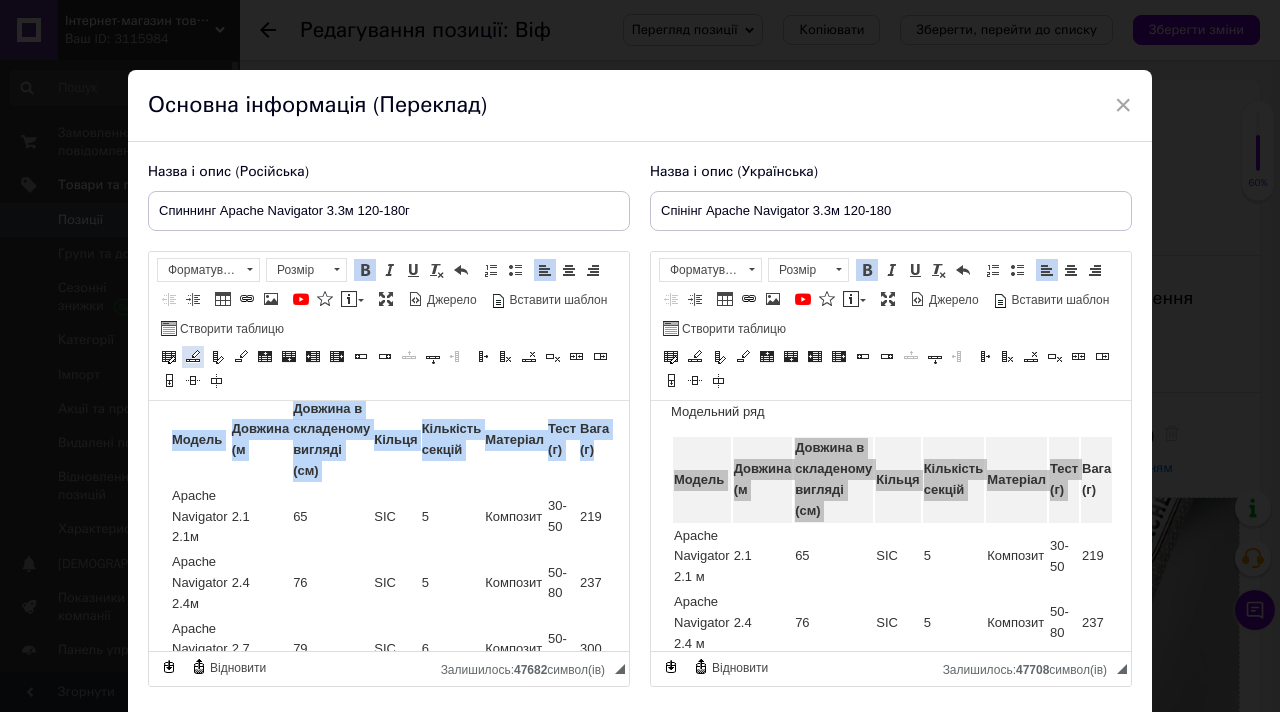 click at bounding box center [193, 357] 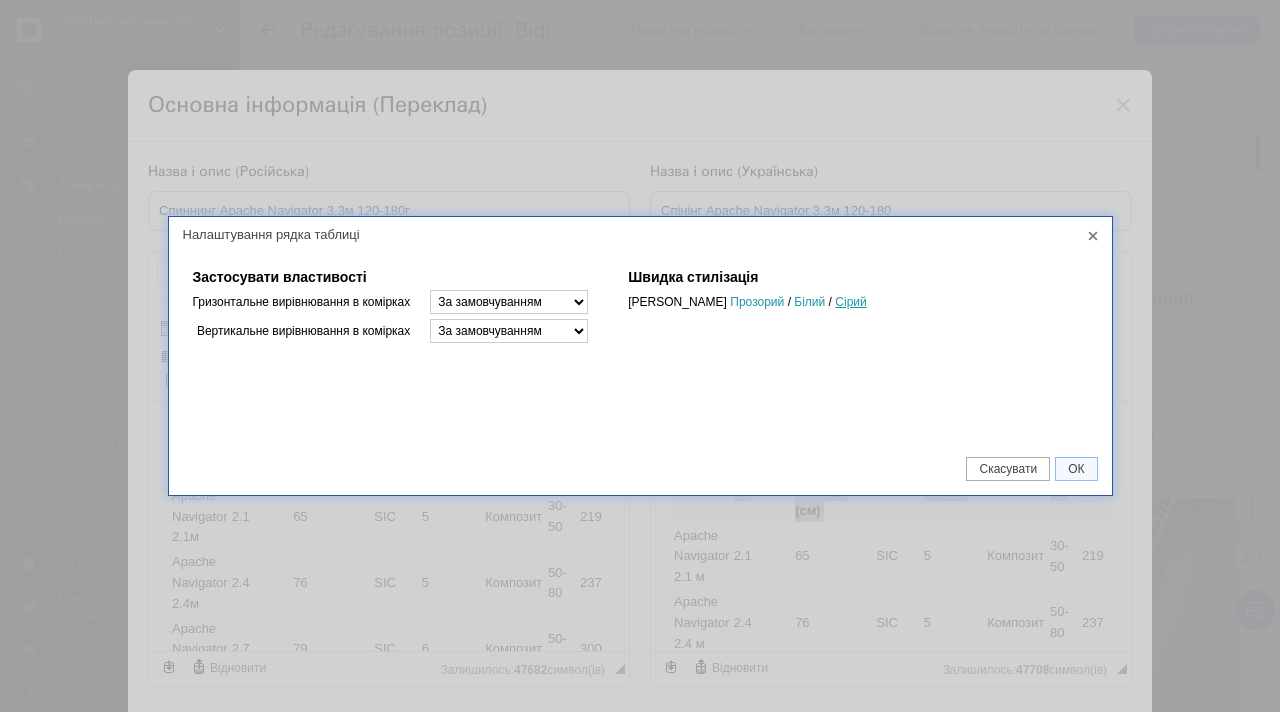 click on "Сірий" at bounding box center [850, 302] 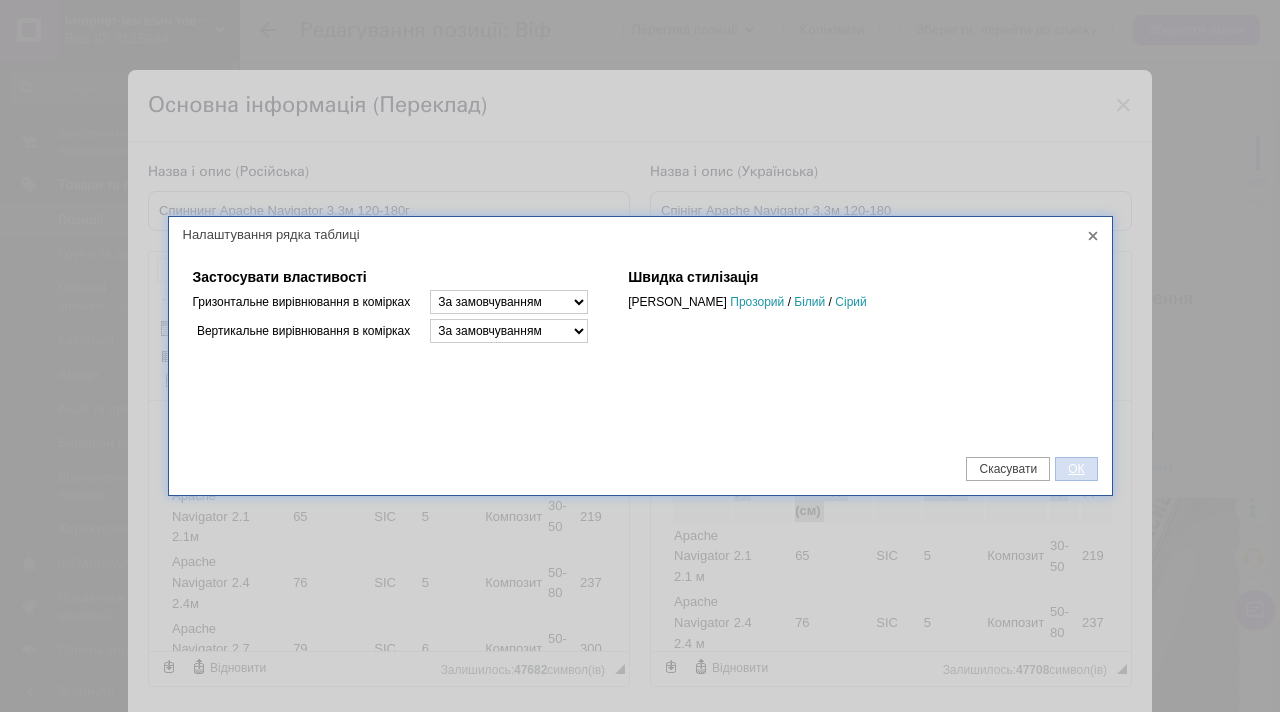 drag, startPoint x: 1077, startPoint y: 472, endPoint x: 402, endPoint y: 72, distance: 784.61774 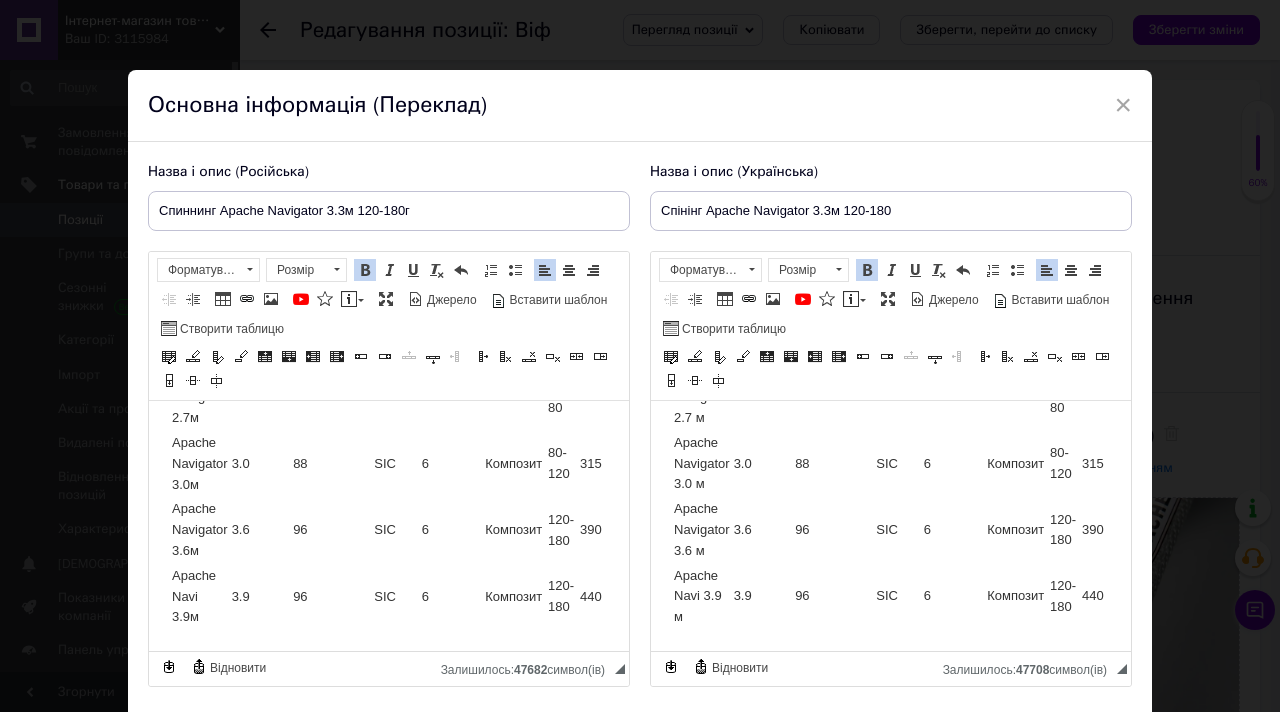 scroll, scrollTop: 1276, scrollLeft: 0, axis: vertical 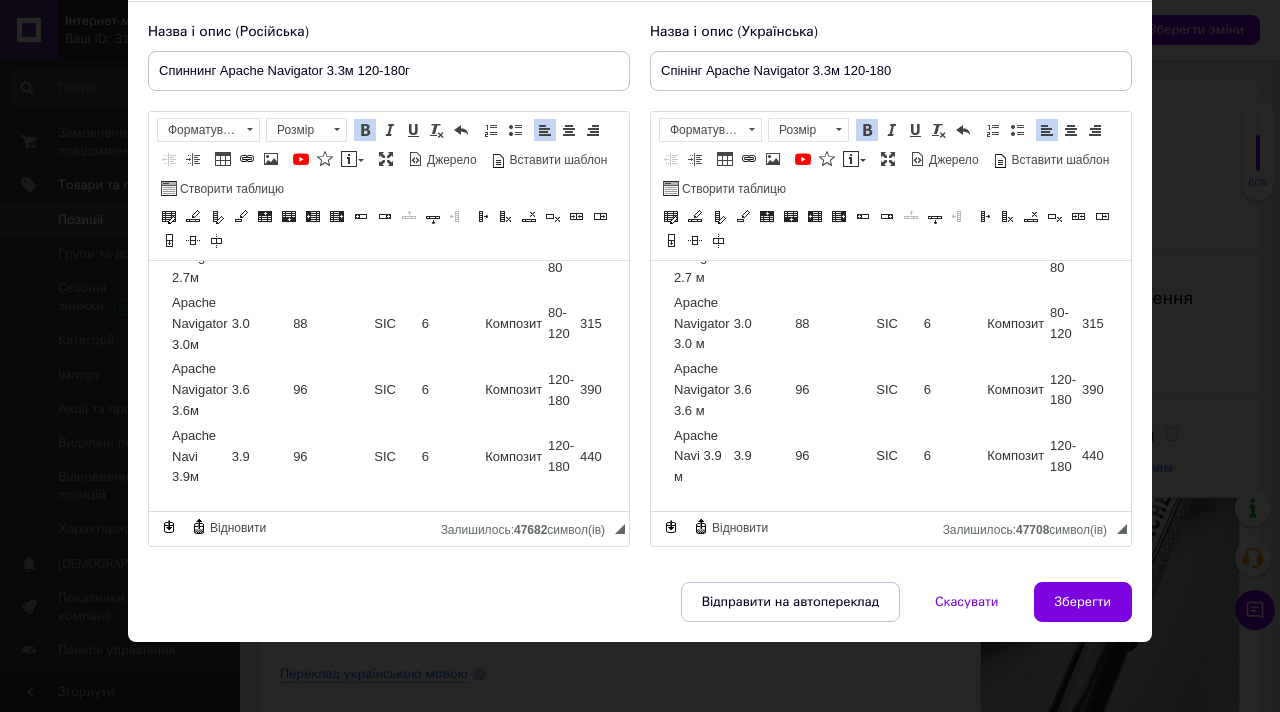 click on "Назва і опис (Українська) Спінінг Apache Navigator 3.3м 120-180 Спінінг телескоп Apache Navigators є ідеальним вибором як для початківців, так і для досвідчених рибалок завдяки своїм високоякісним характеристикам і універсальному застосуванню. Виготовлений з використанням композитних матеріалів, цей спінінг поєднує в собі міцність, легкість і високу чутливість до клювання риби.
Основні характеристики:
Матеріал бланка:  використовується композит, що гарантує максимальну міцність серед аналогів і легкість для зручності під час використання.
Ручка:
Кільця:
:" at bounding box center (891, 285) 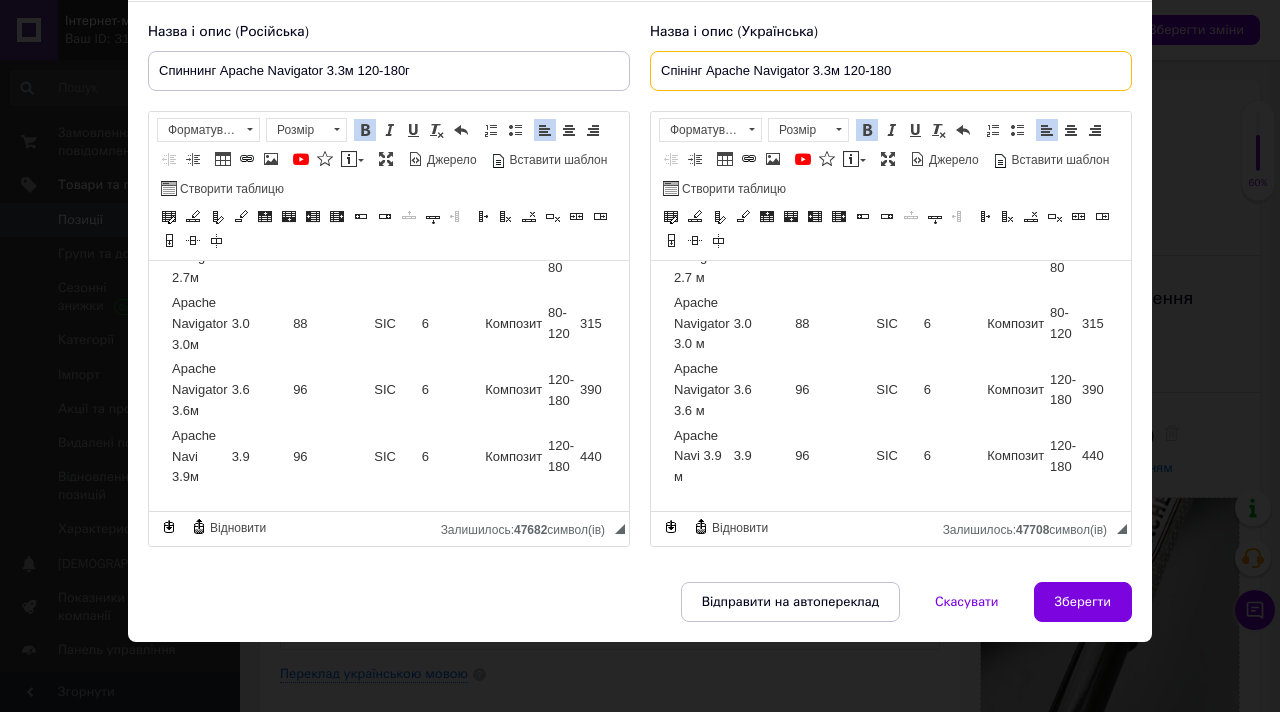 click on "Спінінг Apache Navigator 3.3м 120-180" at bounding box center [891, 71] 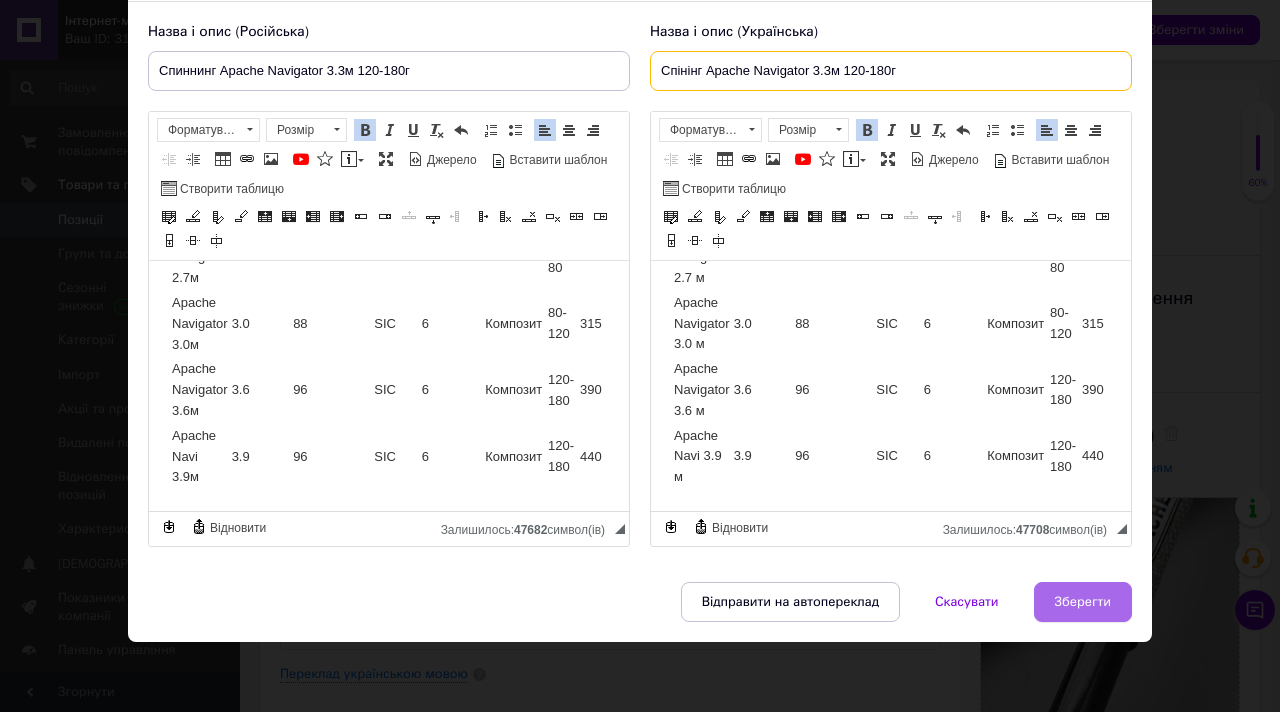type on "Спінінг Apache Navigator 3.3м 120-180г" 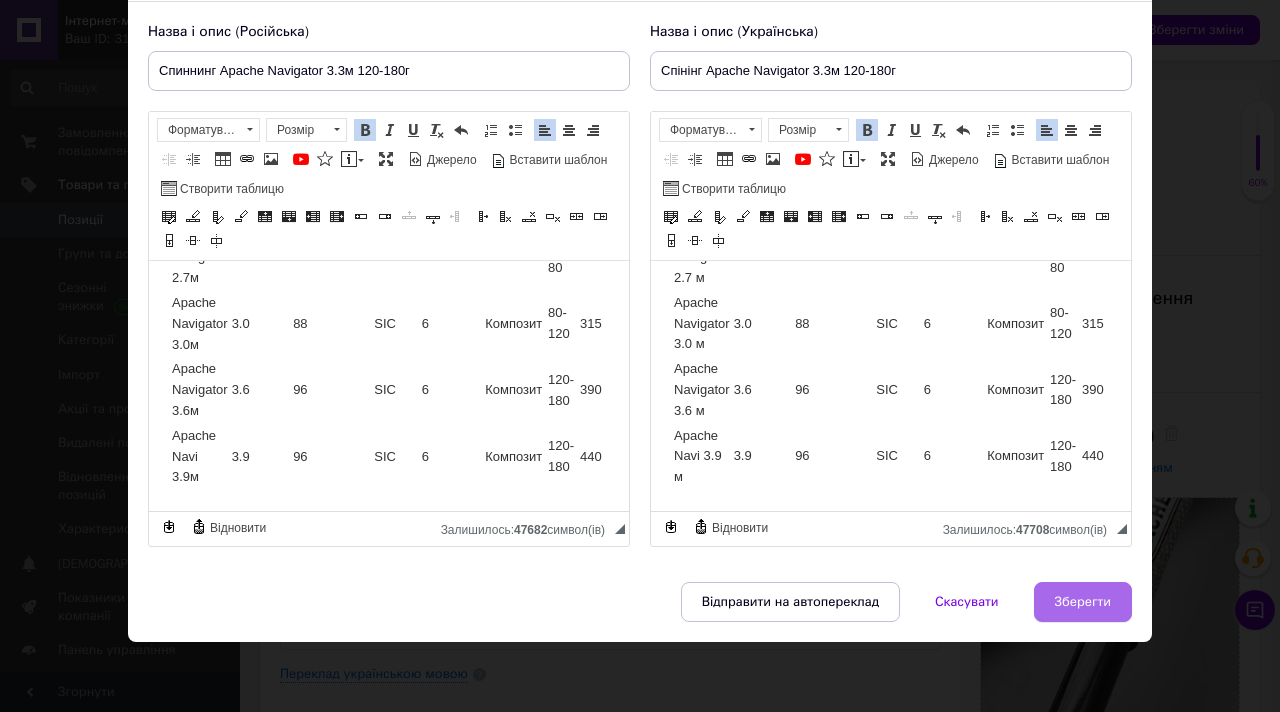 click on "Зберегти" at bounding box center [1083, 602] 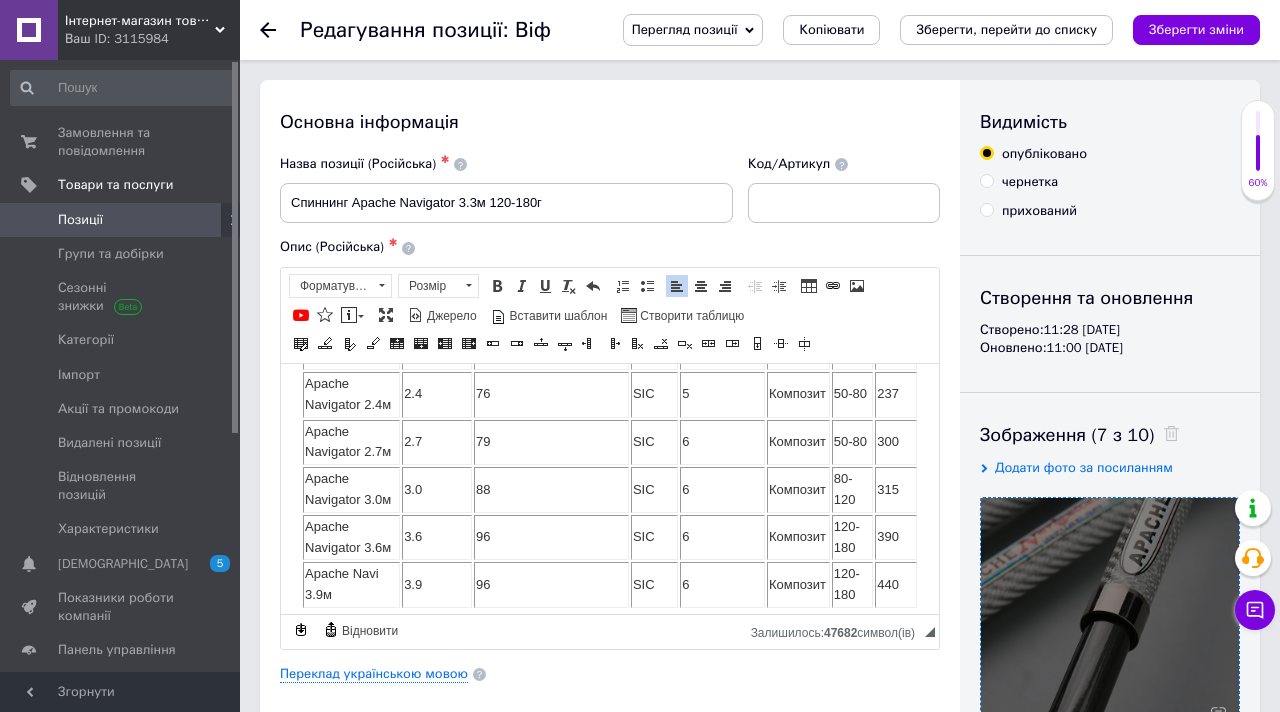 scroll, scrollTop: 774, scrollLeft: 0, axis: vertical 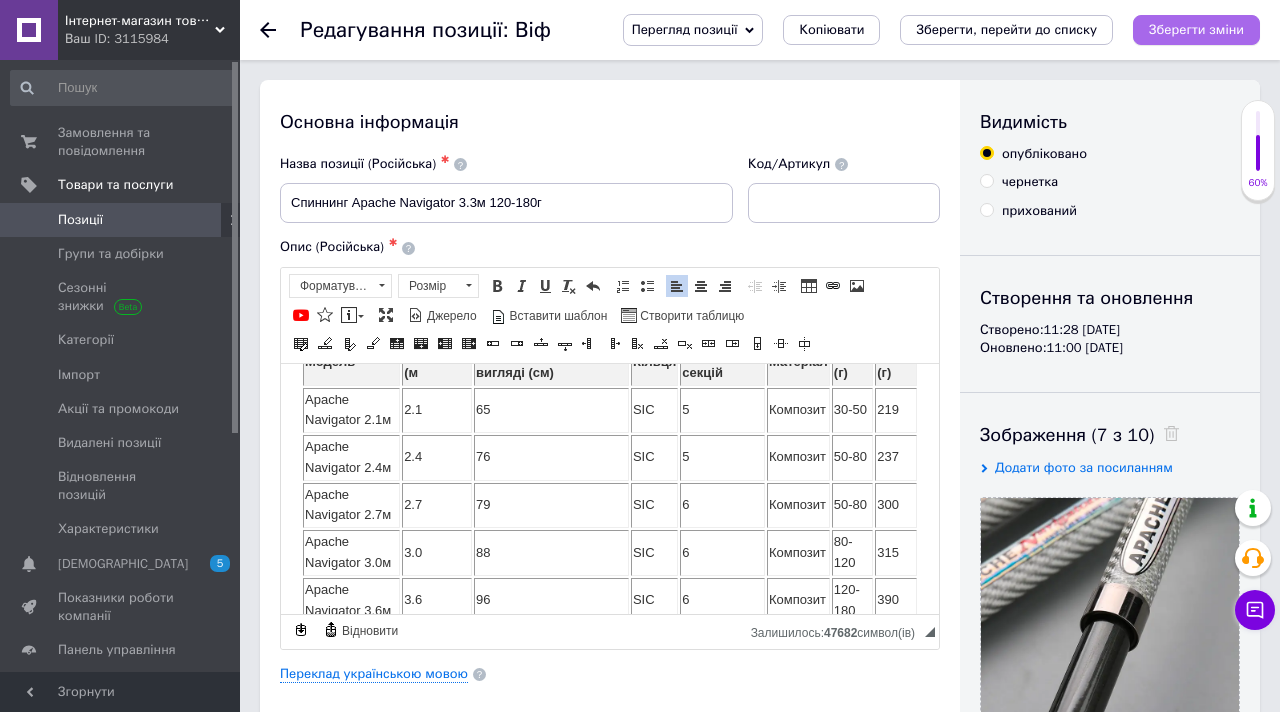 click on "Зберегти зміни" at bounding box center (1196, 29) 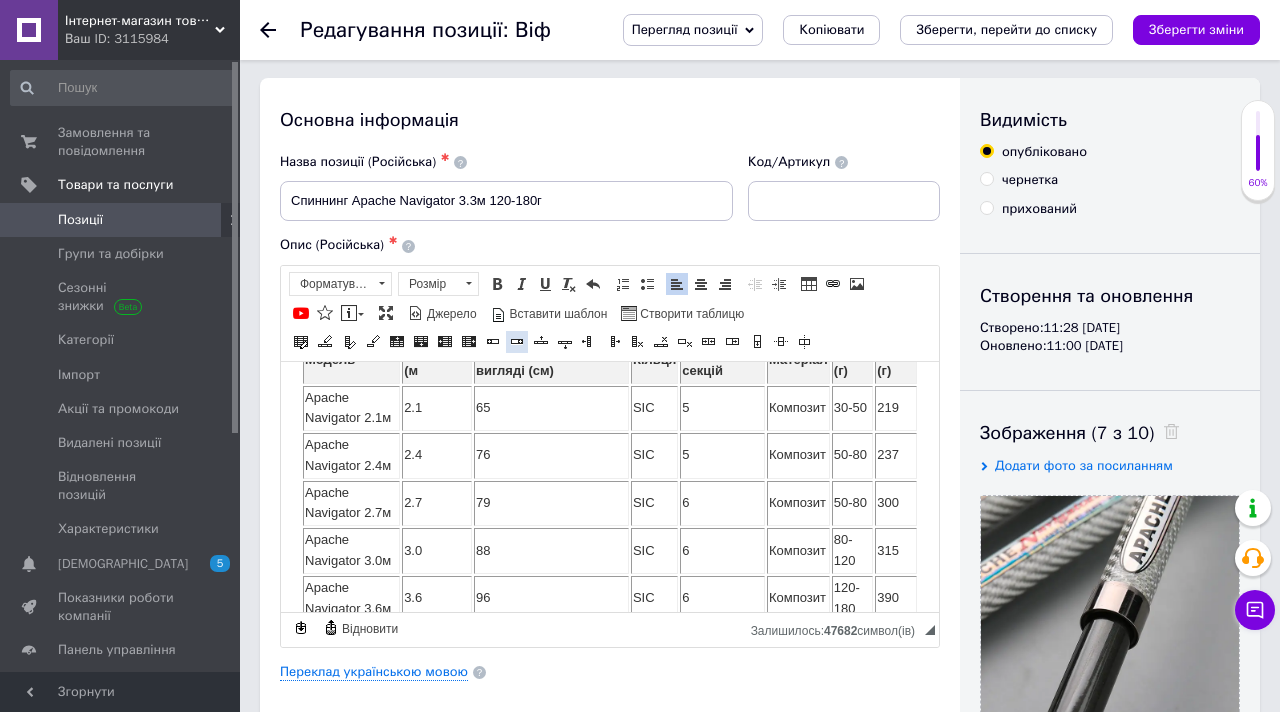 scroll, scrollTop: 0, scrollLeft: 0, axis: both 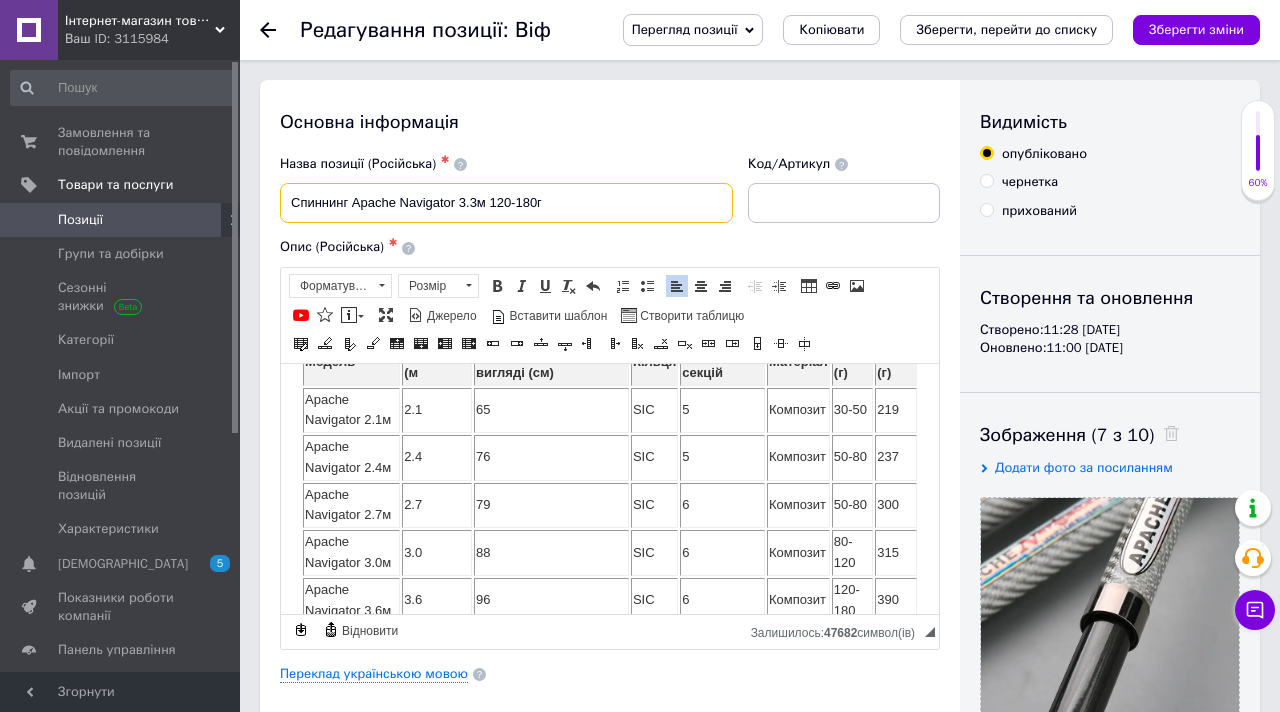 click on "Спиннинг Apache Navigator 3.3м 120-180г" at bounding box center [506, 203] 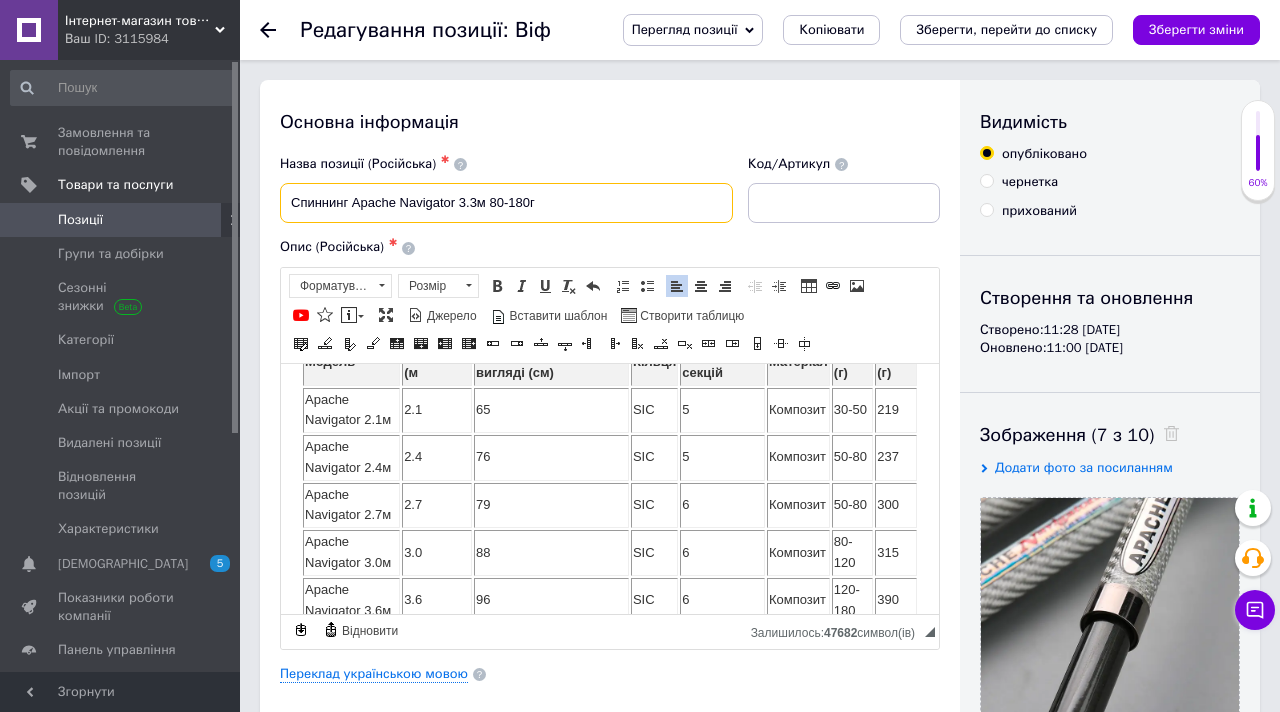 click on "Спиннинг Apache Navigator 3.3м 80-180г" at bounding box center (506, 203) 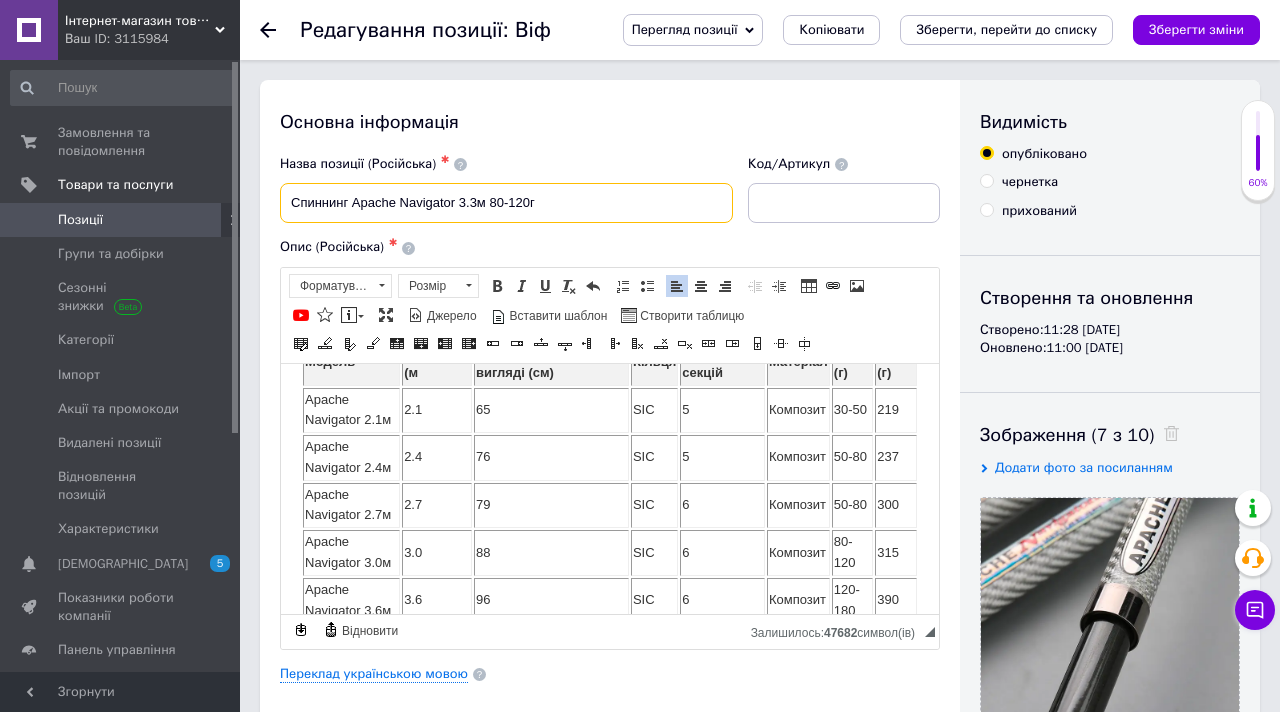 type on "Спиннинг Apache Navigator 3.3м 80-120г" 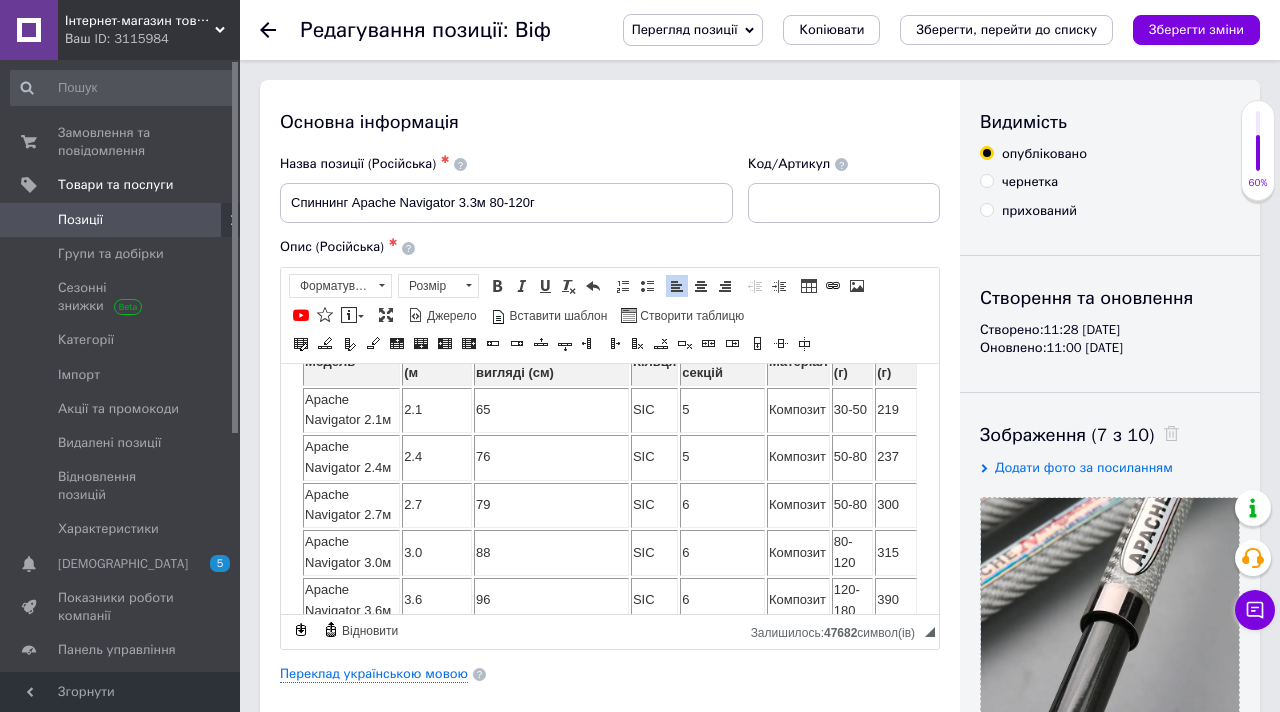 click on "Основна інформація Назва позиції (Російська) ✱ Спиннинг Apache Navigator 3.3м 80-120г Код/Артикул Опис (Російська) ✱ Спиннинг телескоп Apache Navigators является идеальным выбором как для начинающих, так и для опытных рыболовов благодаря своим высококачественным характеристикам и универсальному применению. Изготовленный из композитных материалов, этот спиннинг сочетает в себе прочность, легкость и высокую чувствительность к поклевке рыбы.
Основные характеристики:
Материал бланка:
Рукоять:
Кольца:
Телескопическая конструкция:
Навигатор Апач) :" at bounding box center (610, 638) 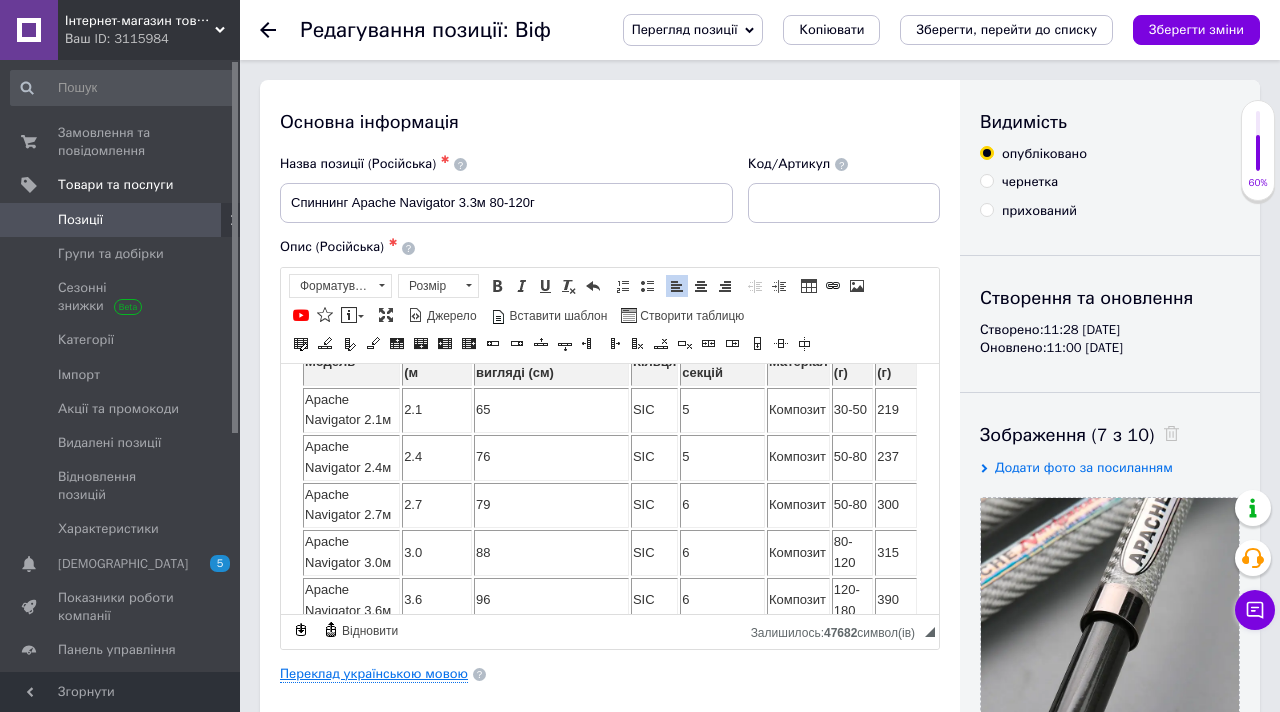 click on "Переклад українською мовою" at bounding box center (374, 674) 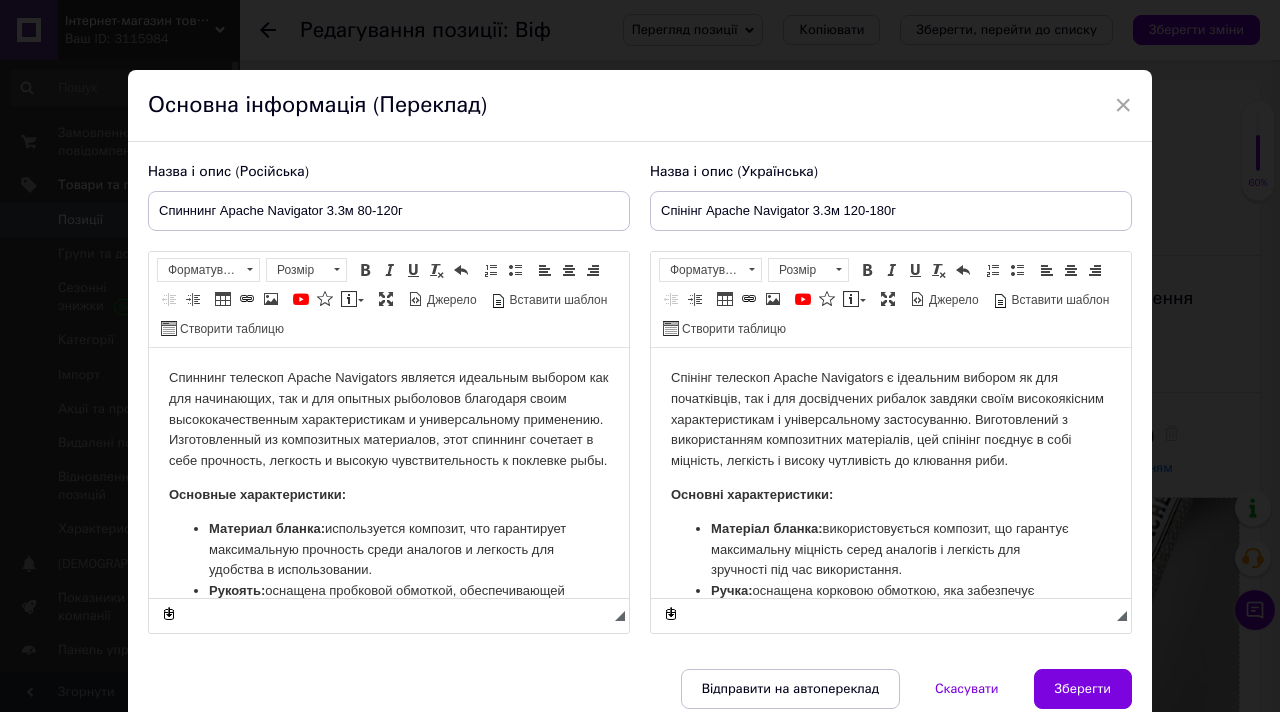 scroll, scrollTop: 0, scrollLeft: 0, axis: both 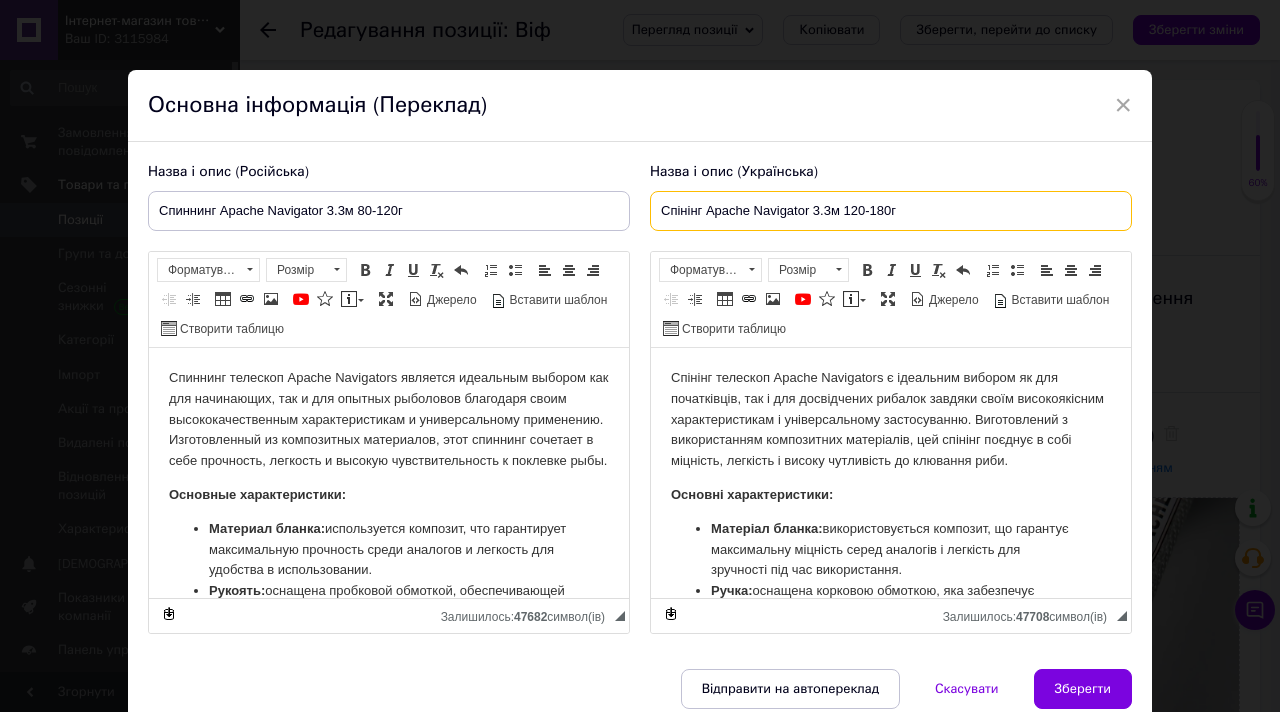 click on "Спінінг Apache Navigator 3.3м 120-180г" at bounding box center (891, 211) 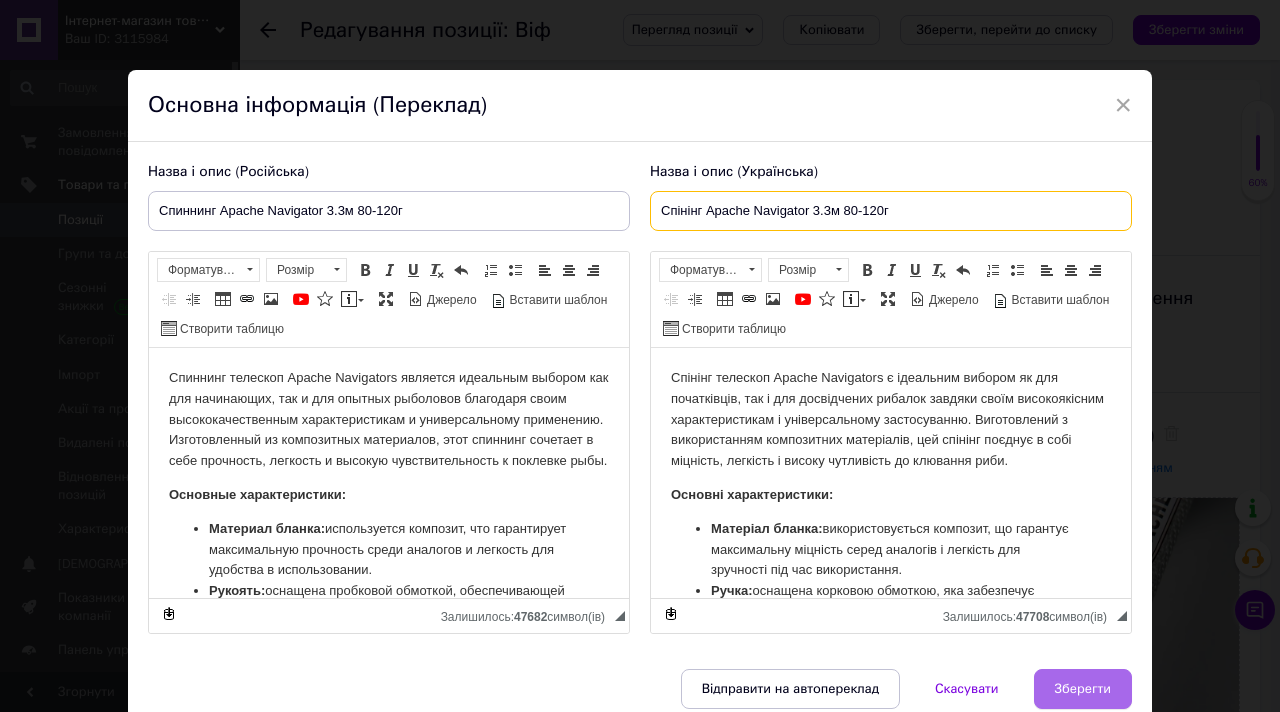 type on "Спінінг Apache Navigator 3.3м 80-120г" 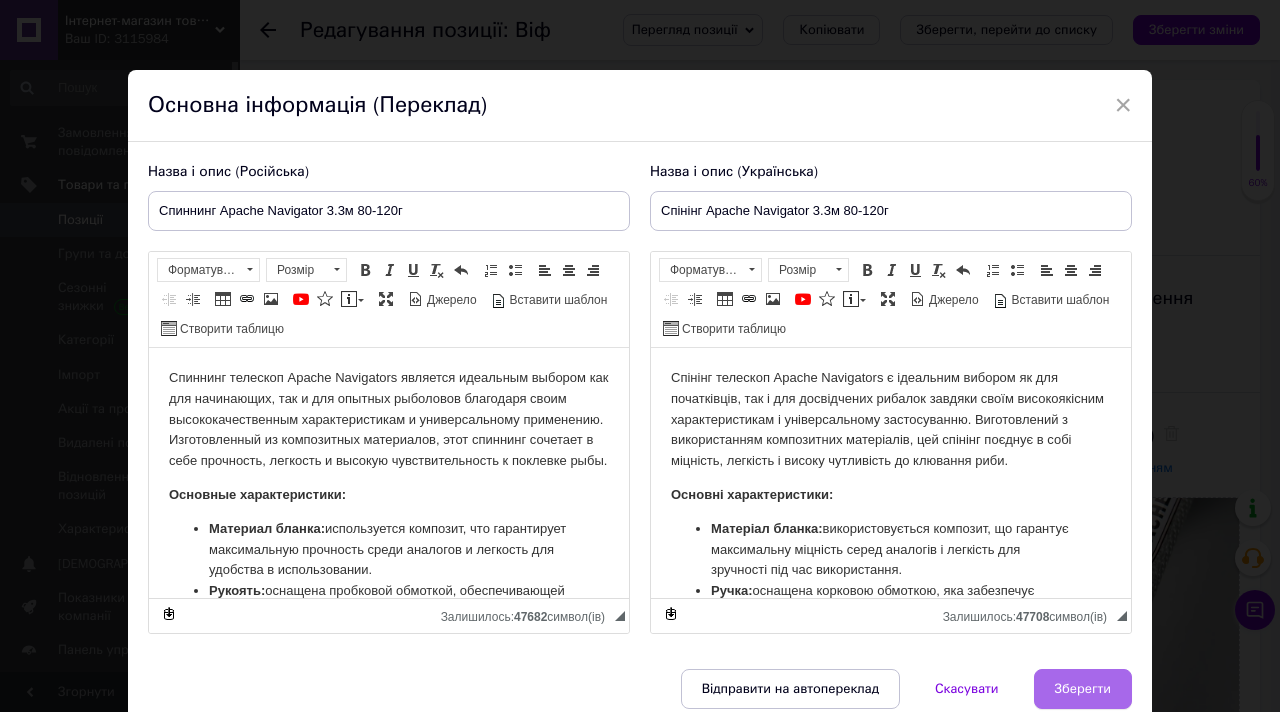 click on "Зберегти" at bounding box center (1083, 689) 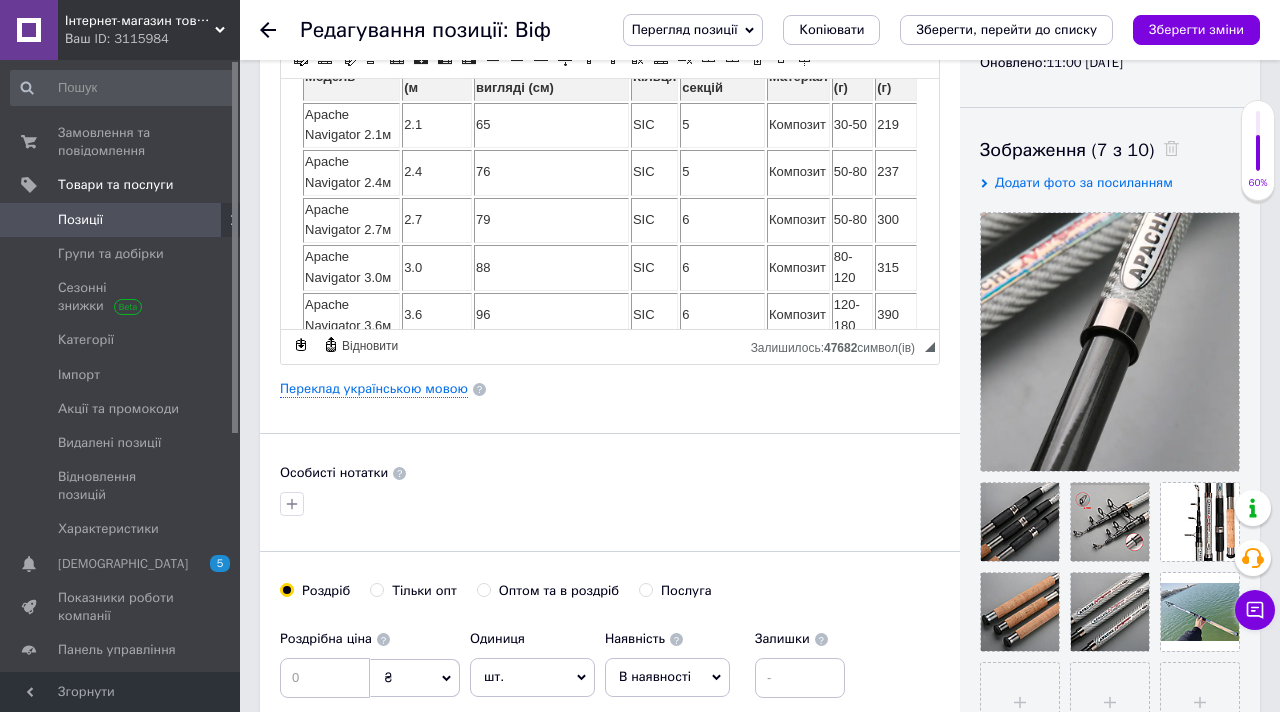 scroll, scrollTop: 366, scrollLeft: 0, axis: vertical 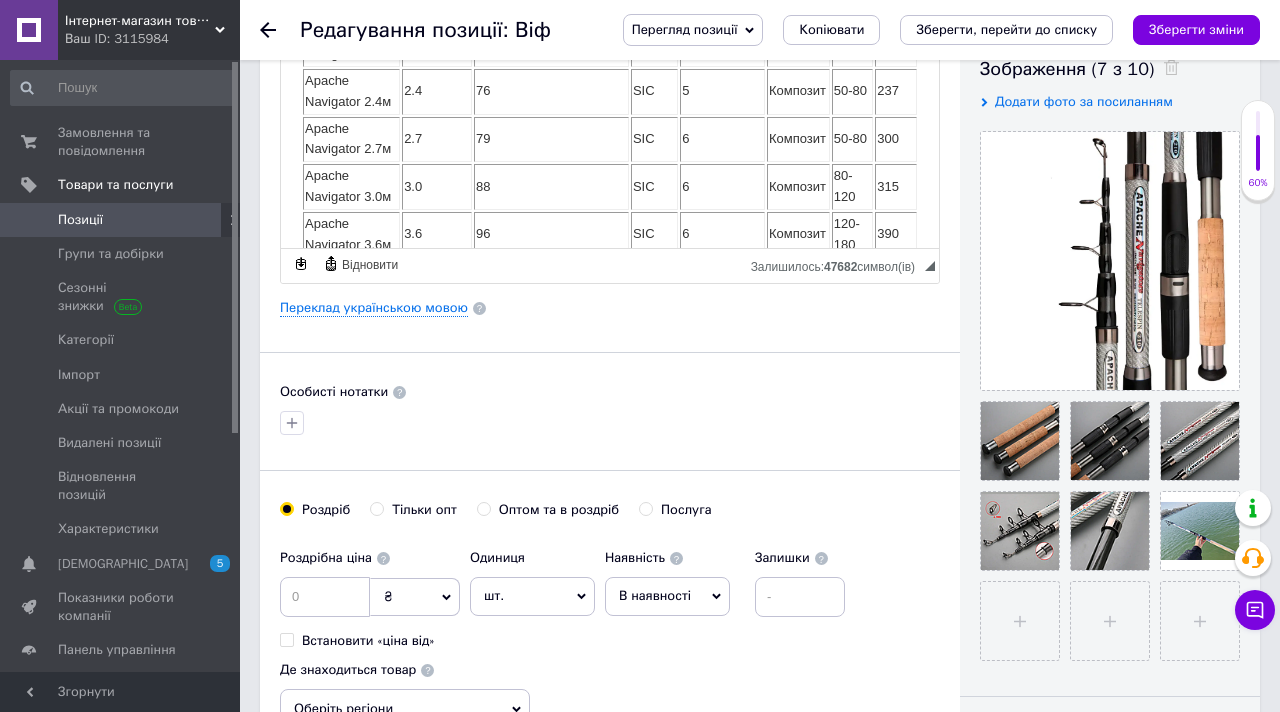 click on "В наявності" at bounding box center (655, 595) 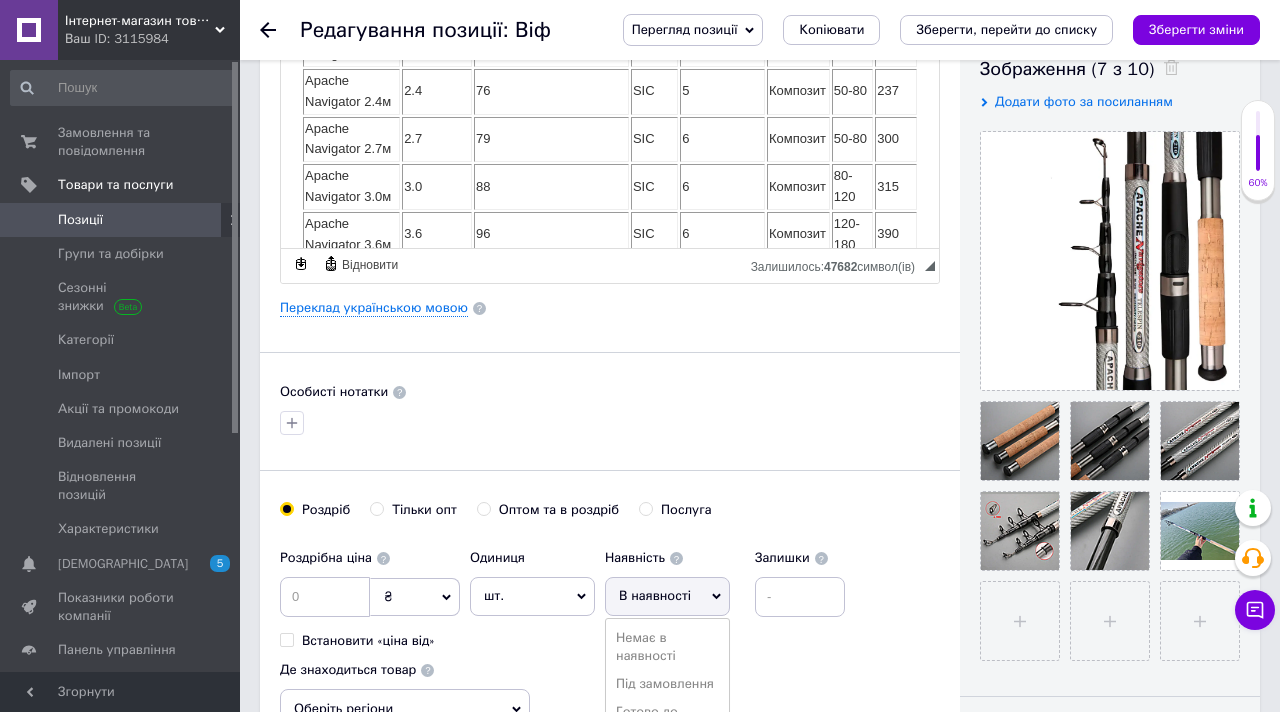 scroll, scrollTop: 441, scrollLeft: 0, axis: vertical 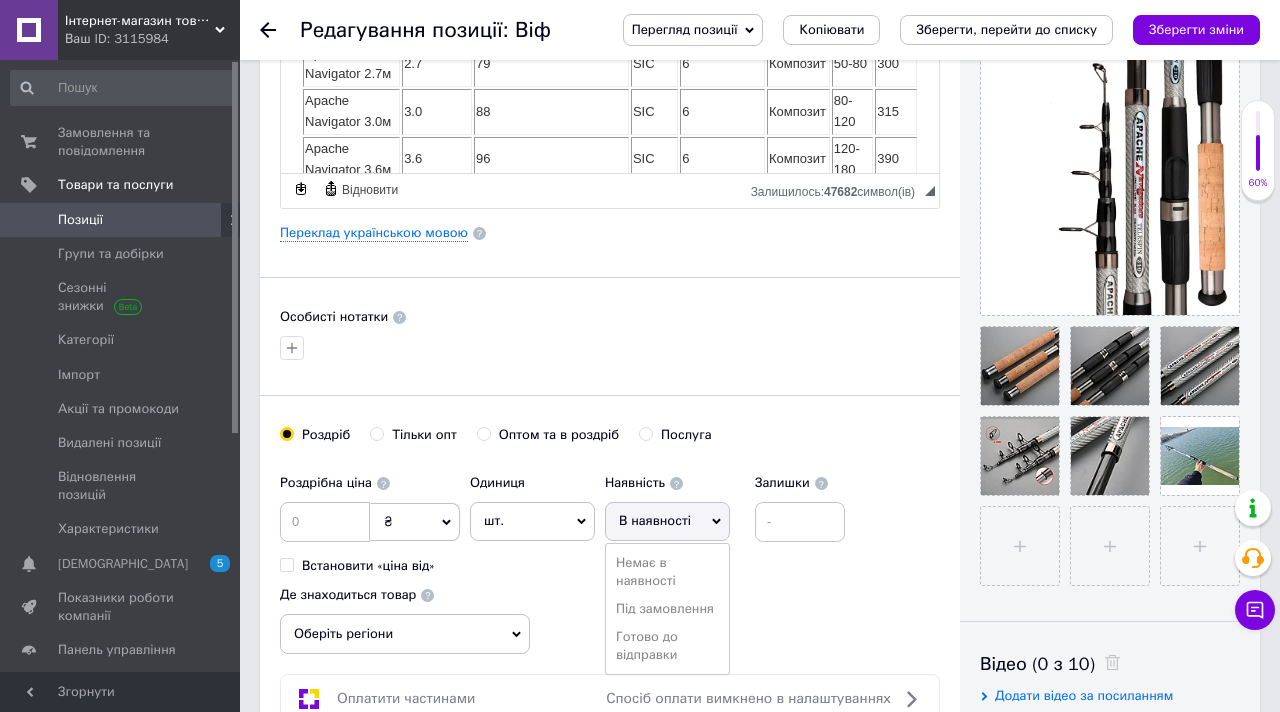 click on "Немає в наявності Під замовлення Готово до відправки" at bounding box center [667, 609] 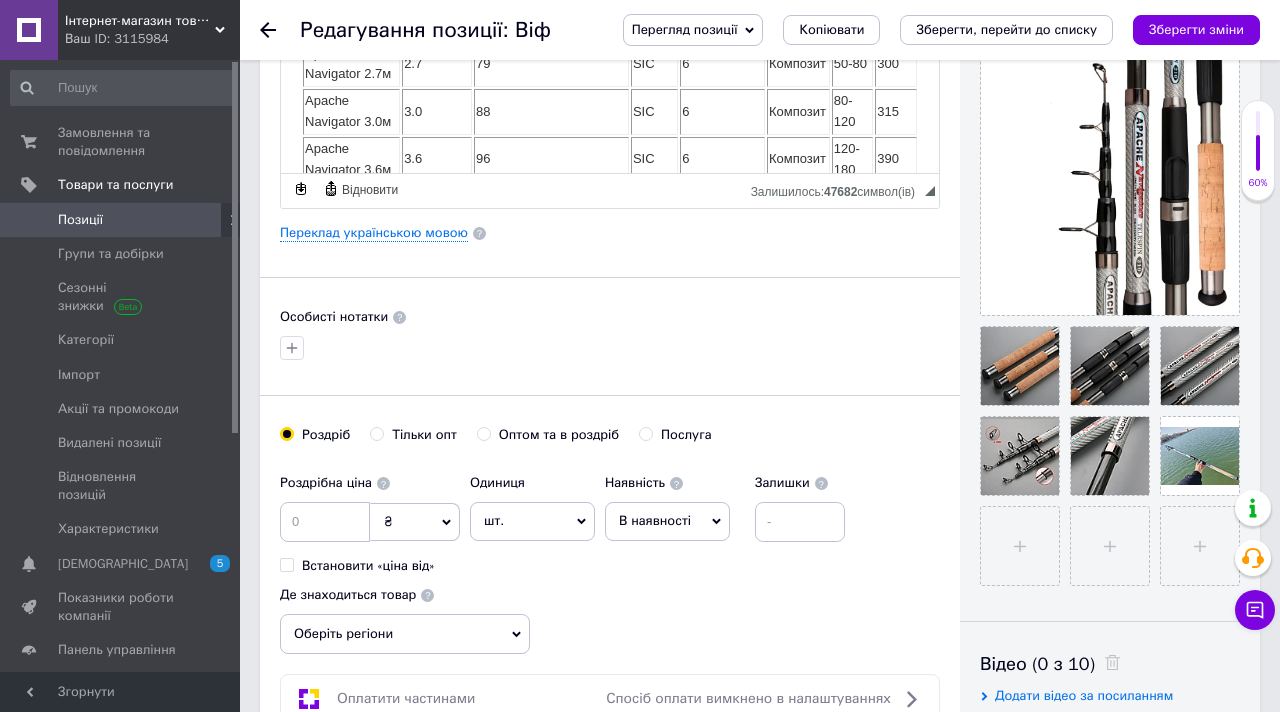 click on "Основна інформація Назва позиції (Російська) ✱ Спиннинг Apache Navigator 3.3м 80-120г Код/Артикул Опис (Російська) ✱ Спиннинг телескоп Apache Navigators является идеальным выбором как для начинающих, так и для опытных рыболовов благодаря своим высококачественным характеристикам и универсальному применению. Изготовленный из композитных материалов, этот спиннинг сочетает в себе прочность, легкость и высокую чувствительность к поклевке рыбы.
Основные характеристики:
Материал бланка:
Рукоять:
Кольца:
Телескопическая конструкция:
Навигатор Апач) :" at bounding box center (610, 197) 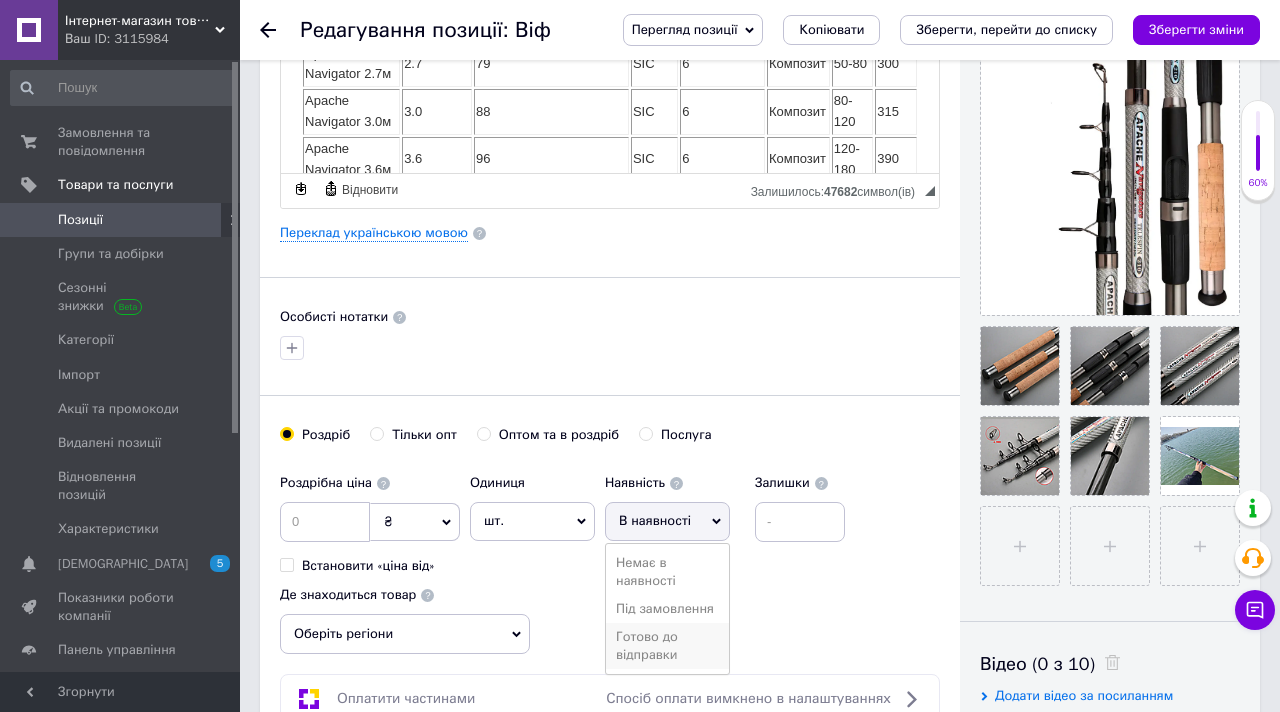 click on "Готово до відправки" at bounding box center (667, 646) 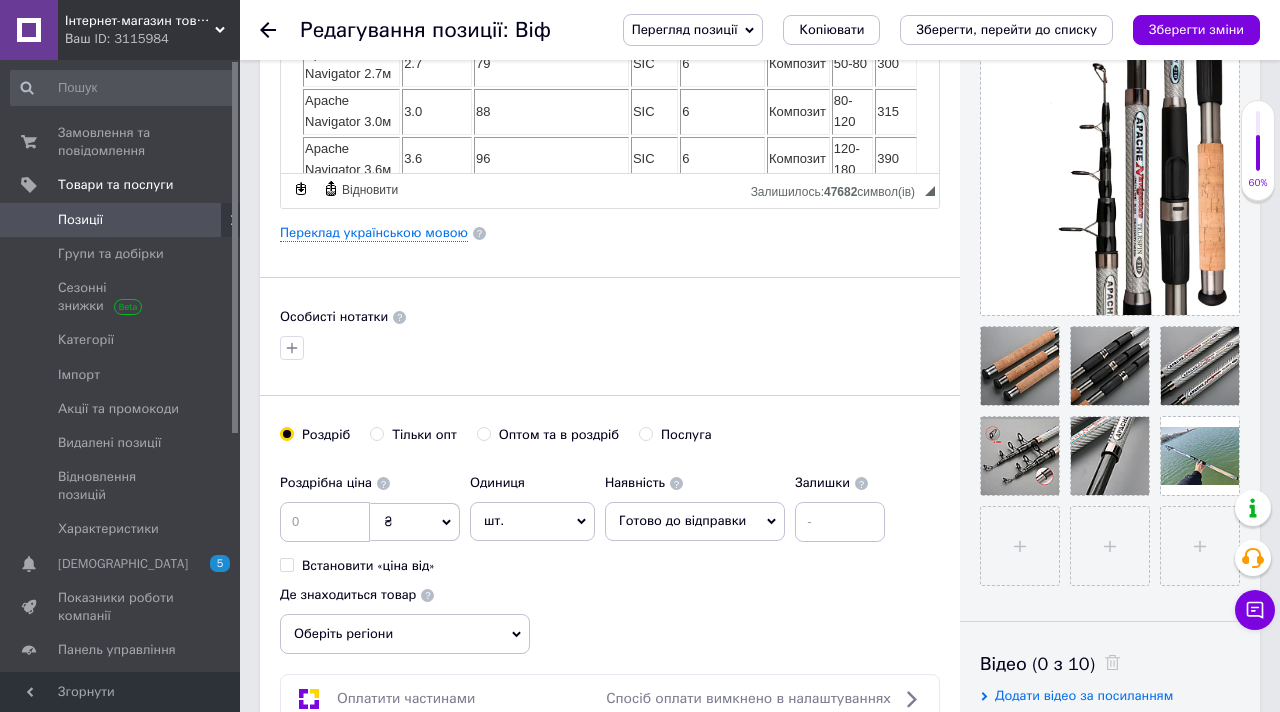 click on "Оберіть регіони" at bounding box center [405, 634] 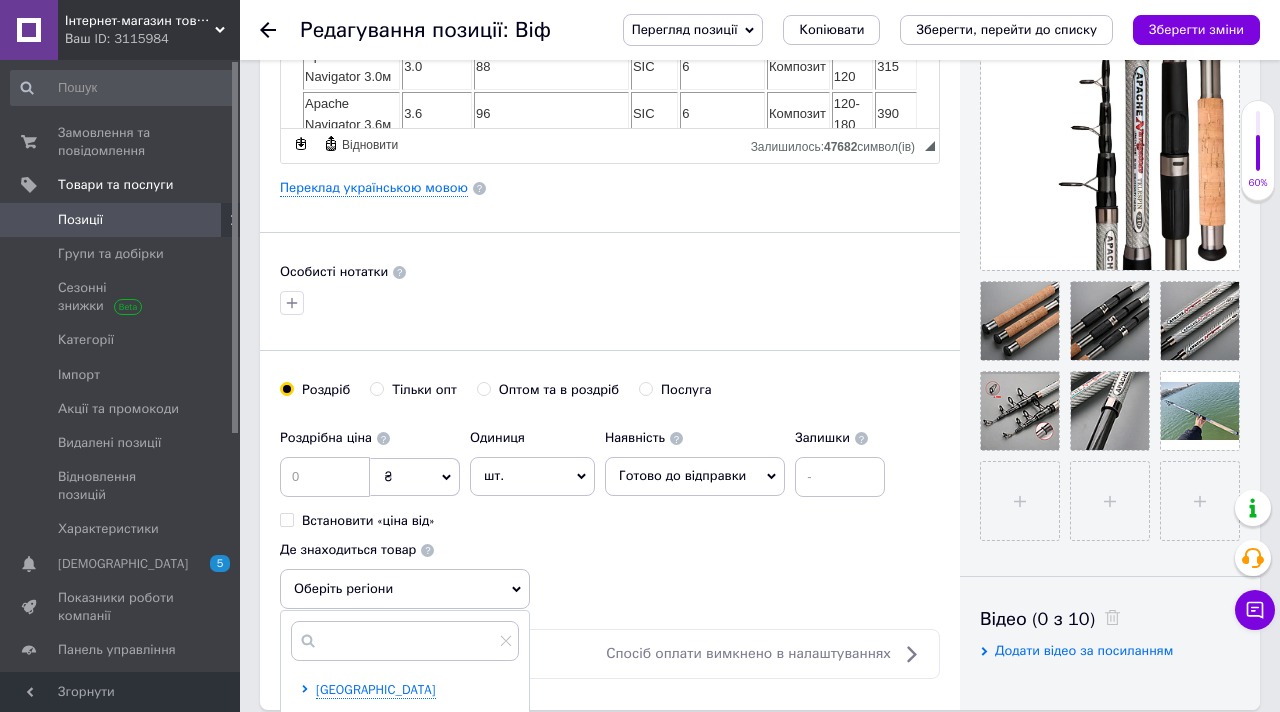 scroll, scrollTop: 487, scrollLeft: 0, axis: vertical 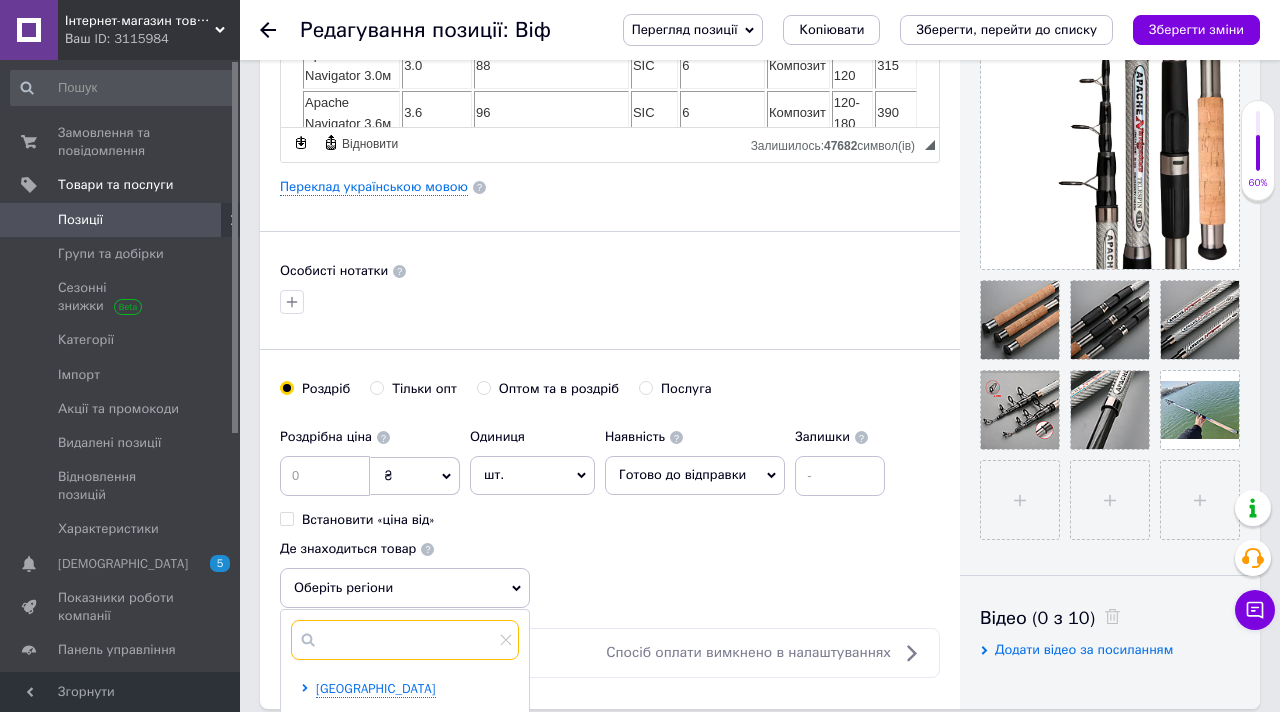 click at bounding box center [405, 640] 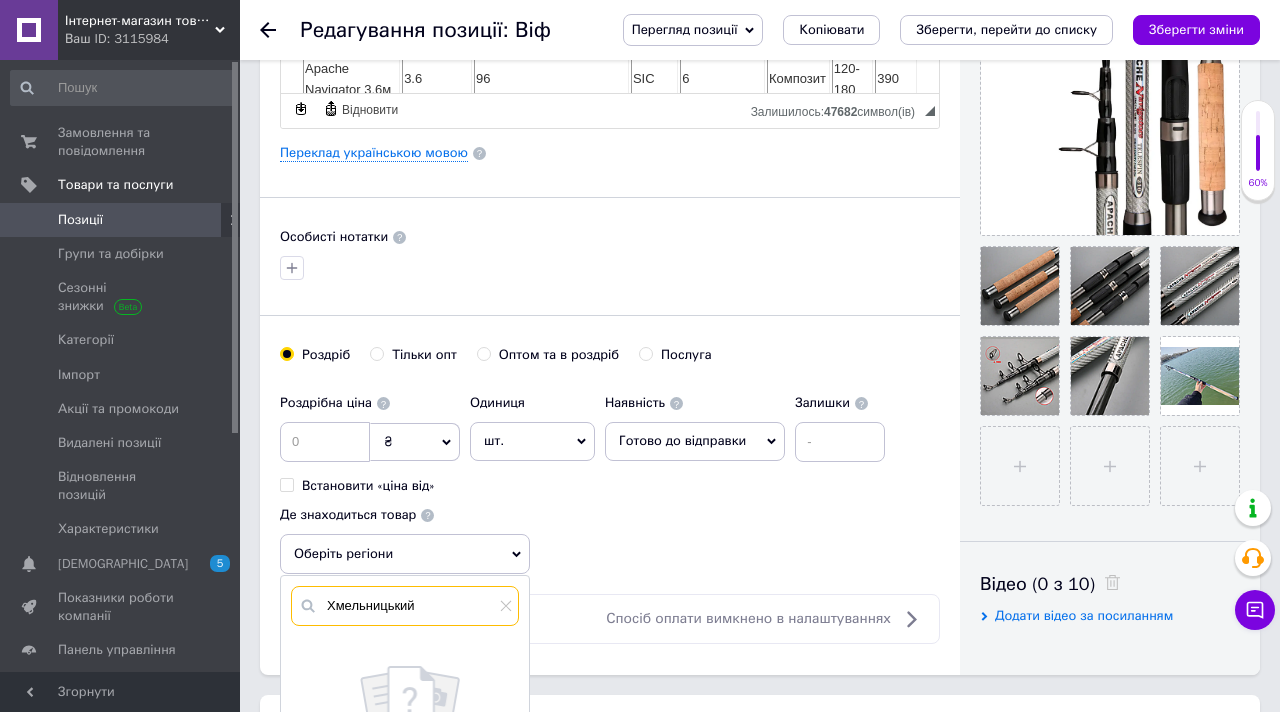 scroll, scrollTop: 527, scrollLeft: 0, axis: vertical 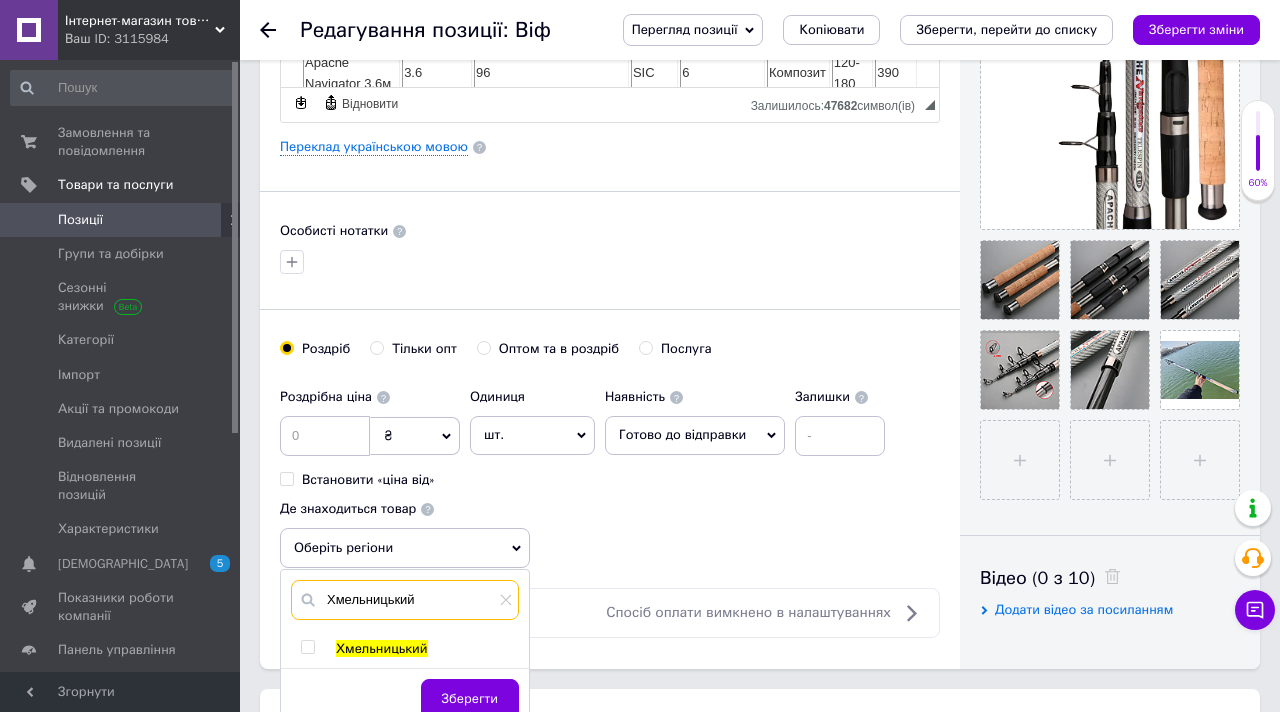 type on "Хмельницький" 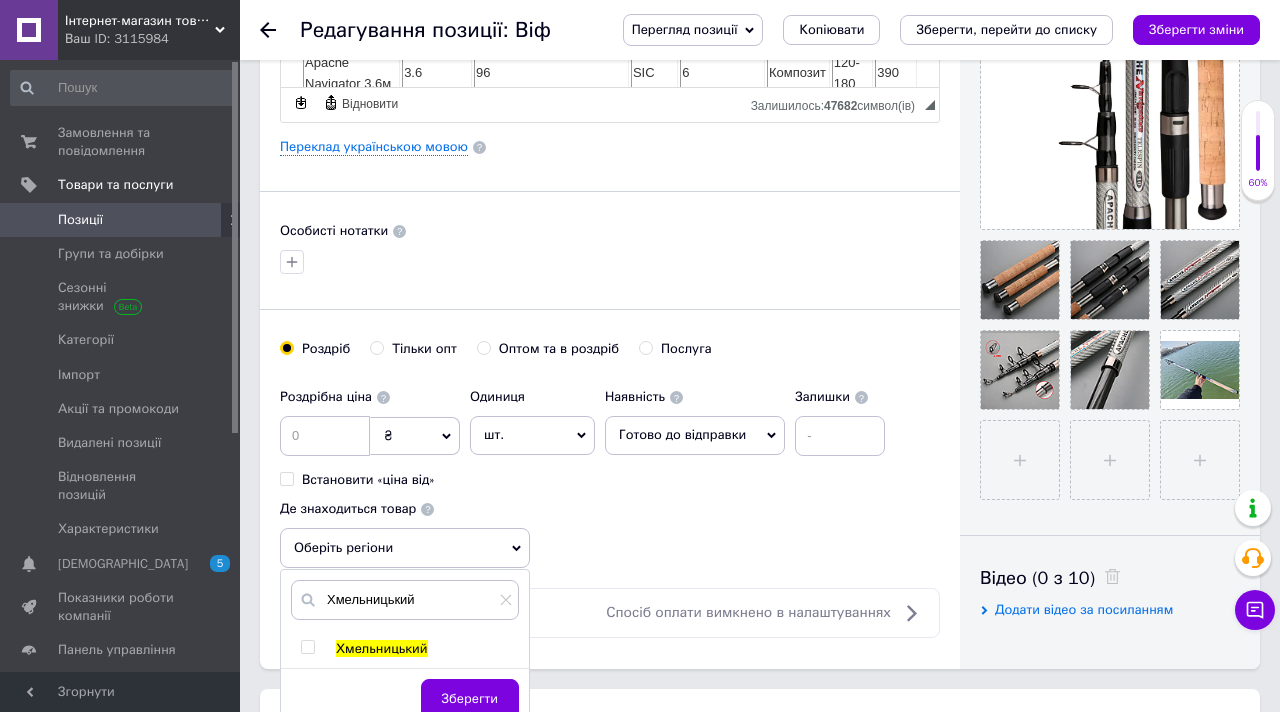 click at bounding box center (307, 647) 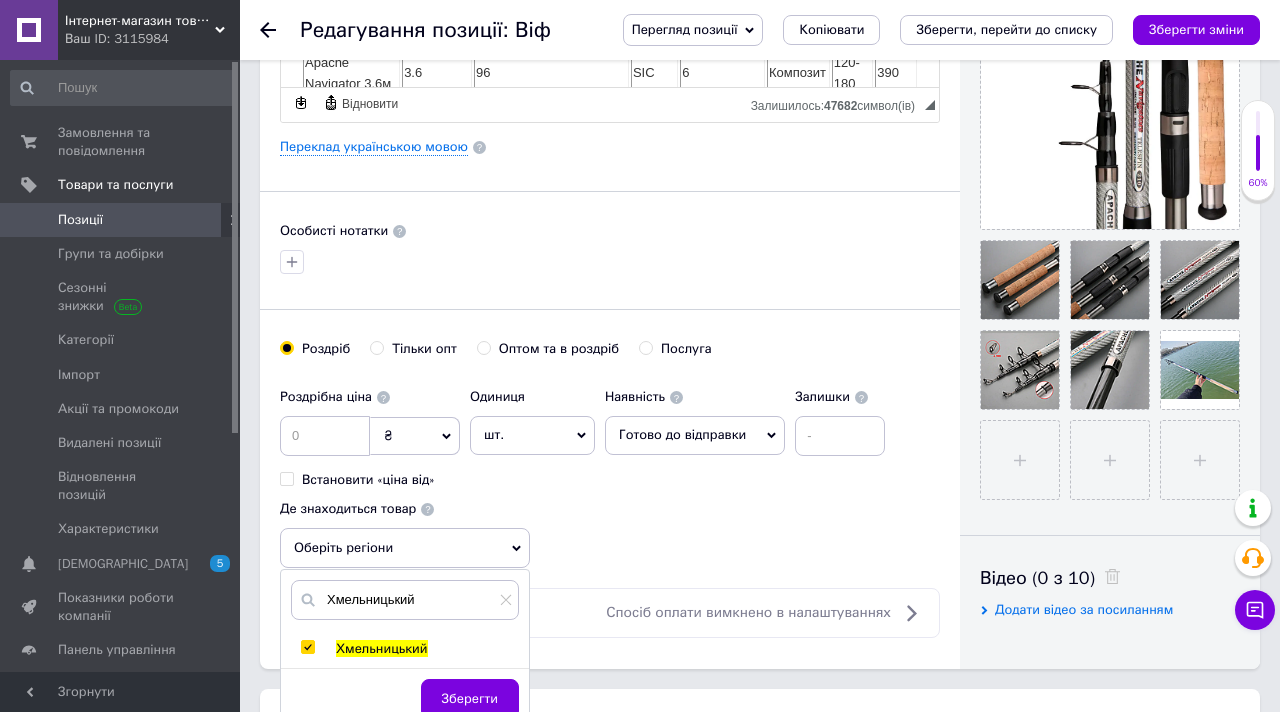 checkbox on "true" 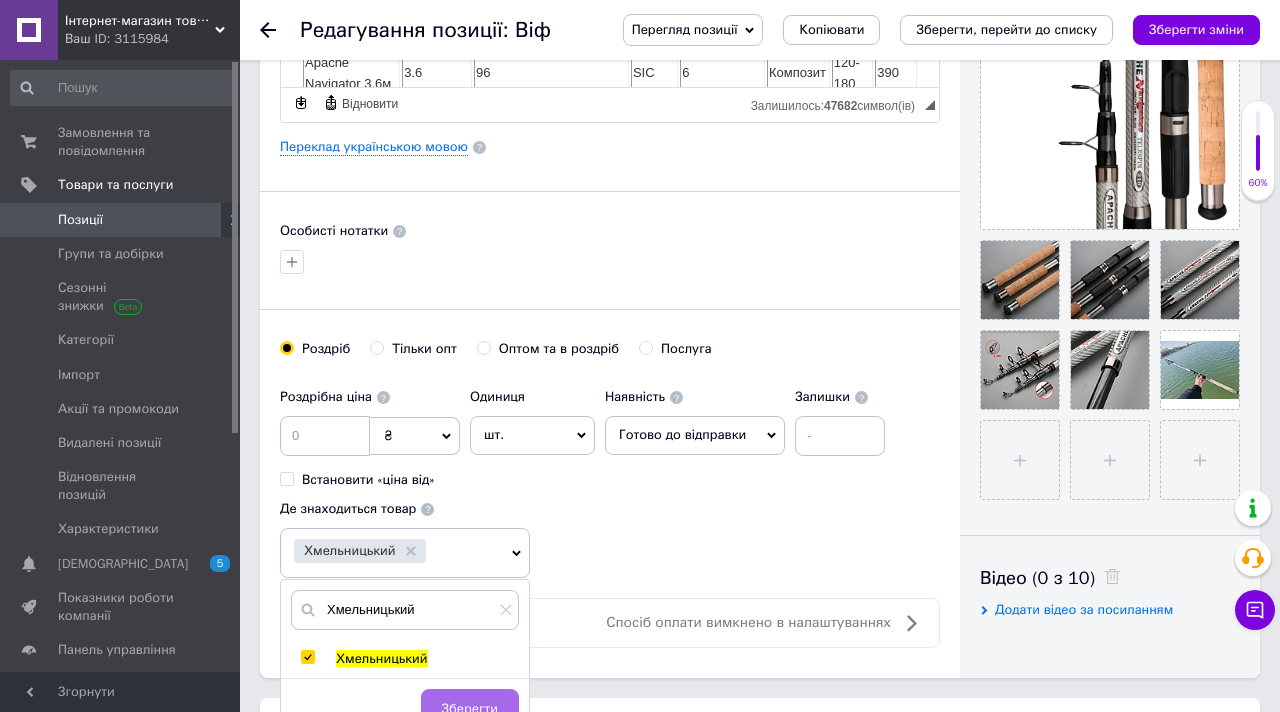 click on "Зберегти" at bounding box center (470, 709) 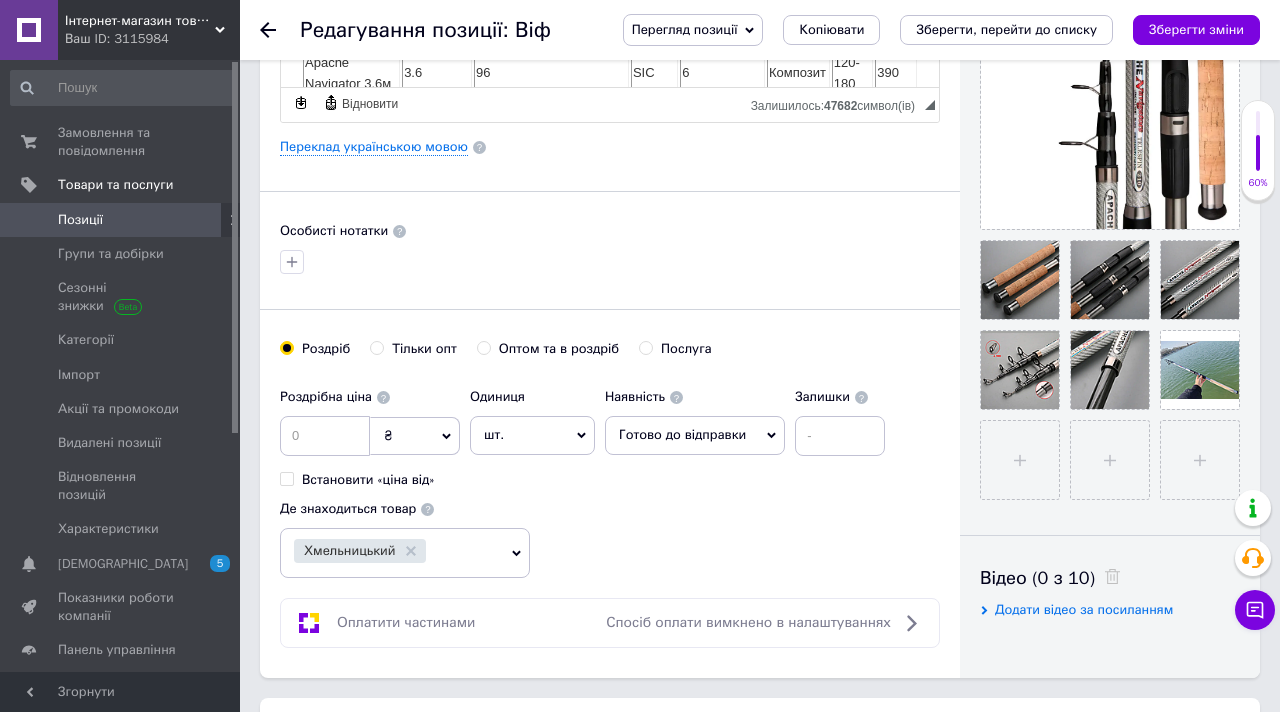 click on "₴" at bounding box center (388, 435) 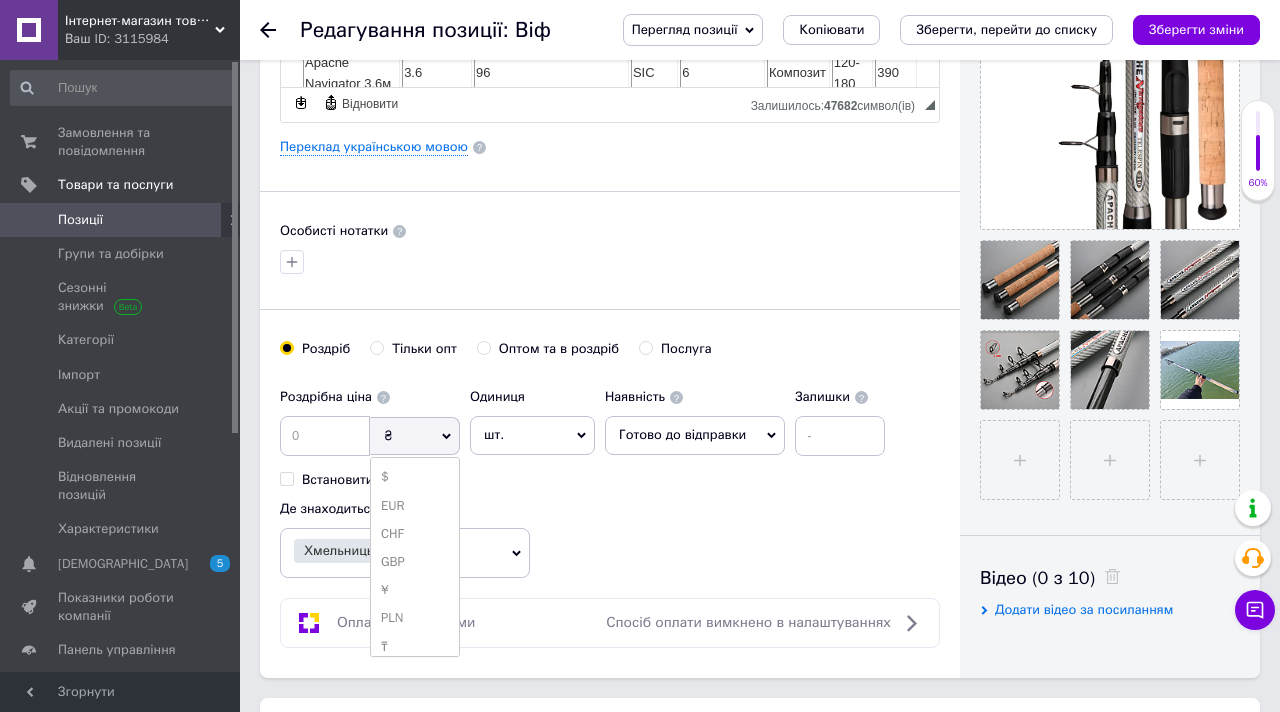 click on "$" at bounding box center [415, 477] 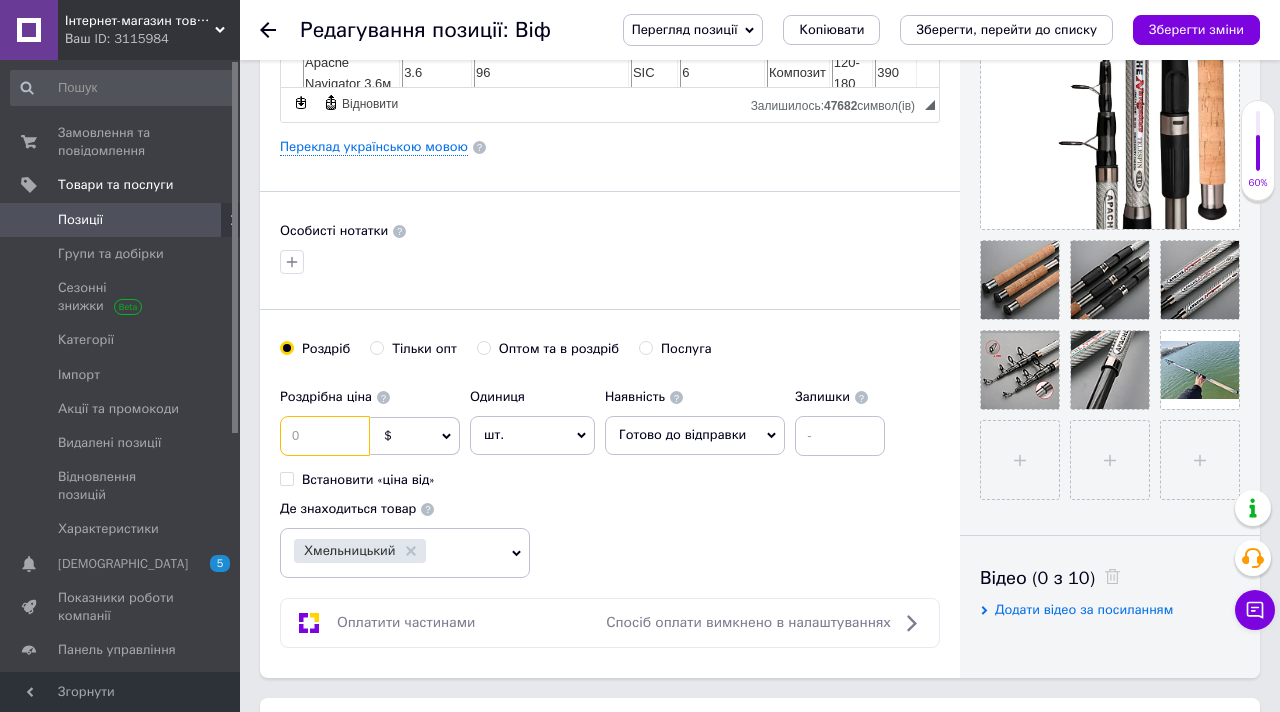 click at bounding box center (325, 436) 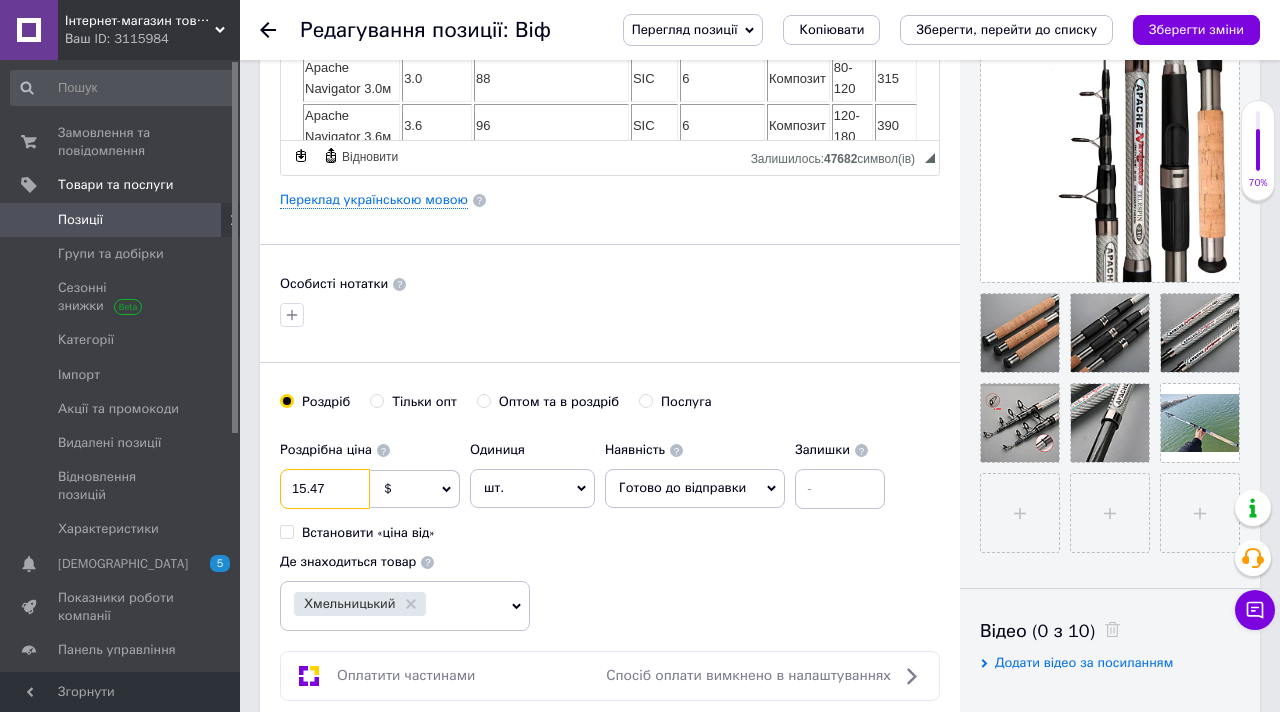 scroll, scrollTop: 393, scrollLeft: 0, axis: vertical 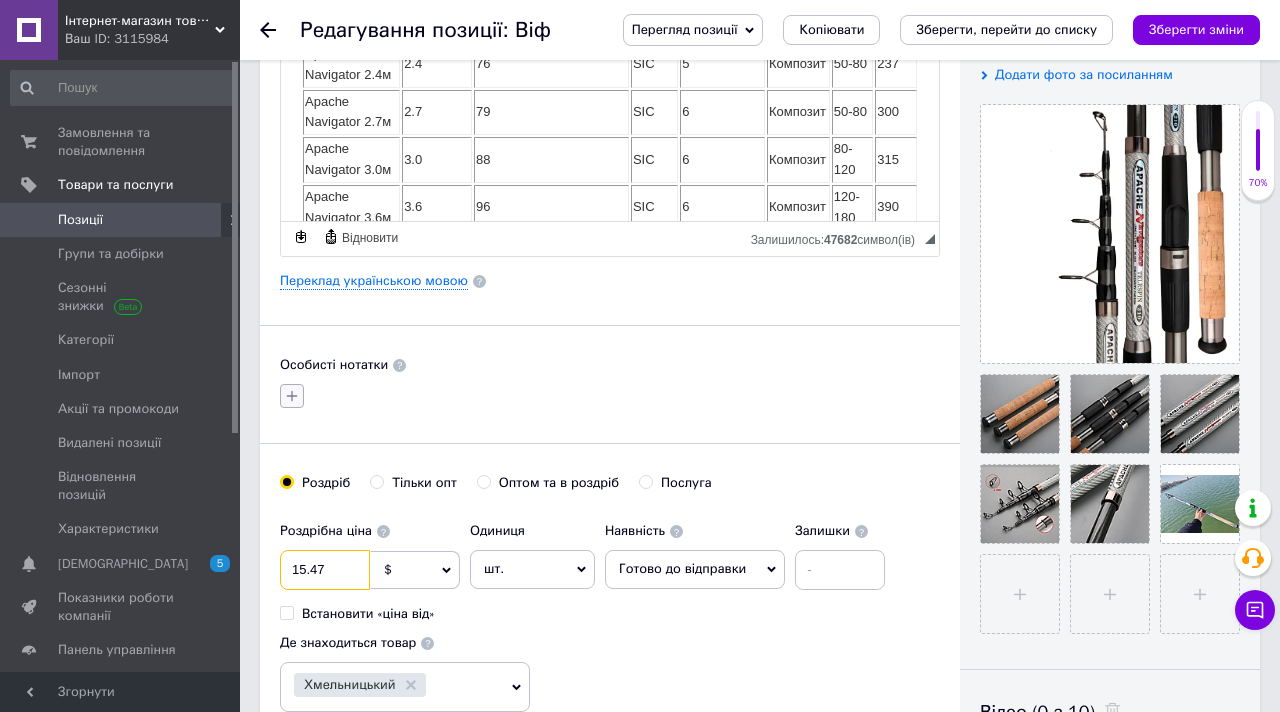 type on "15.47" 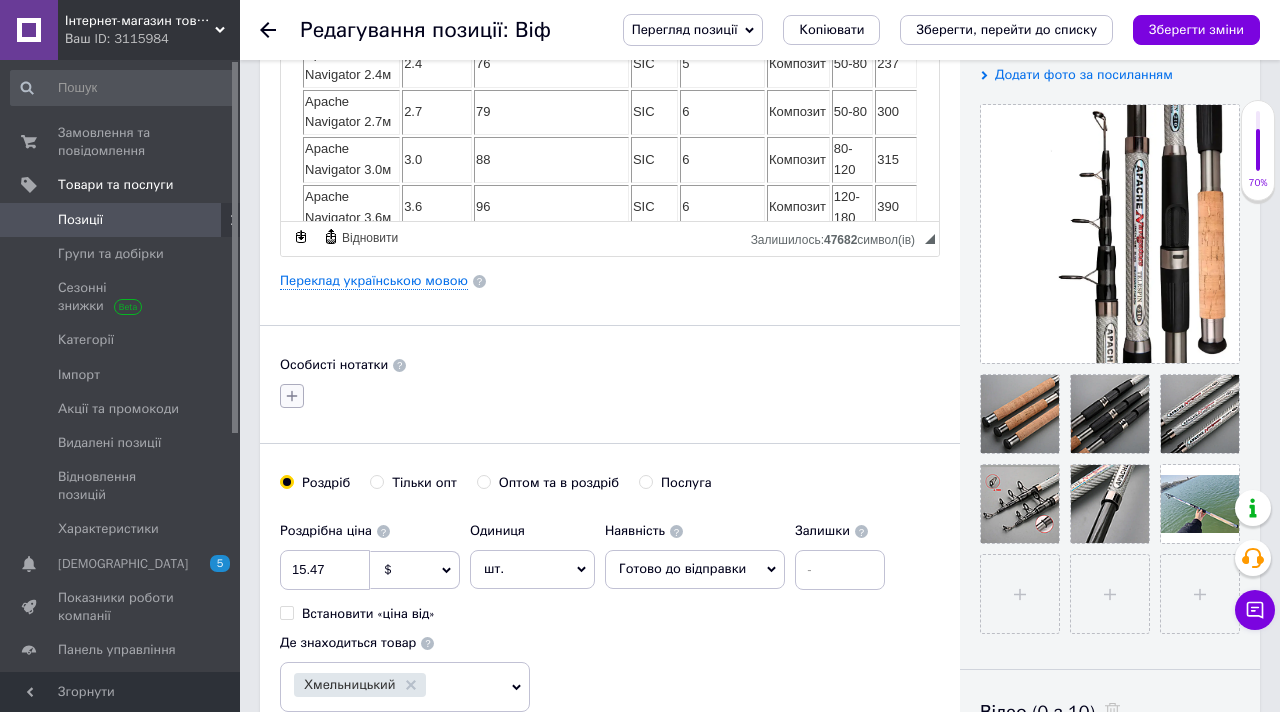click at bounding box center [292, 396] 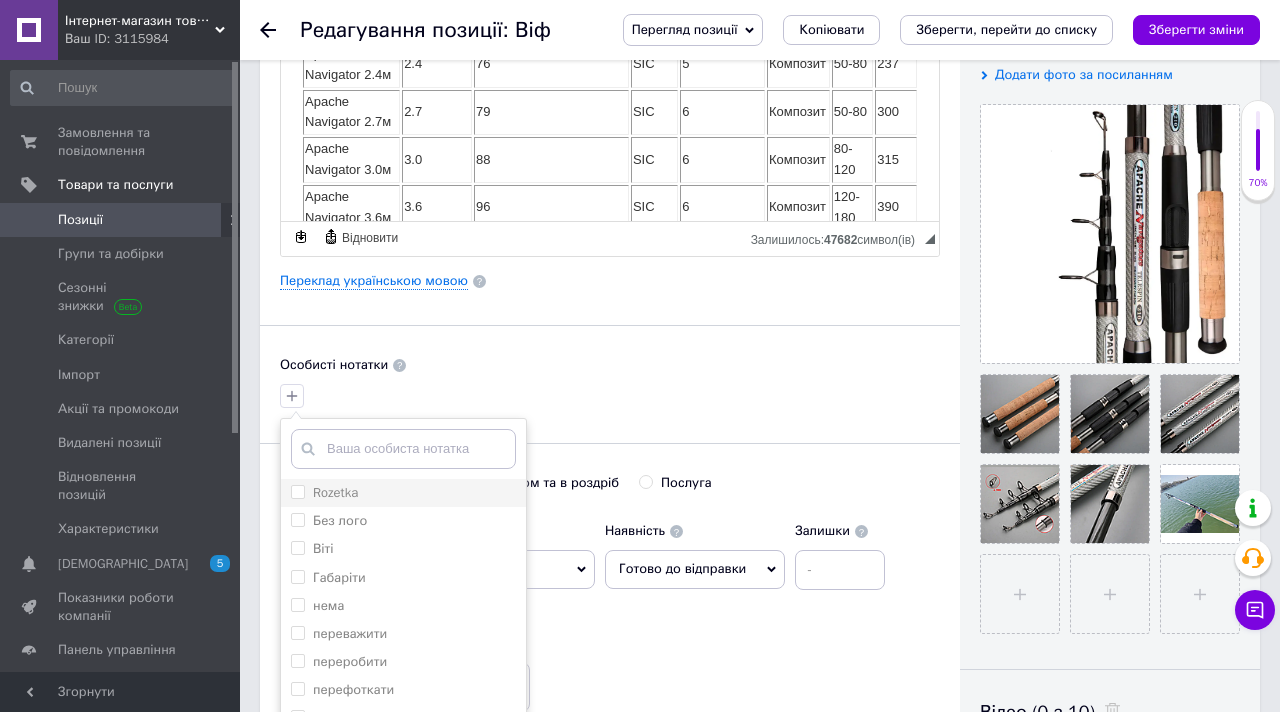 click on "Rozetka" at bounding box center (297, 491) 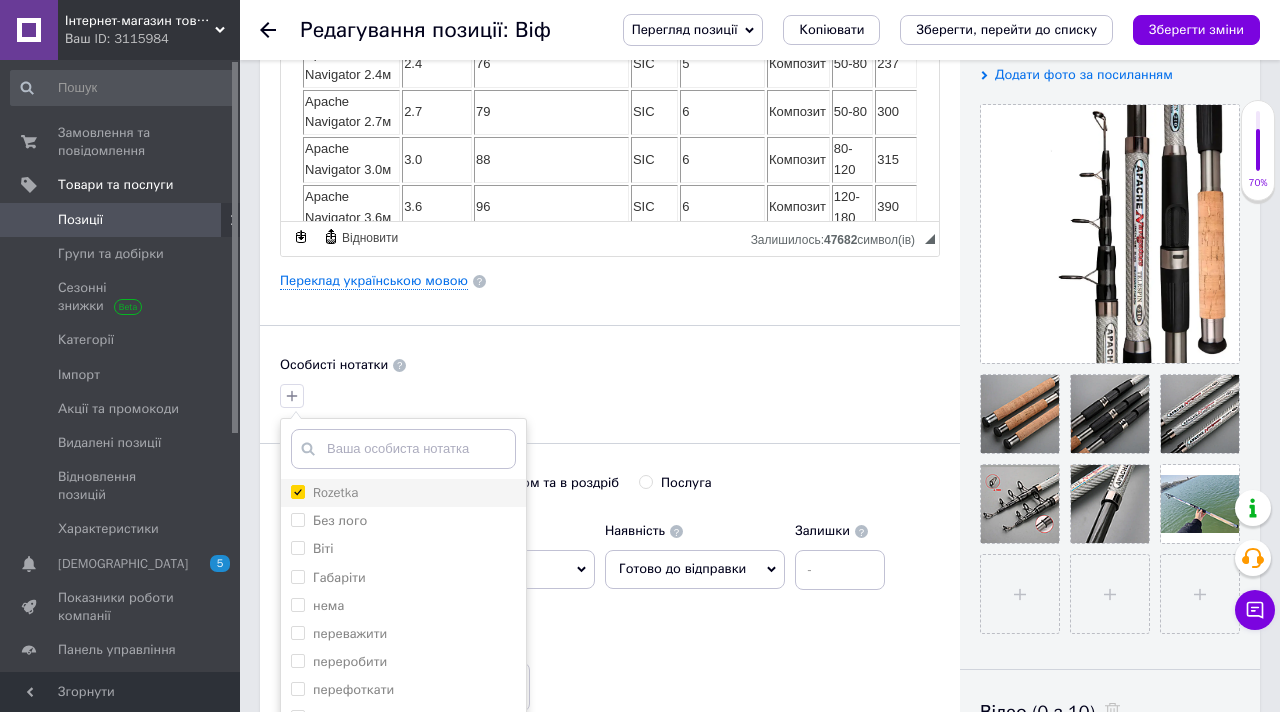 checkbox on "true" 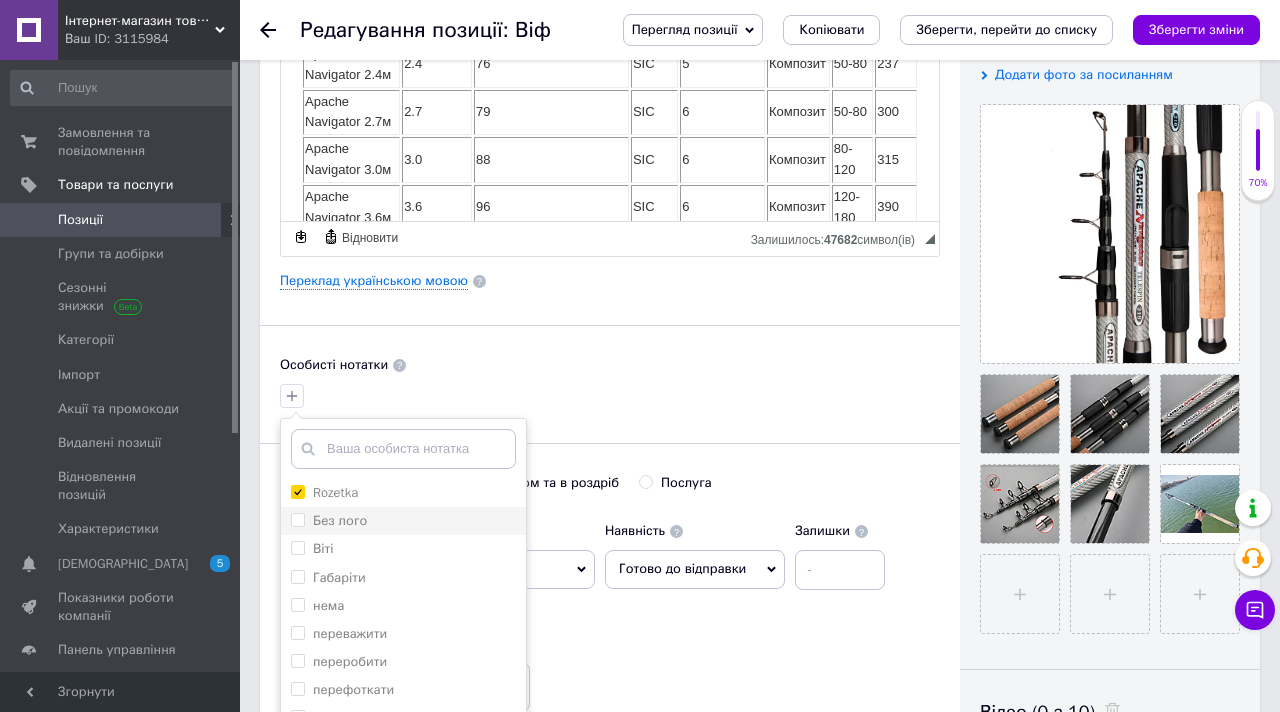 click on "Без лого" at bounding box center (297, 519) 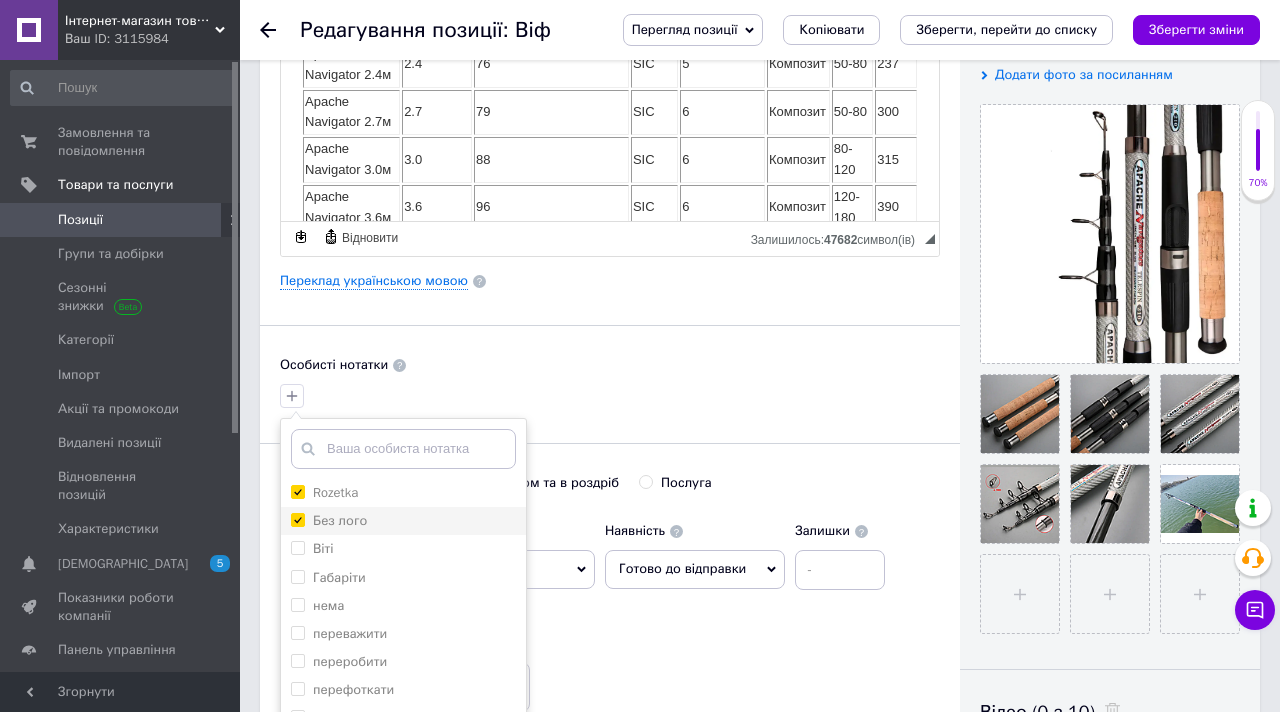 checkbox on "true" 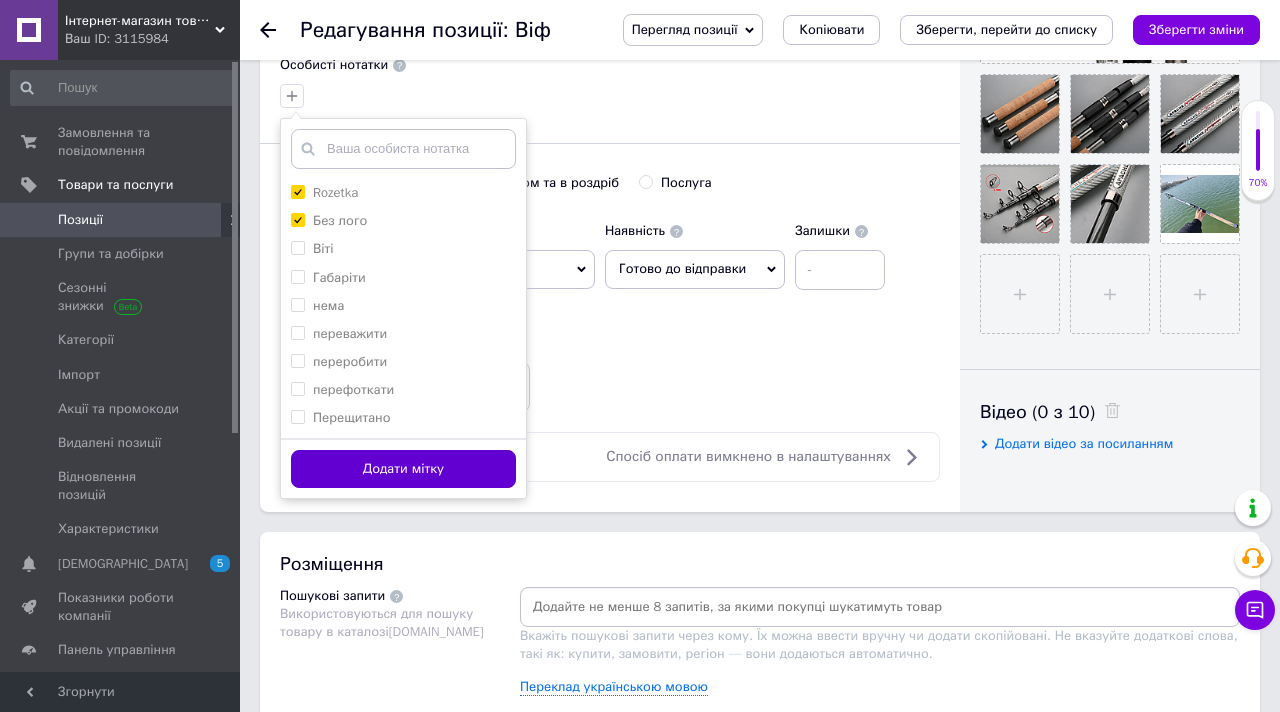 click on "Додати мітку" at bounding box center (403, 469) 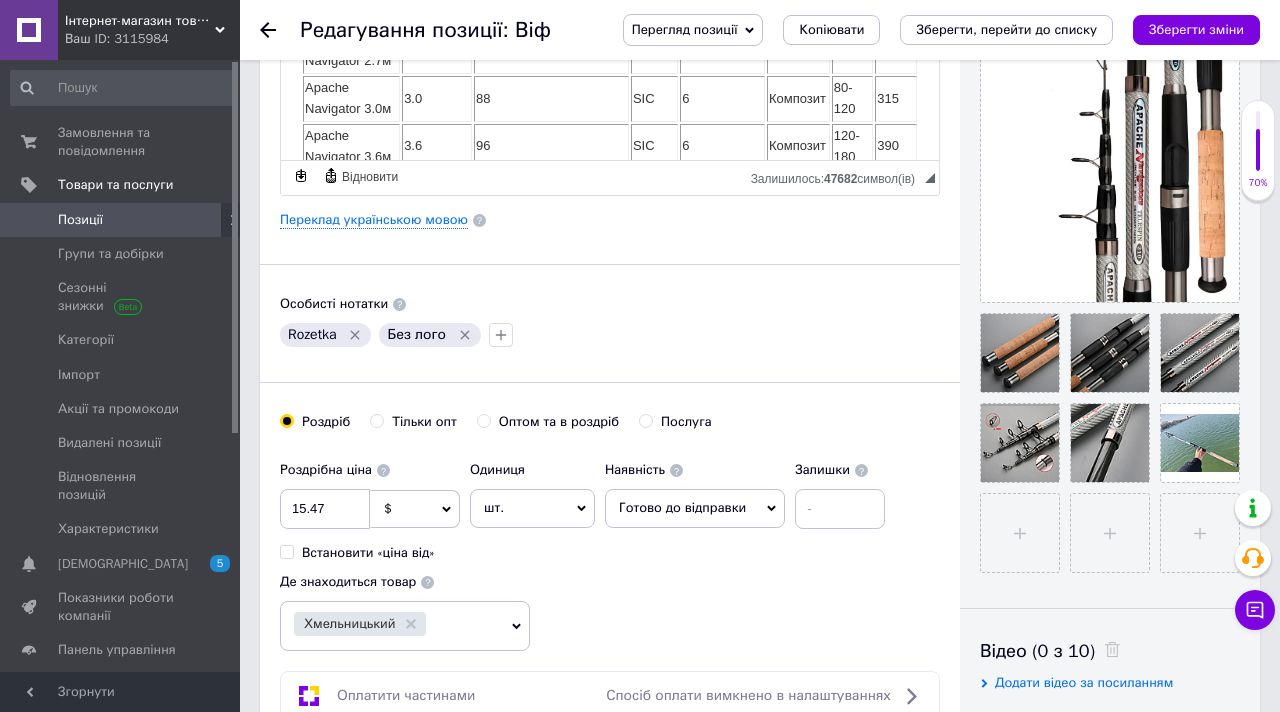 scroll, scrollTop: 295, scrollLeft: 0, axis: vertical 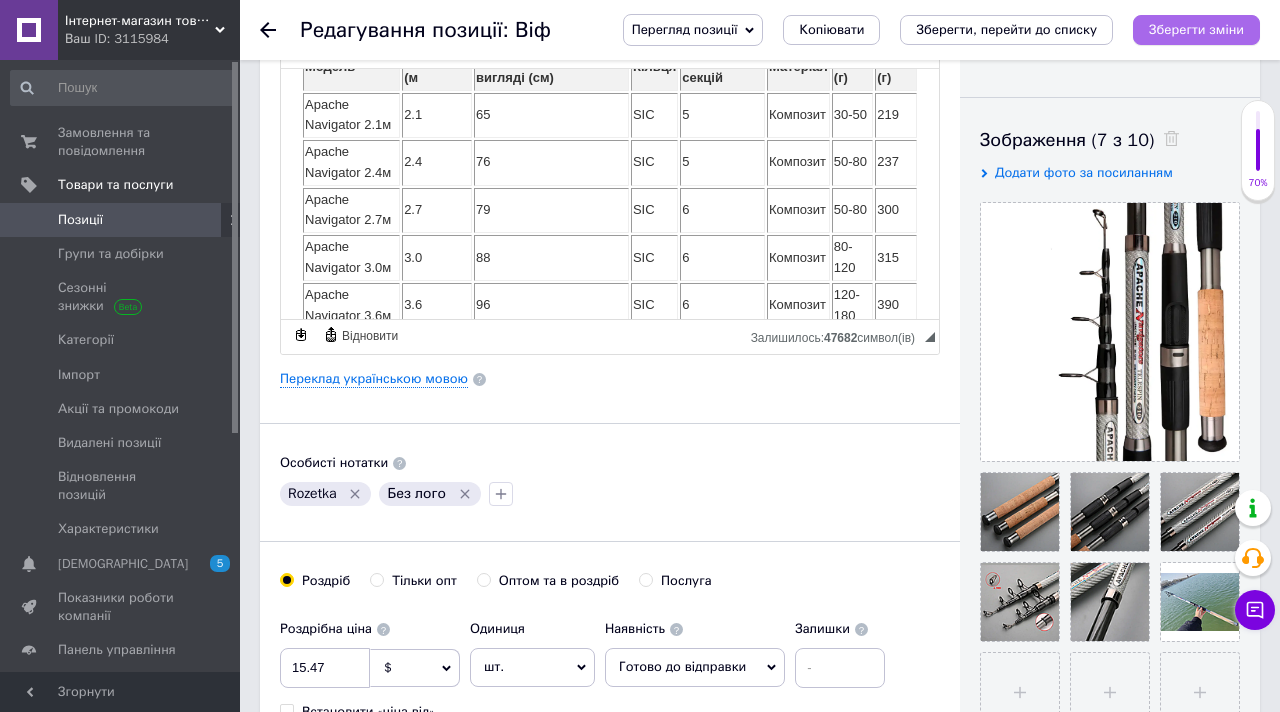 click on "Зберегти зміни" at bounding box center [1196, 29] 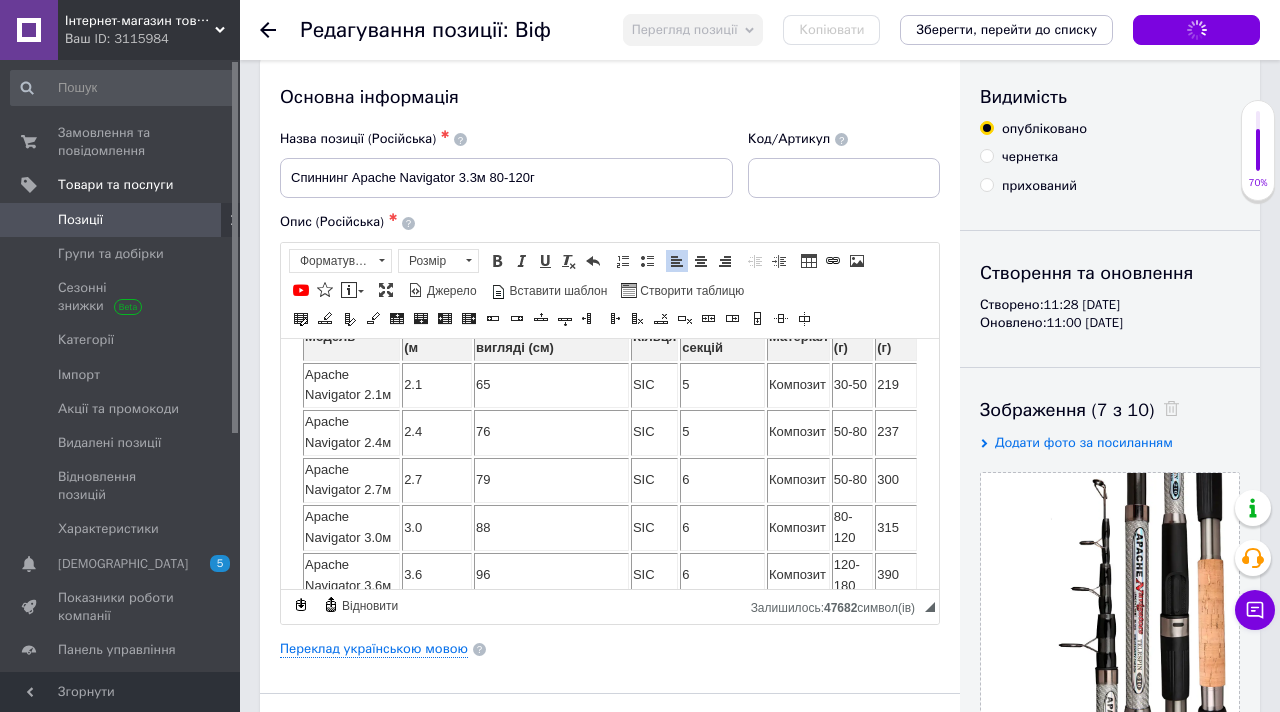 scroll, scrollTop: 27, scrollLeft: 0, axis: vertical 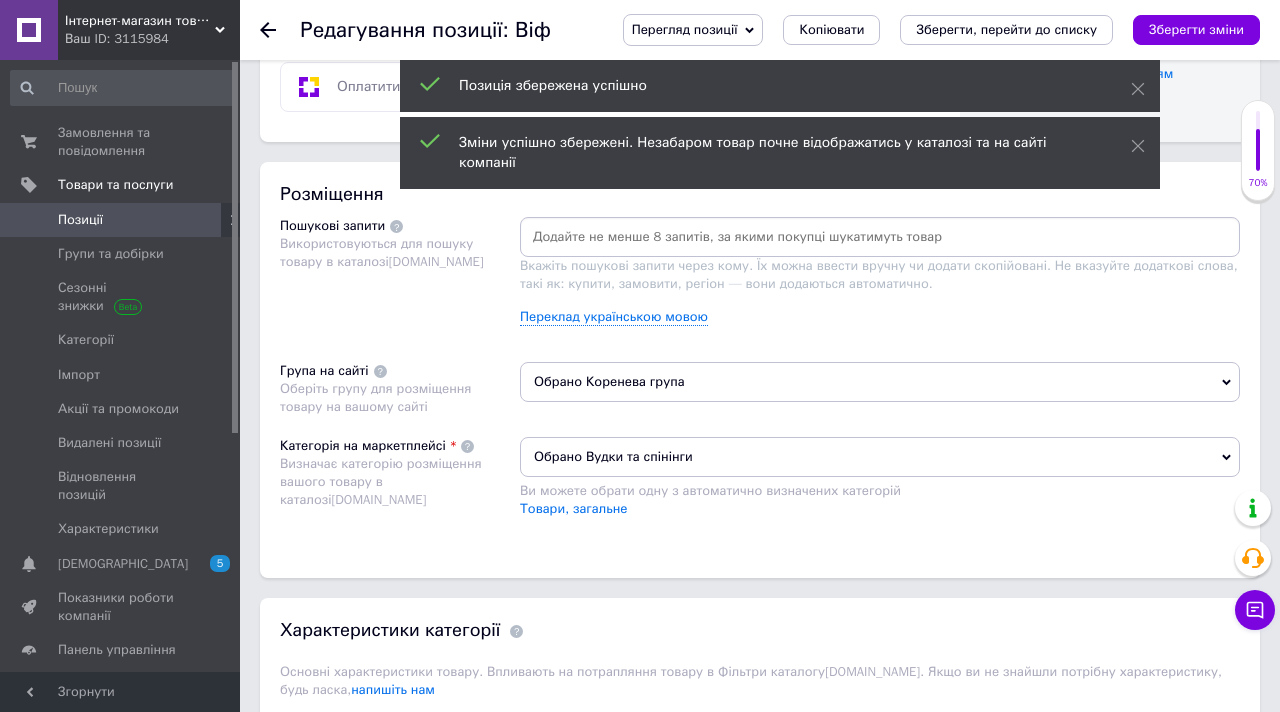 click on "Обрано Коренева група" at bounding box center (880, 382) 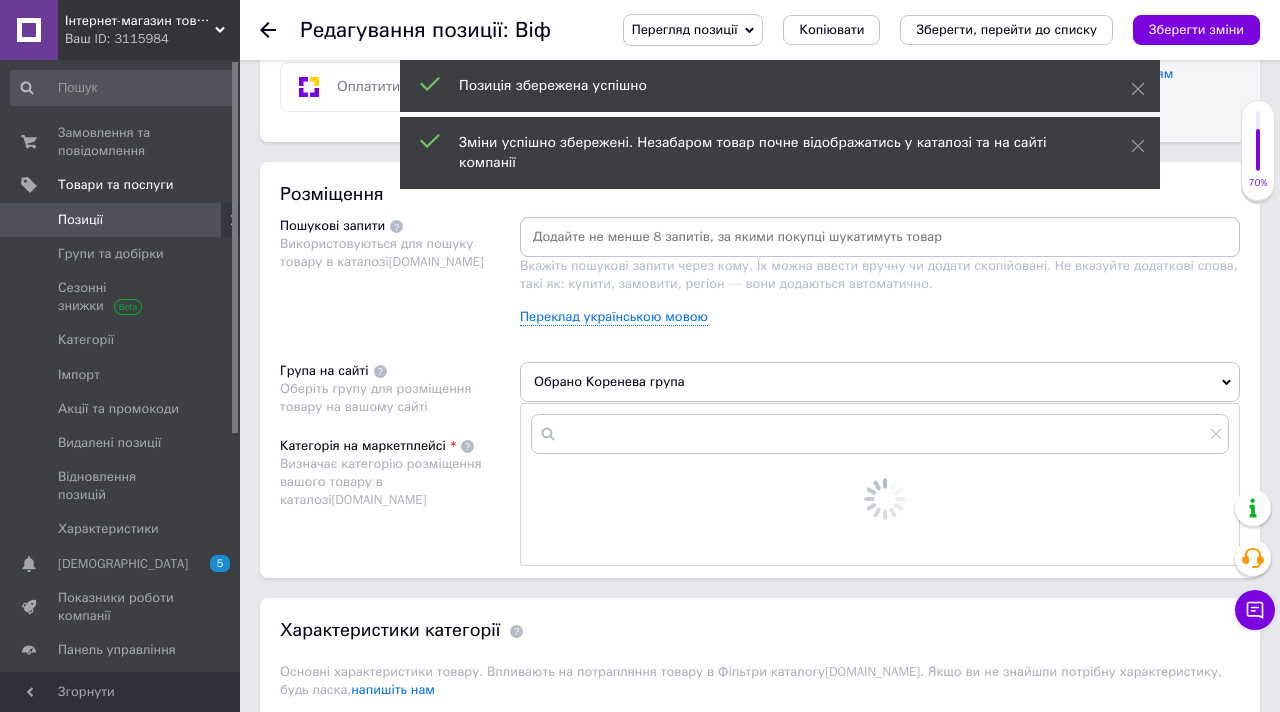 scroll, scrollTop: 1171, scrollLeft: 0, axis: vertical 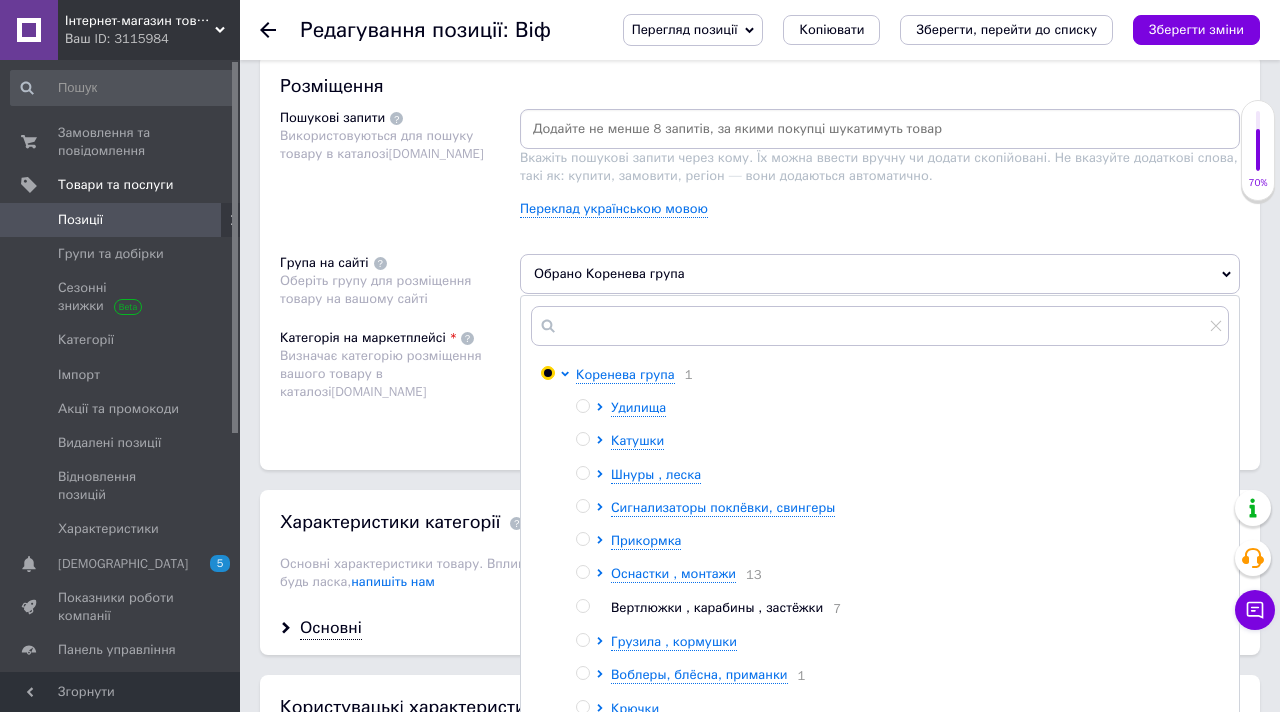 click on "Катушки" at bounding box center (919, 441) 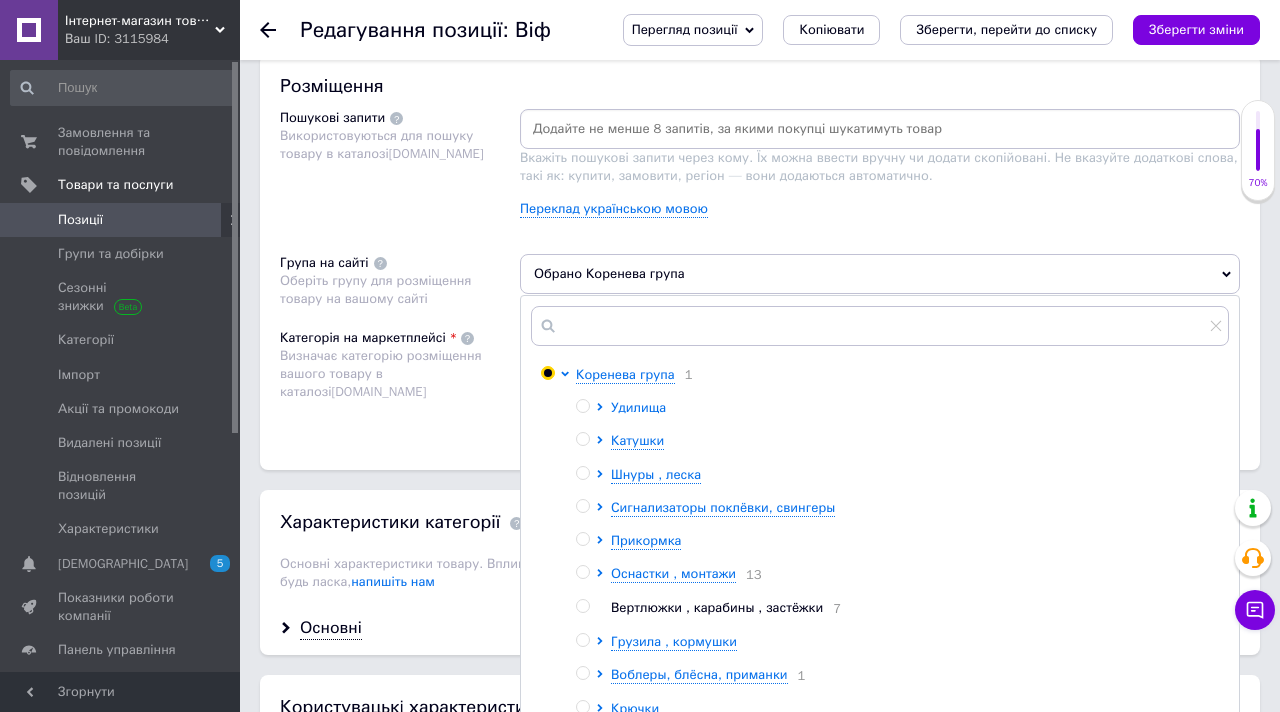 click on "Удилища" at bounding box center [638, 408] 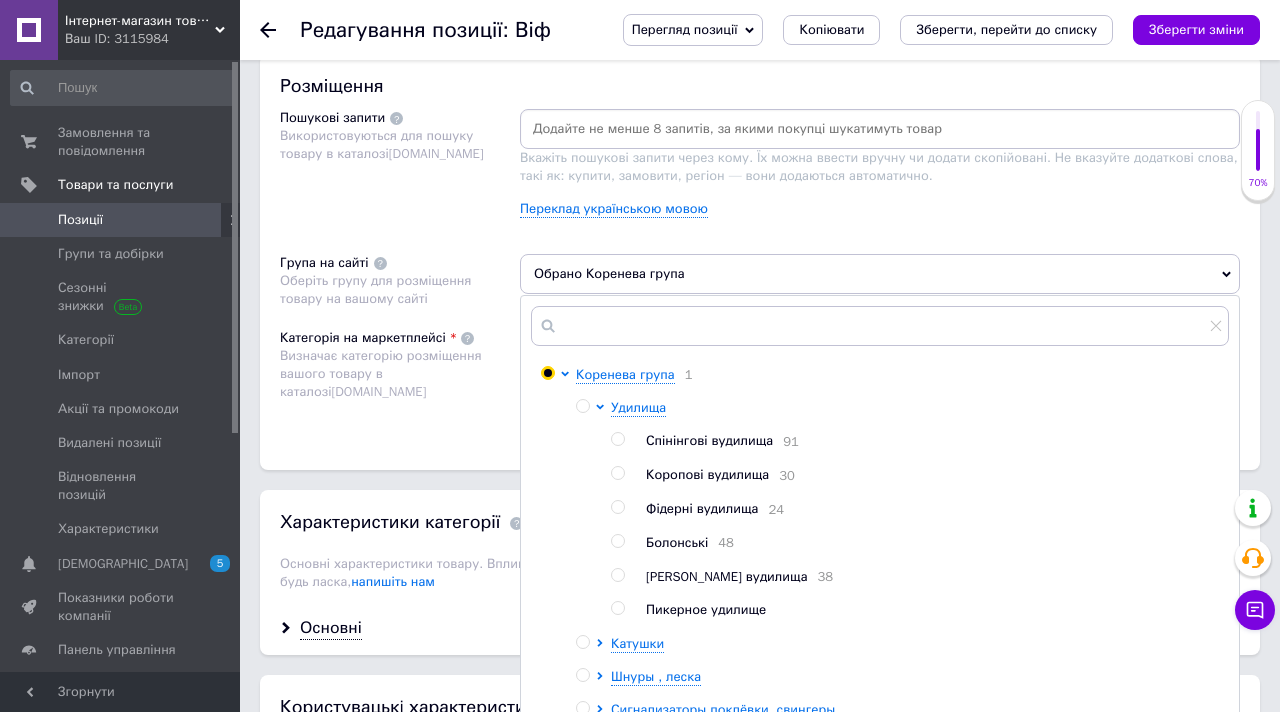 click at bounding box center (617, 439) 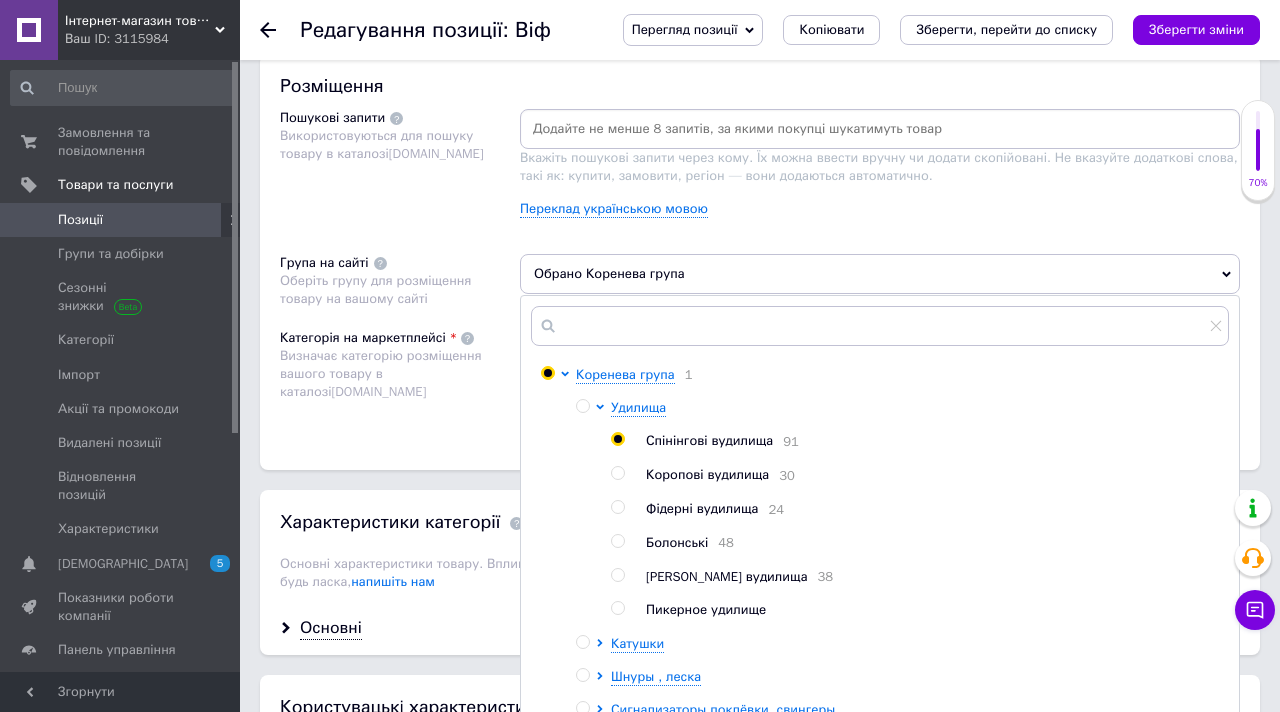 radio on "true" 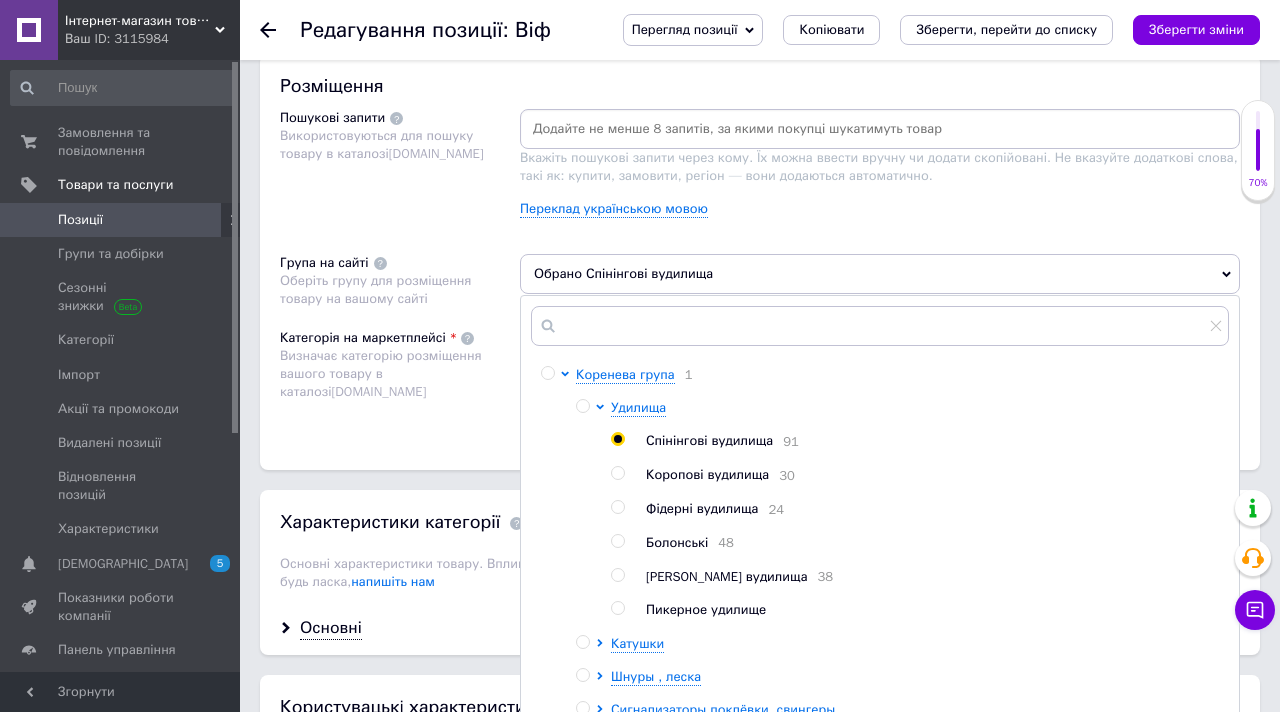 click on "Розміщення Пошукові запити Використовуються для пошуку товару в каталозі  Prom.ua Вкажіть пошукові запити через кому. Їх можна ввести вручну чи додати скопійовані. Не вказуйте додаткові слова, такі як: купити, замовити, регіон — вони додаються автоматично. Переклад українською мовою Група на сайті Оберіть групу для розміщення товару на вашому сайті Обрано Спінінгові вудилища Коренева група 1 Удилища Спінінгові вудилища 91 Коропові вудилища 30 Фідерні вудилища 24 Болонські 48 Махові вудилища 38 Пикерное удилище Катушки Шнуры , леска Прикормка 13 7 1 Крючки 5 4 8 4 1 1" at bounding box center (760, 262) 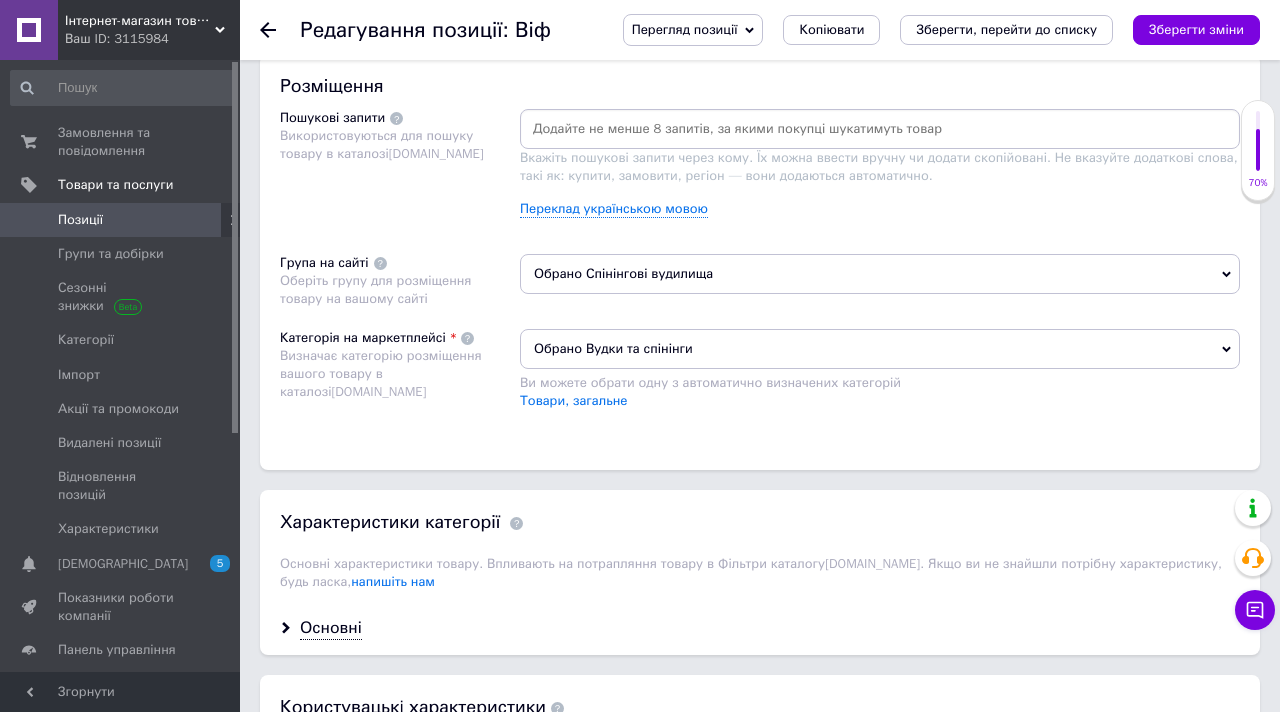 click on "Зберегти зміни" at bounding box center [1196, 30] 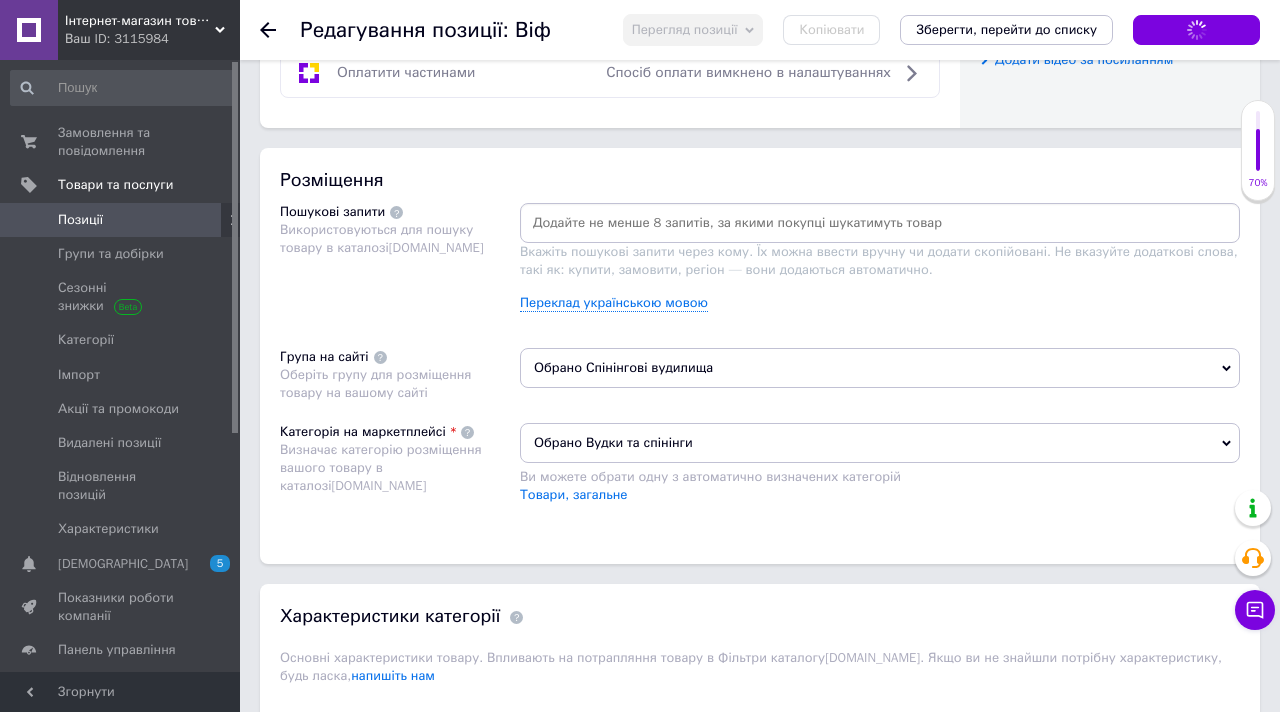 scroll, scrollTop: 984, scrollLeft: 0, axis: vertical 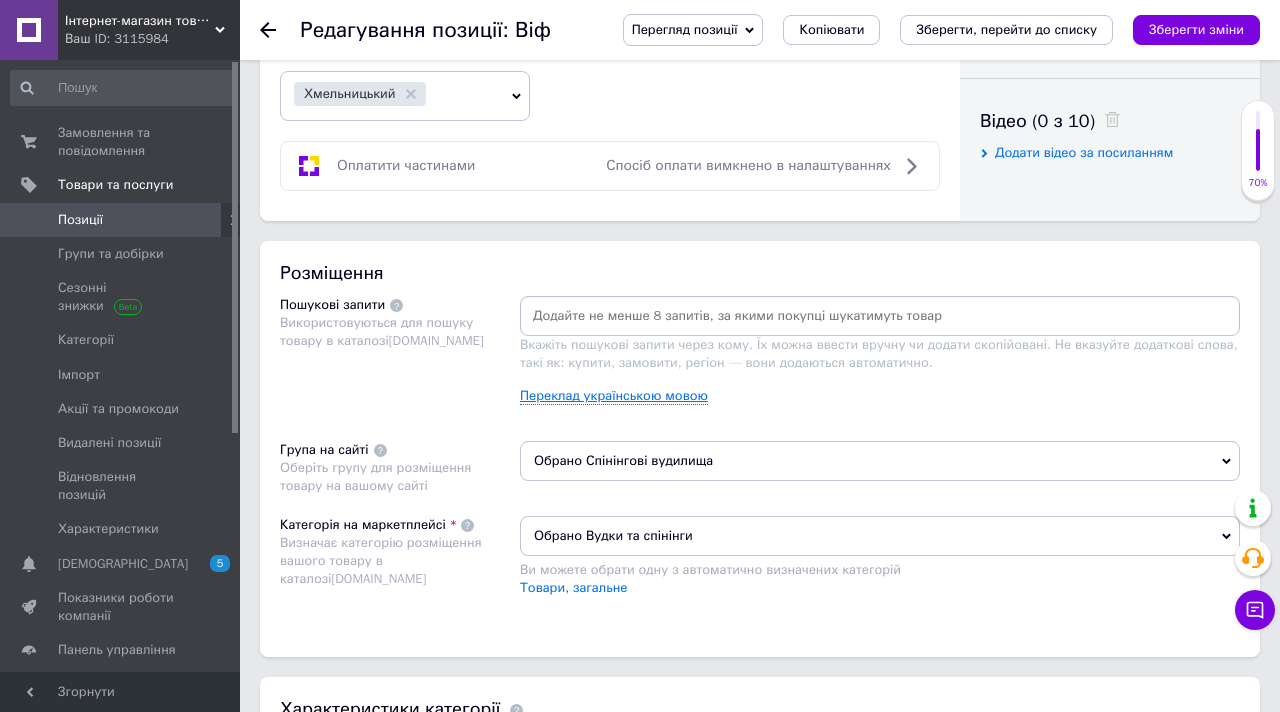 click on "Переклад українською мовою" at bounding box center [614, 396] 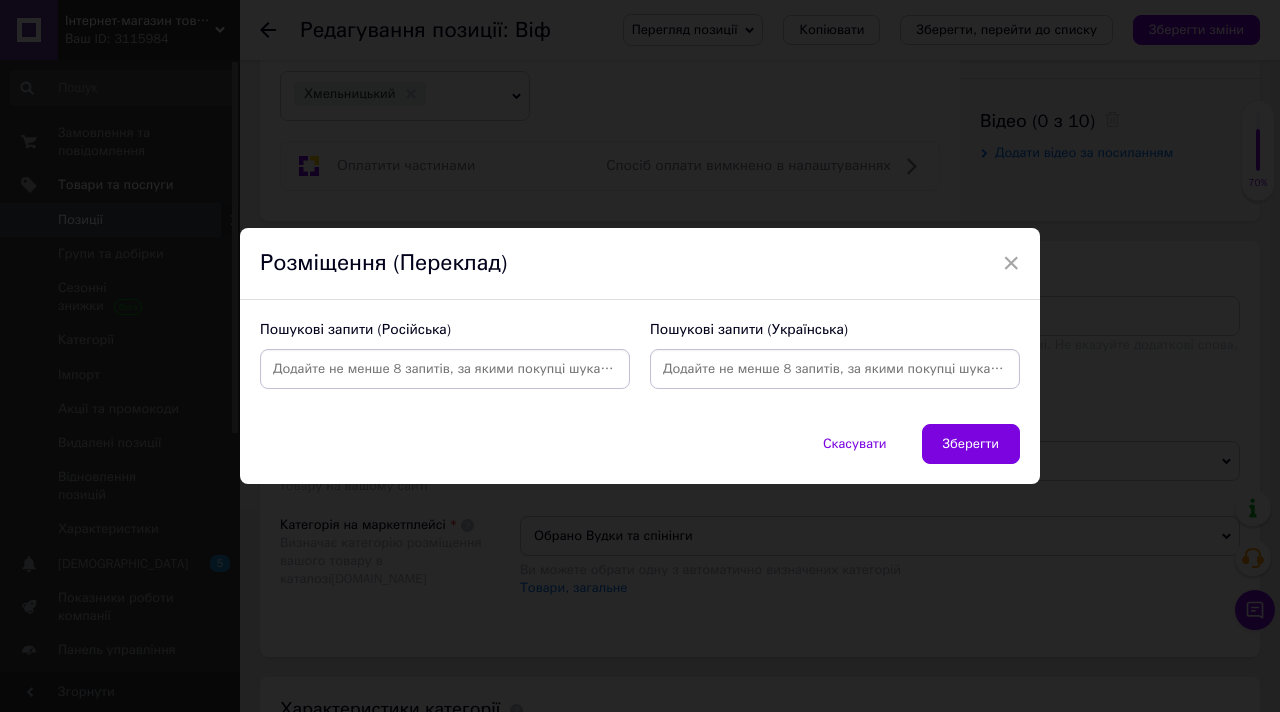 click at bounding box center [835, 369] 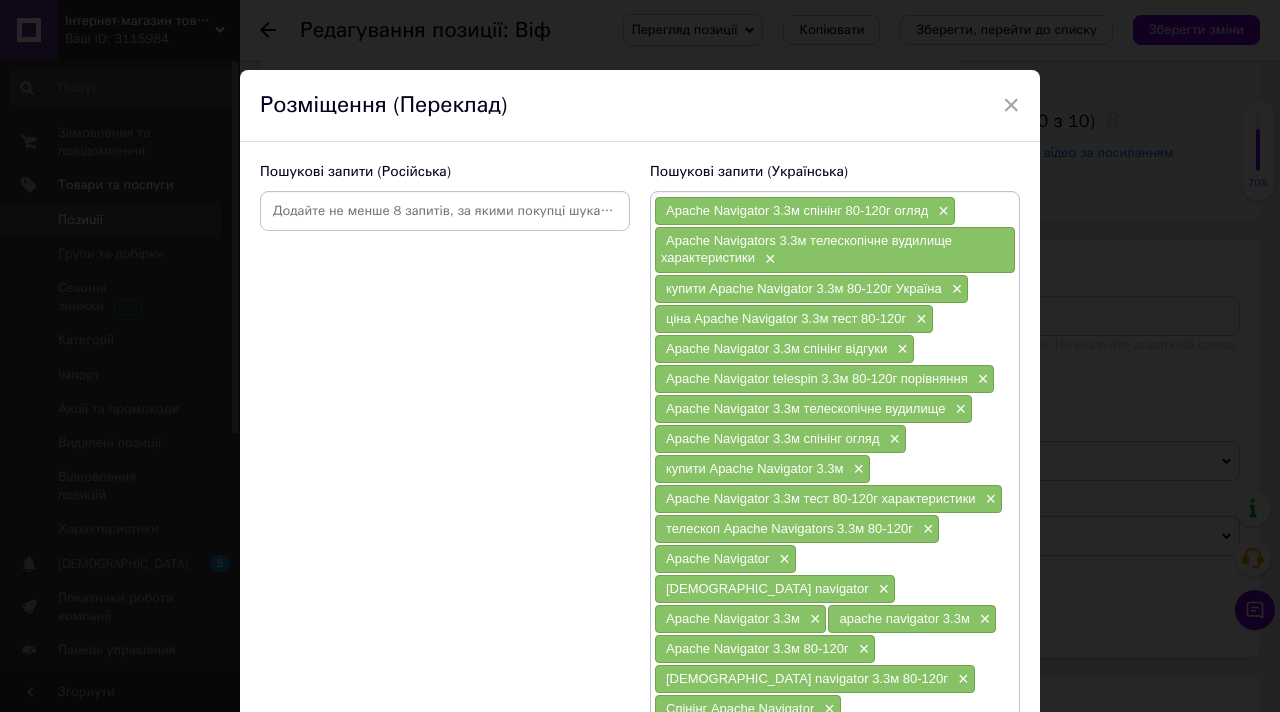 click at bounding box center (445, 211) 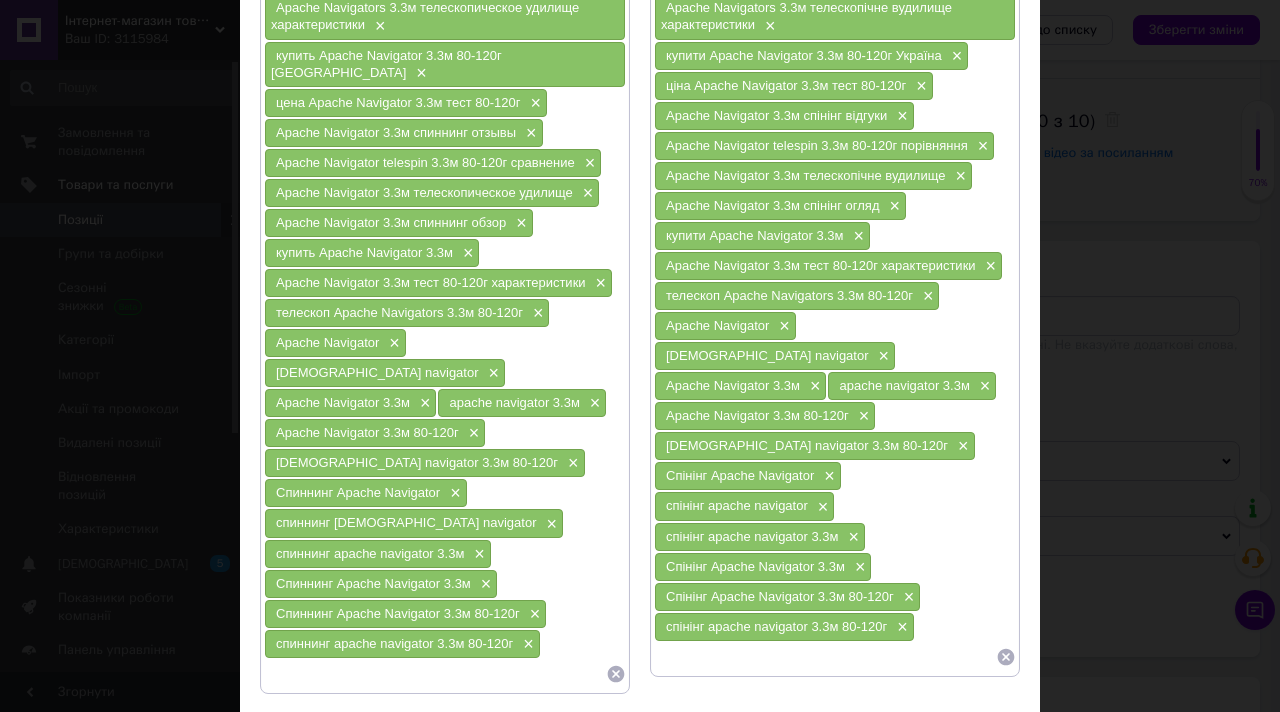 scroll, scrollTop: 257, scrollLeft: 0, axis: vertical 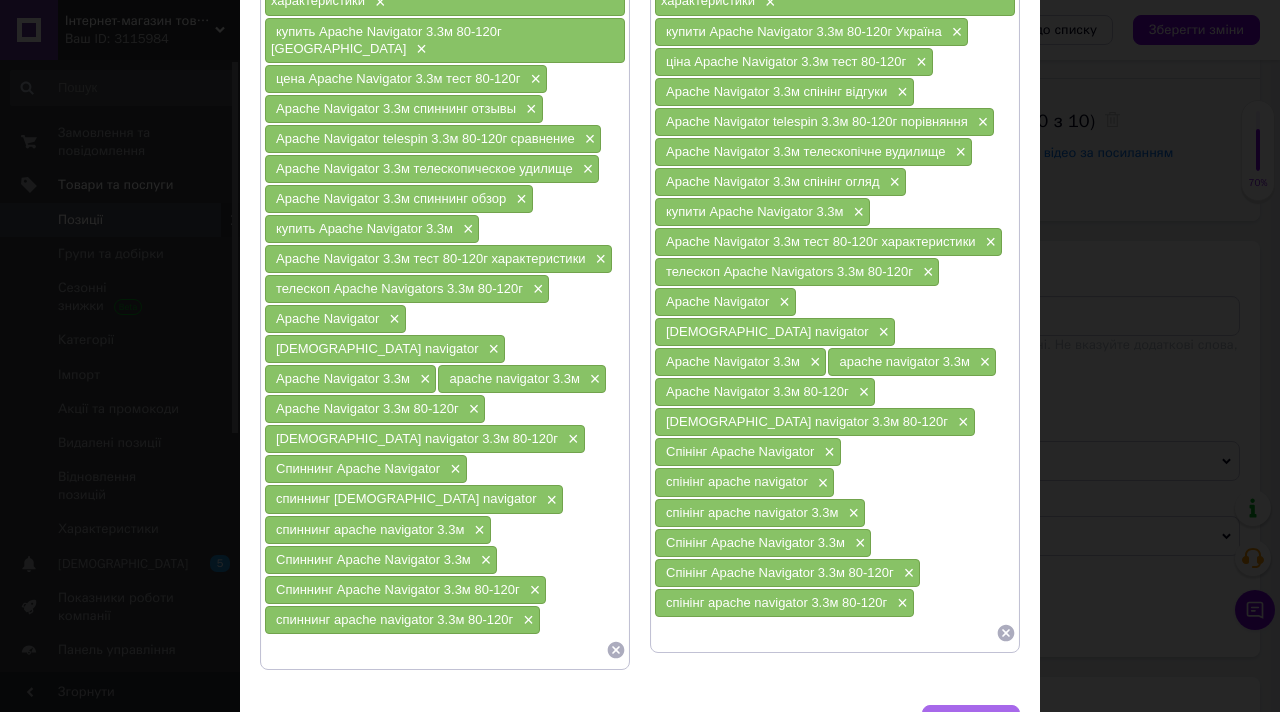 click on "Зберегти" at bounding box center (971, 725) 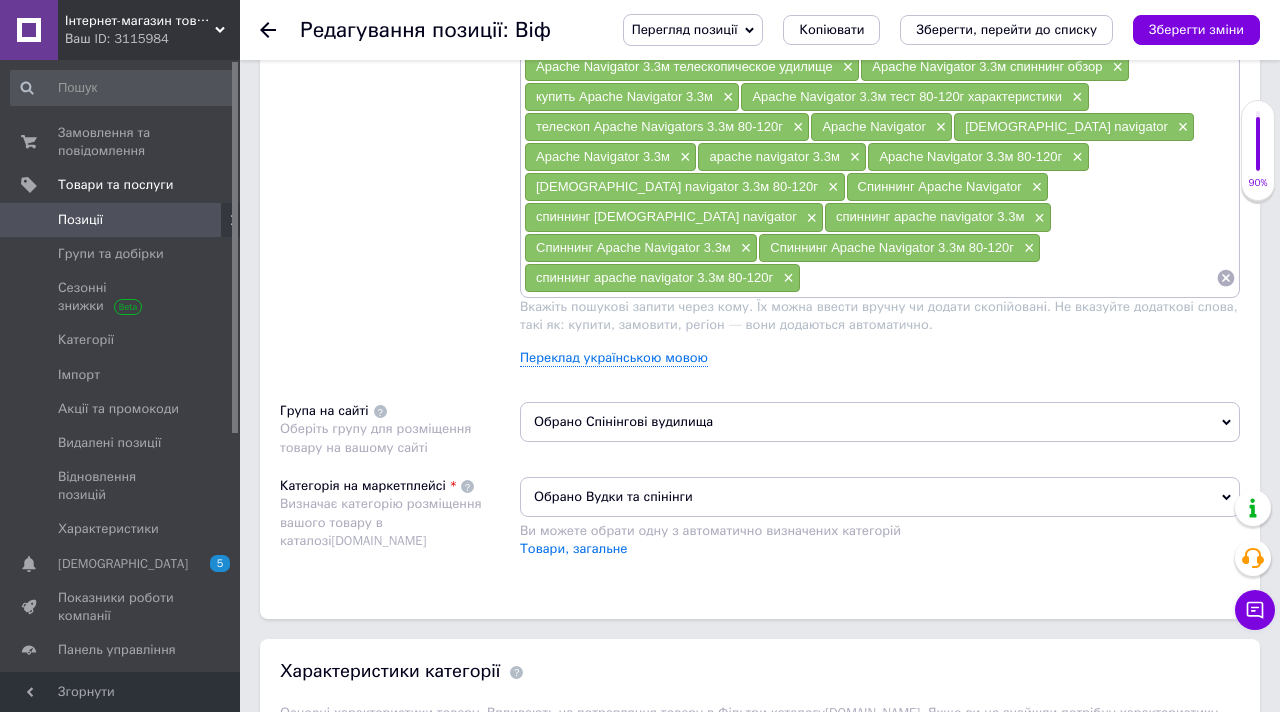 scroll, scrollTop: 1561, scrollLeft: 0, axis: vertical 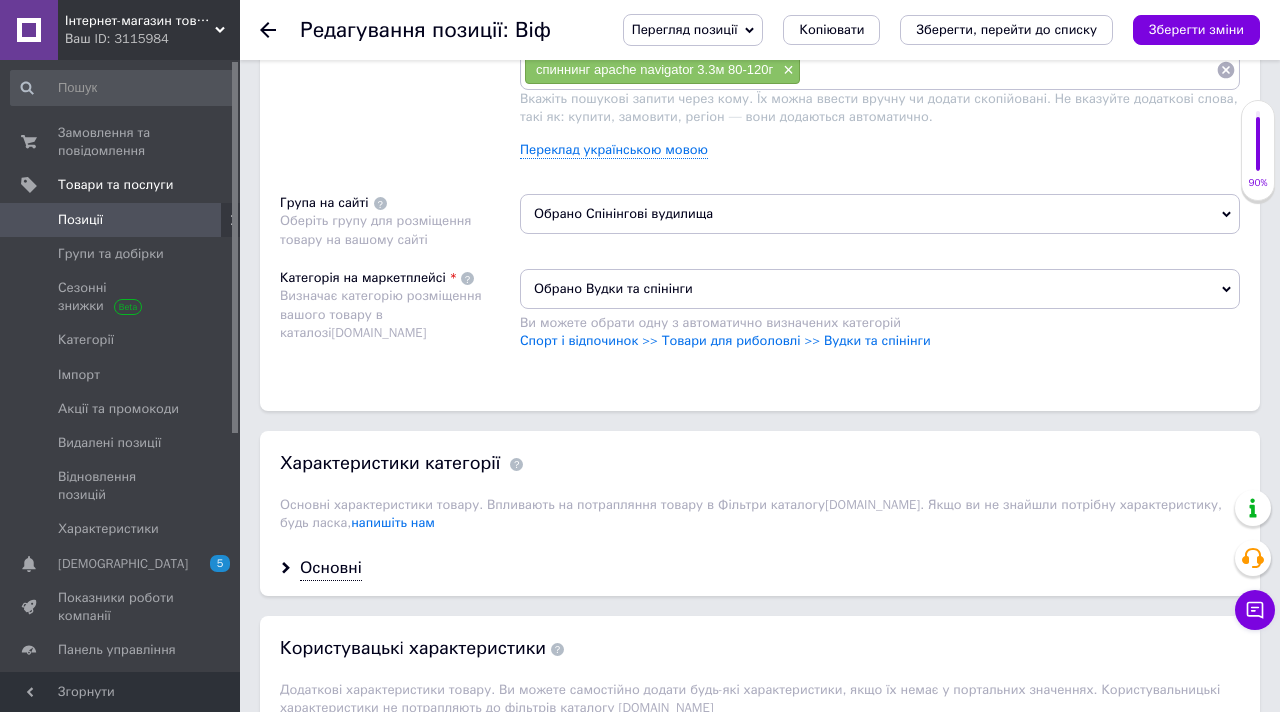 click on "Основні" at bounding box center [760, 568] 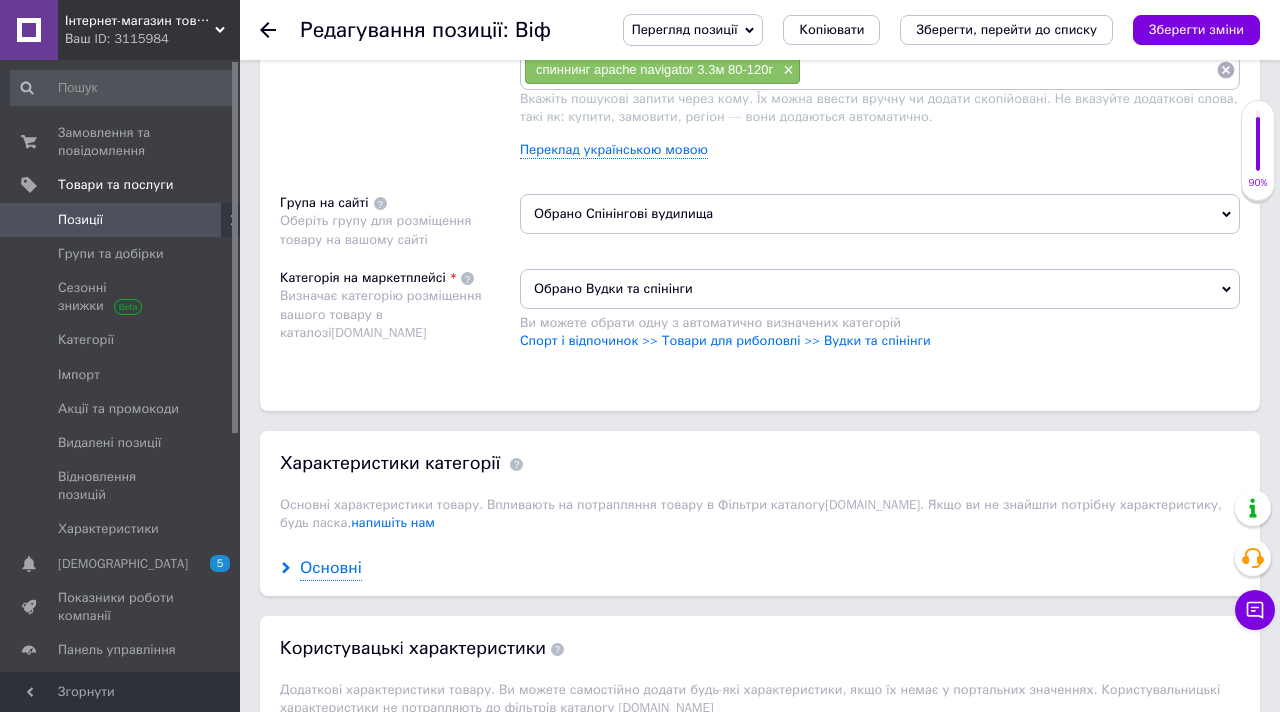 click on "Основні" at bounding box center [331, 568] 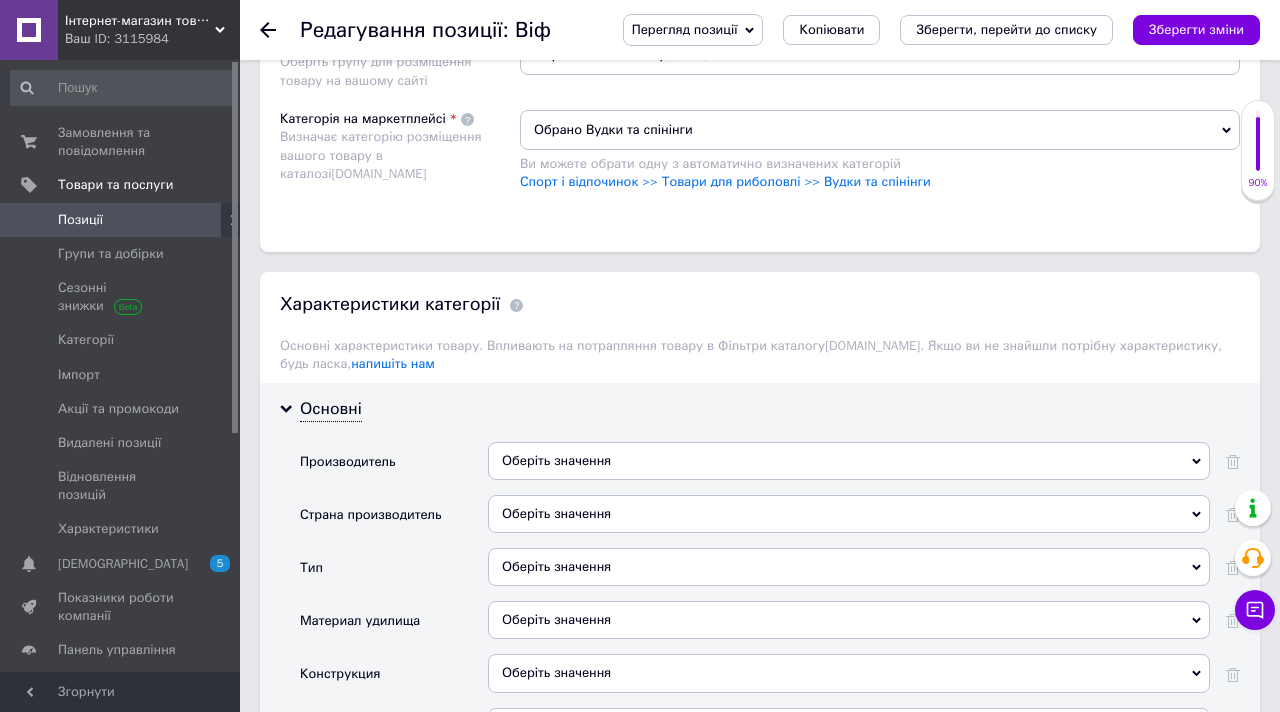 scroll, scrollTop: 1726, scrollLeft: 0, axis: vertical 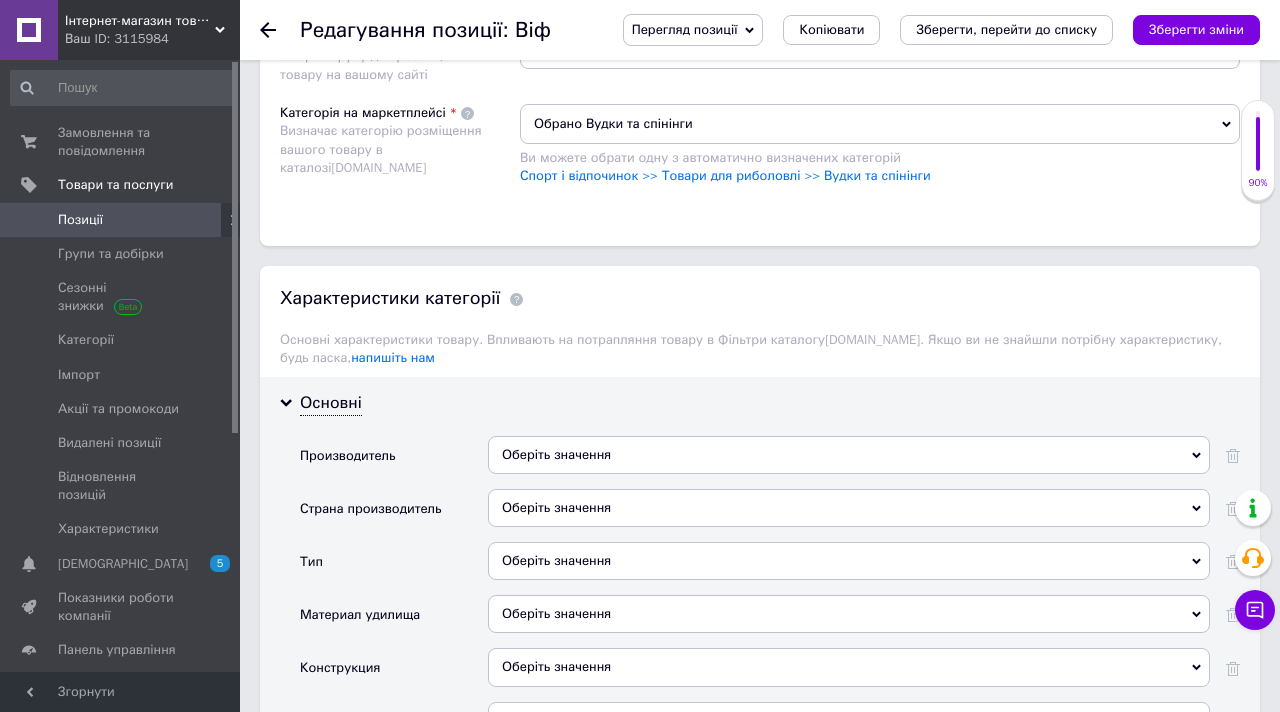 click on "Оберіть значення" at bounding box center [849, 455] 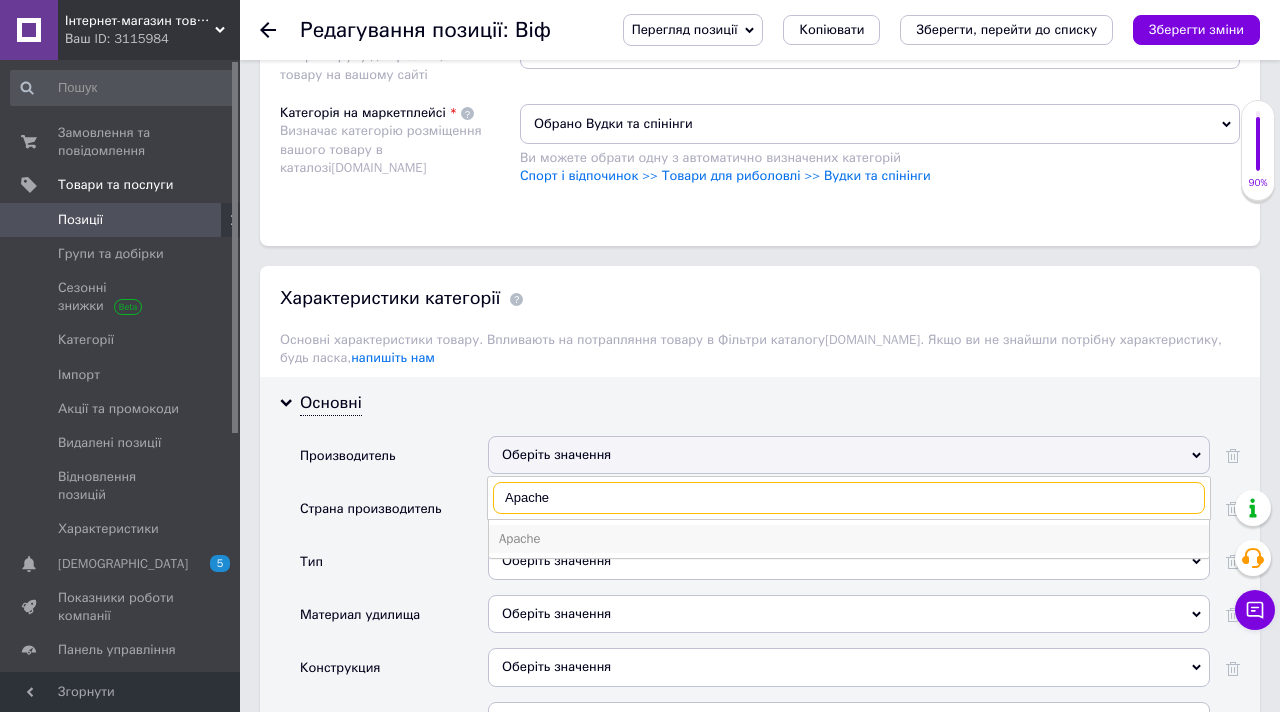 type on "Apache" 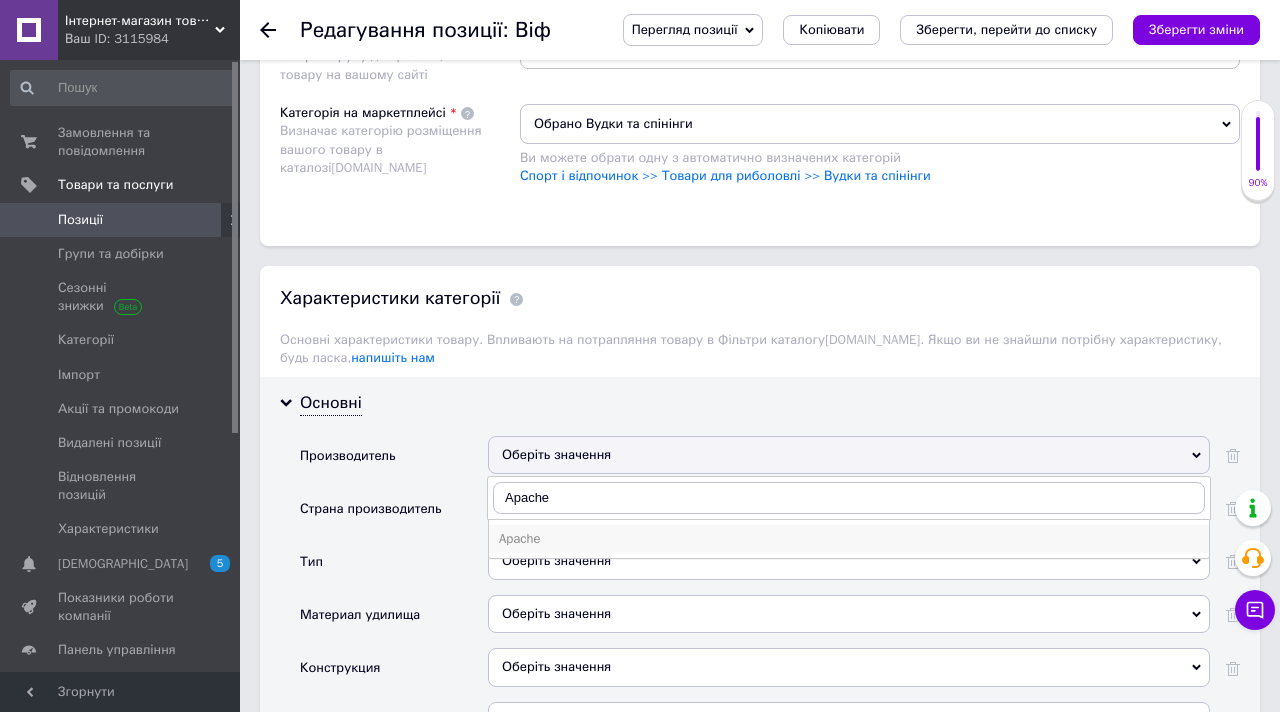 click on "Apache" at bounding box center [849, 539] 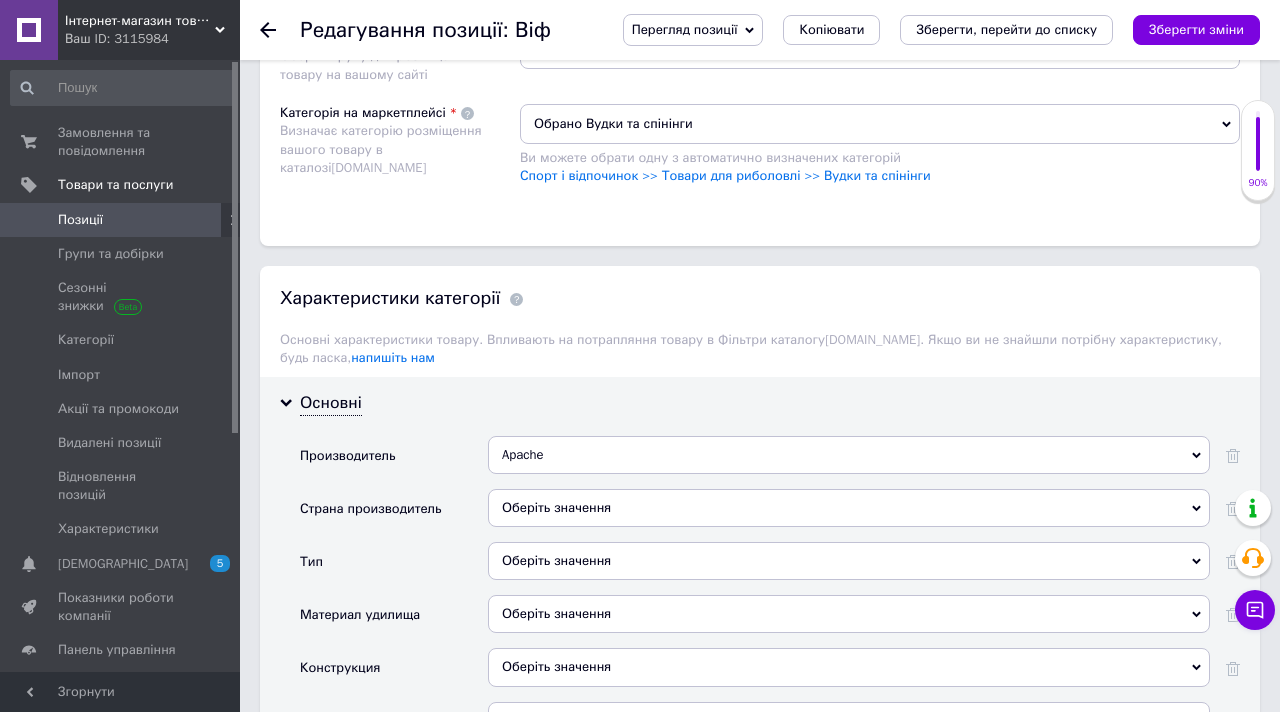 click on "Оберіть значення" at bounding box center (849, 508) 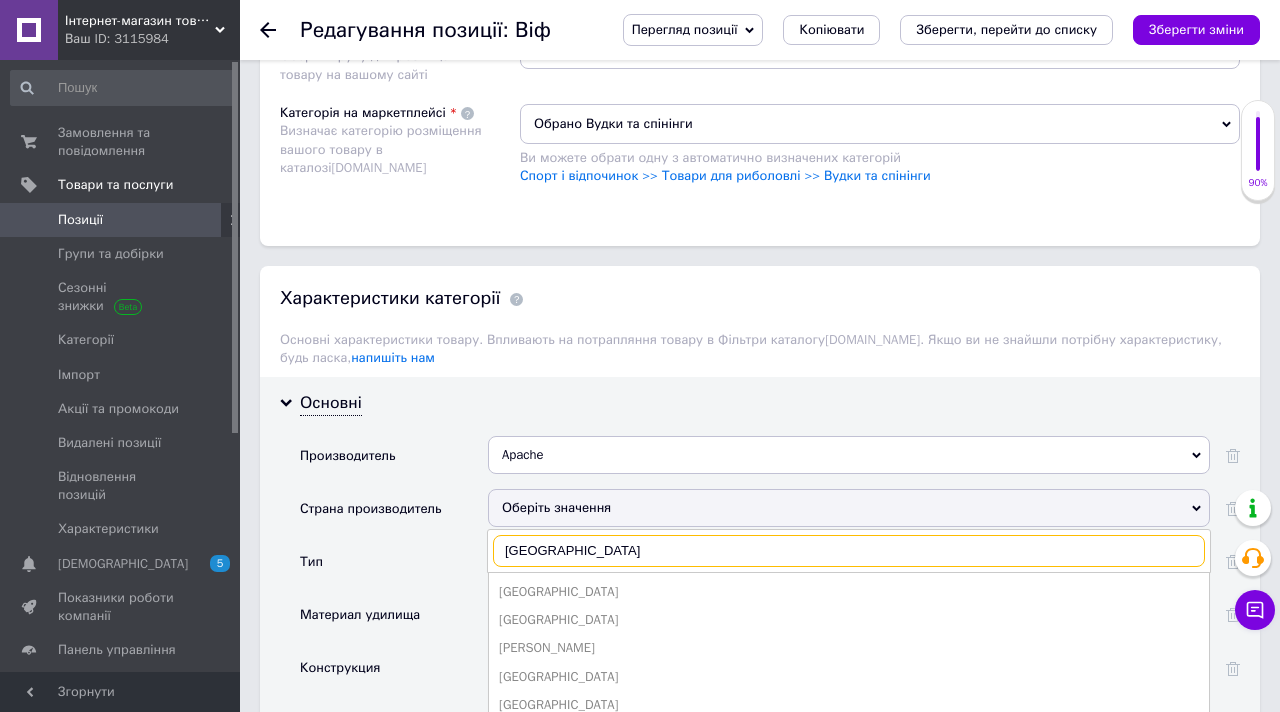 scroll, scrollTop: 1776, scrollLeft: 0, axis: vertical 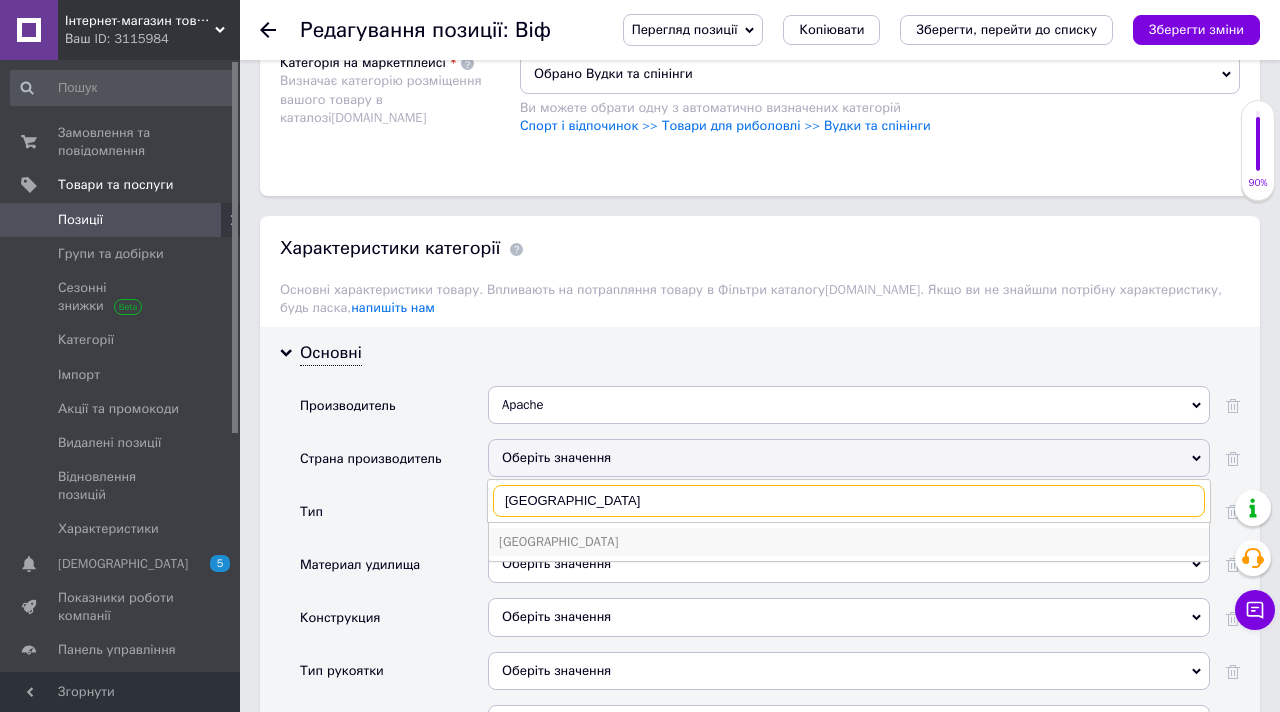 type on "Китай" 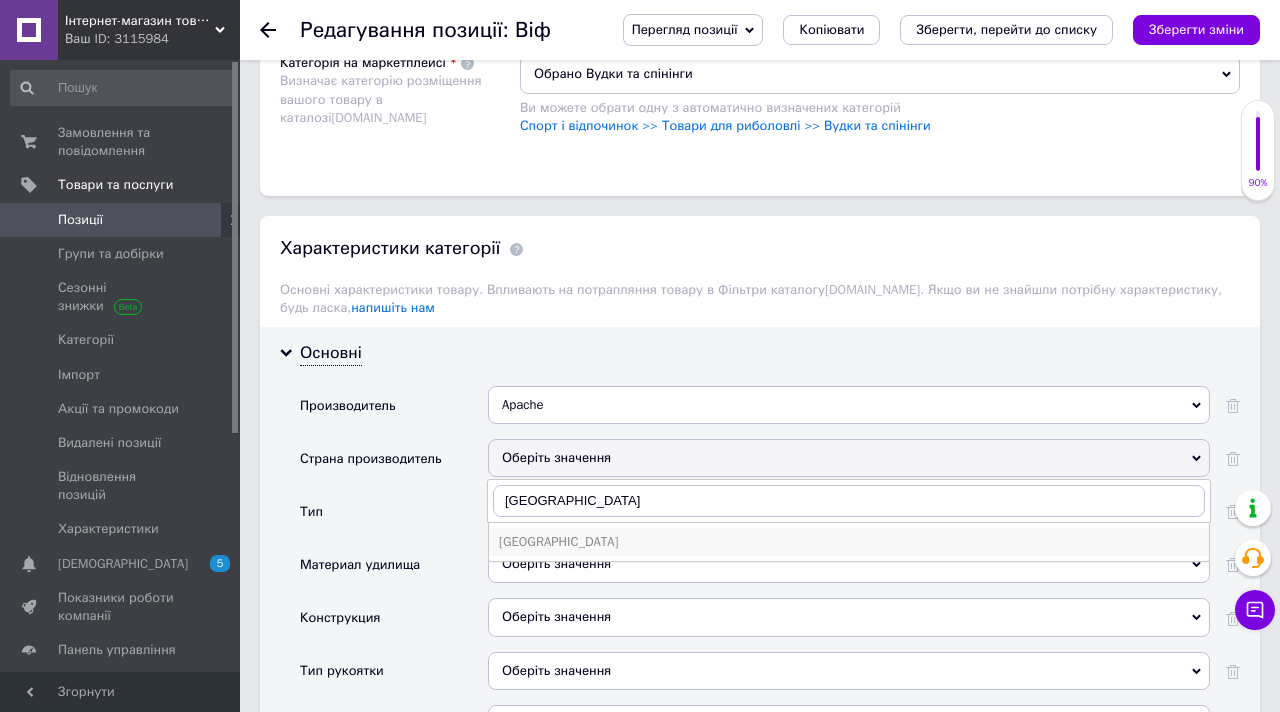 click on "Китай" at bounding box center [849, 542] 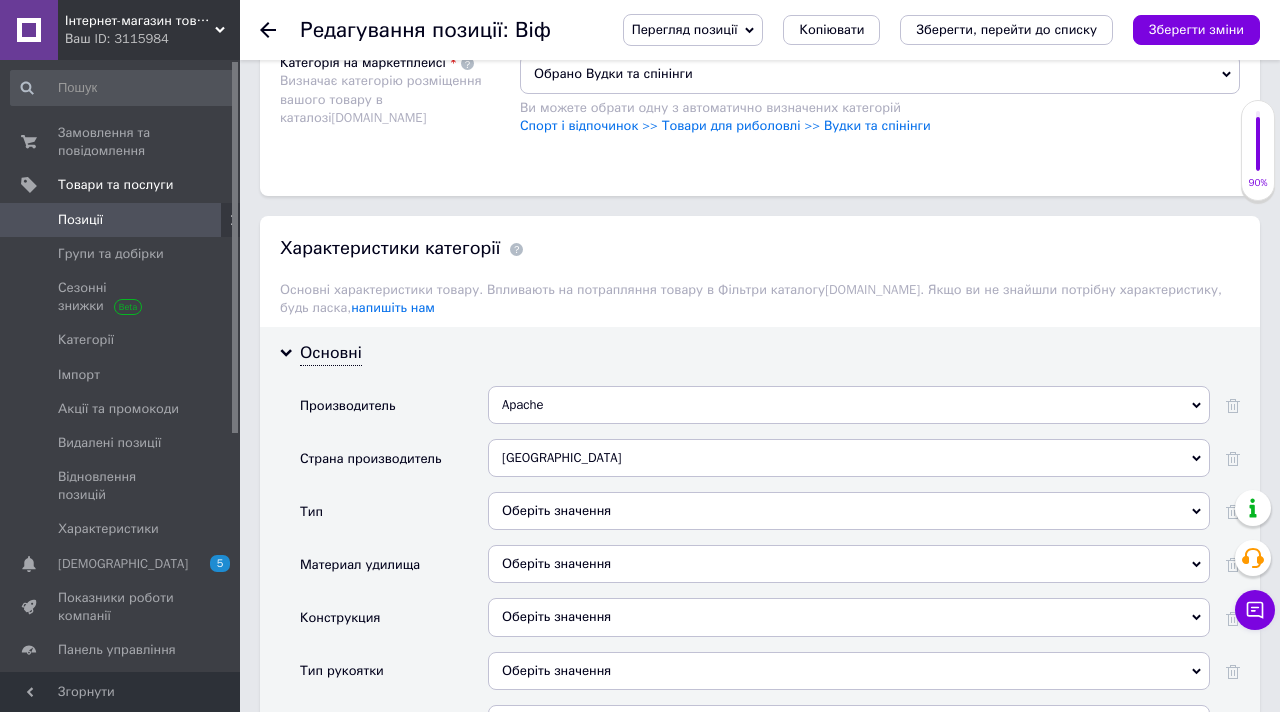 click on "Оберіть значення" at bounding box center [849, 511] 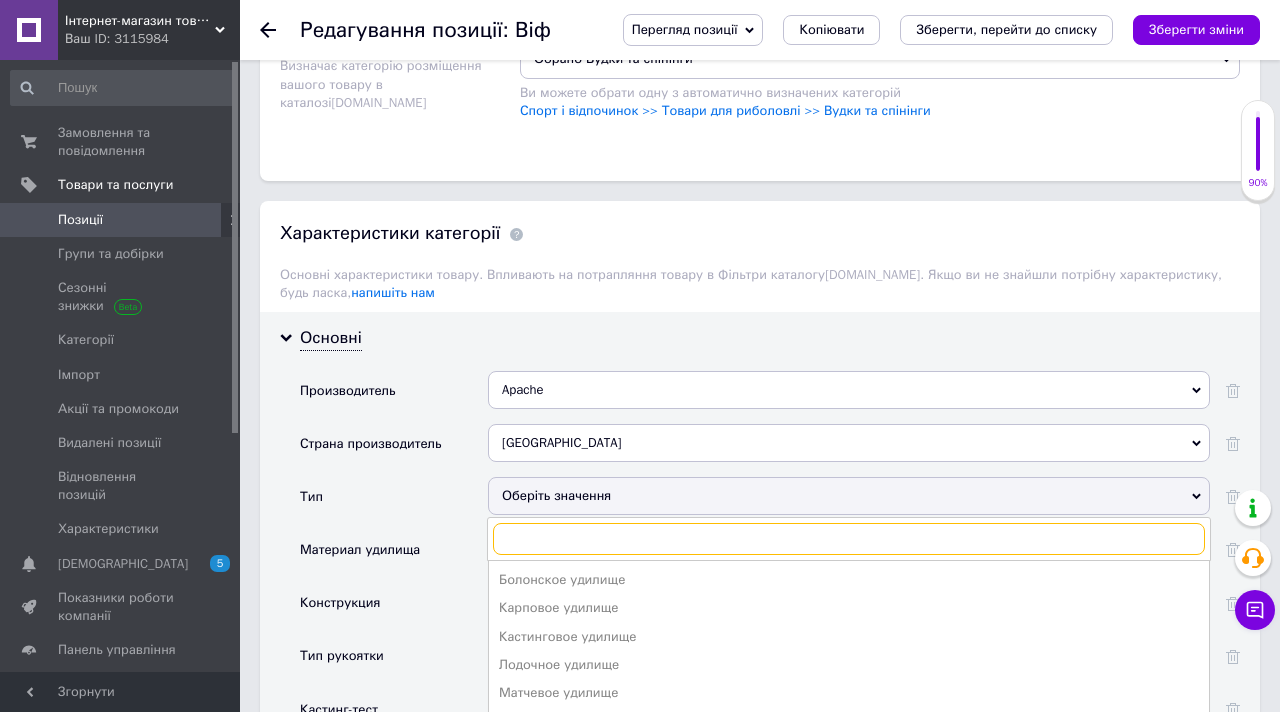 scroll, scrollTop: 1792, scrollLeft: 0, axis: vertical 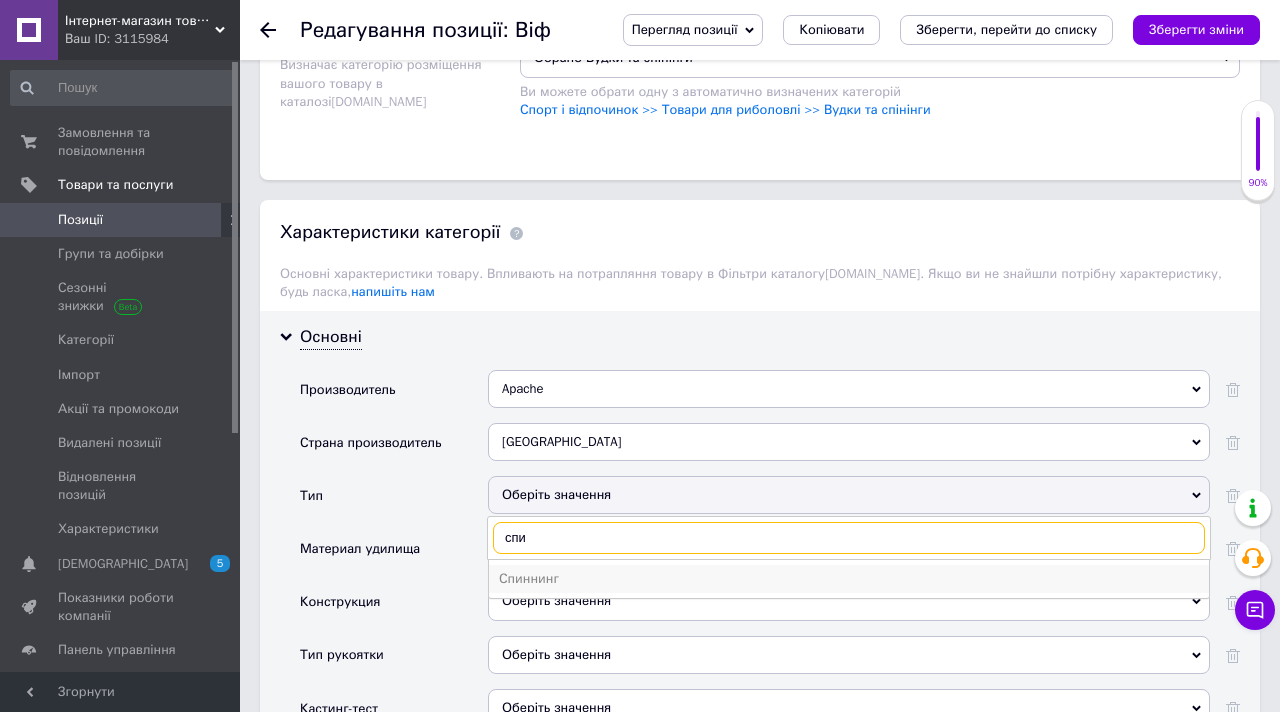 type on "спи" 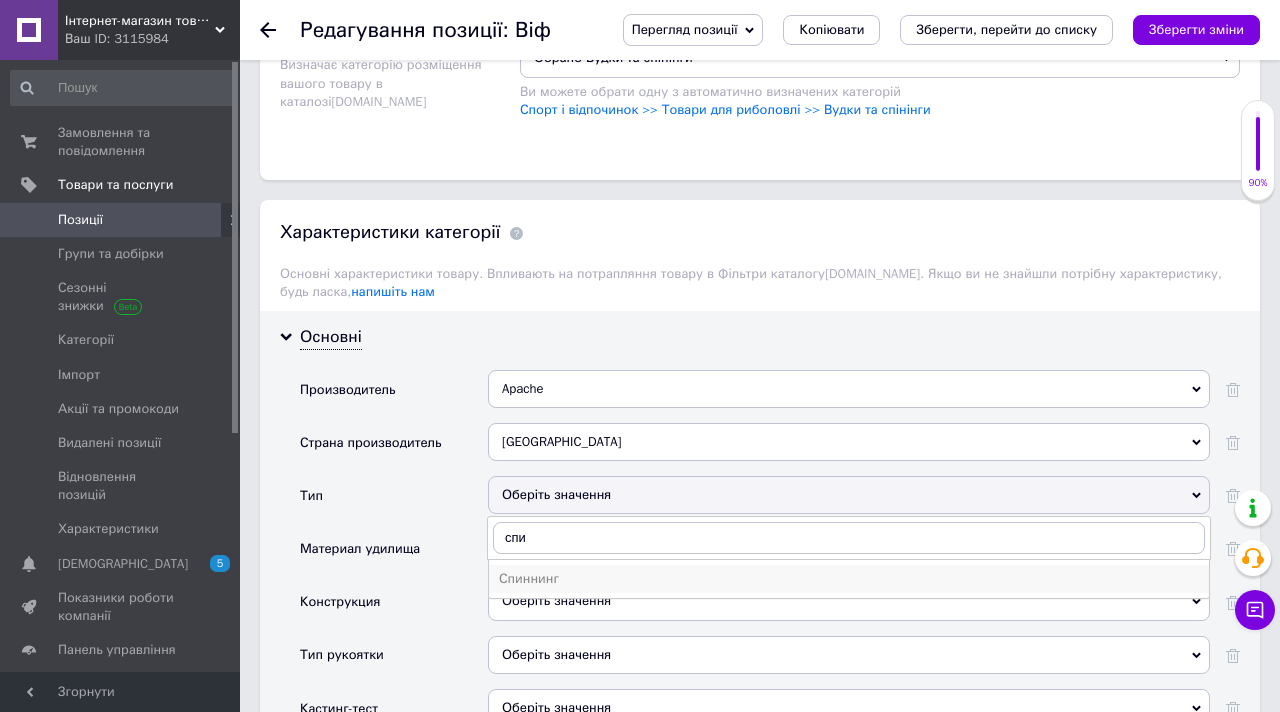 click on "Спиннинг" at bounding box center [849, 579] 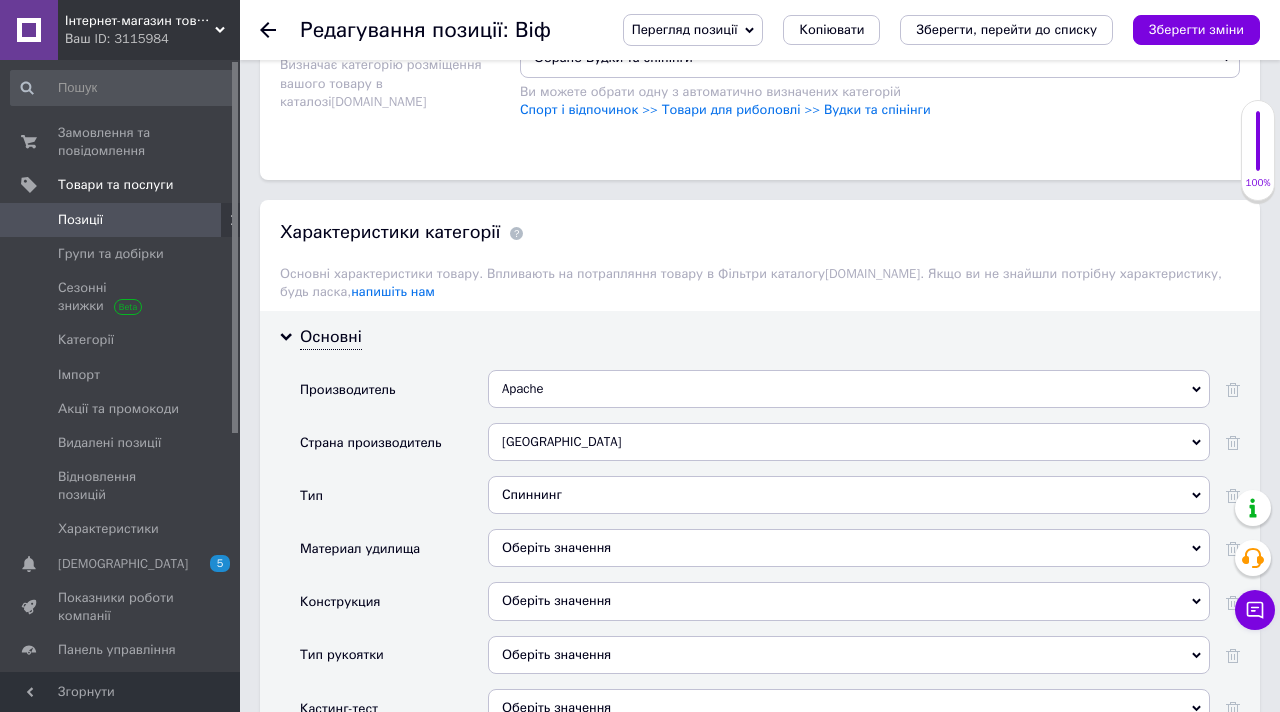 click on "Оберіть значення" at bounding box center (849, 548) 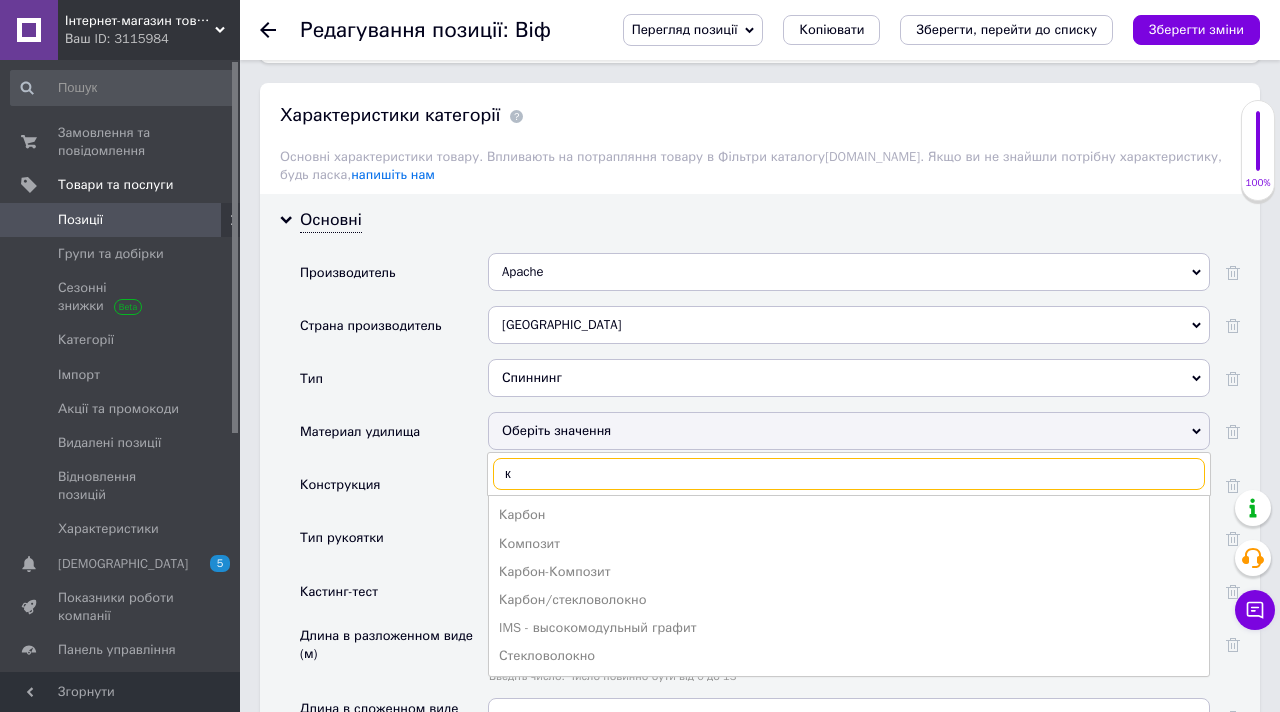 scroll, scrollTop: 1914, scrollLeft: 0, axis: vertical 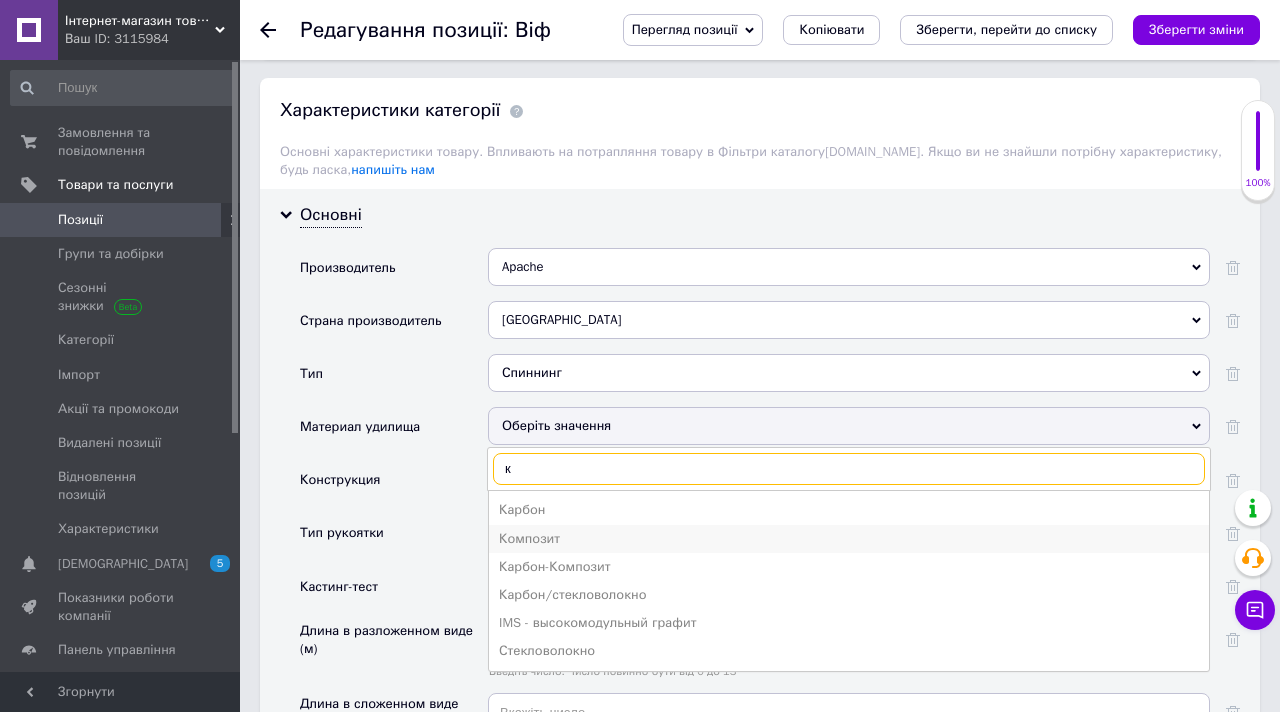 type on "к" 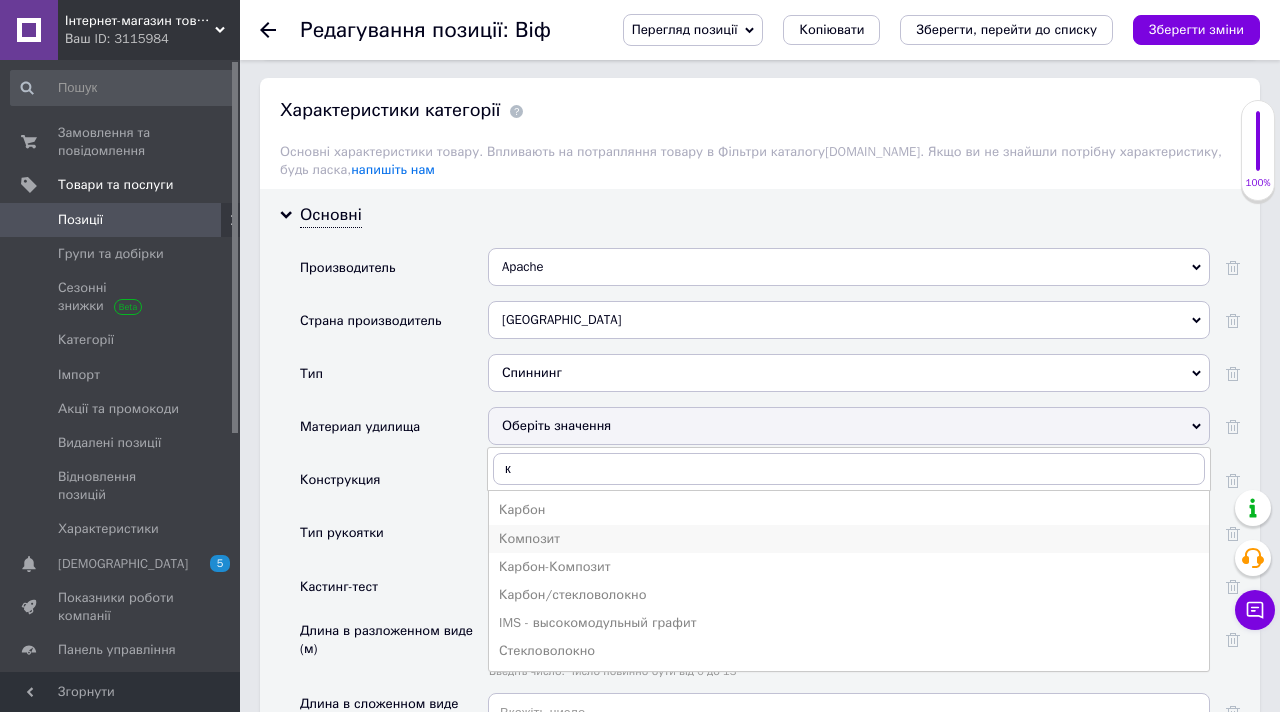 click on "Композит" at bounding box center (849, 539) 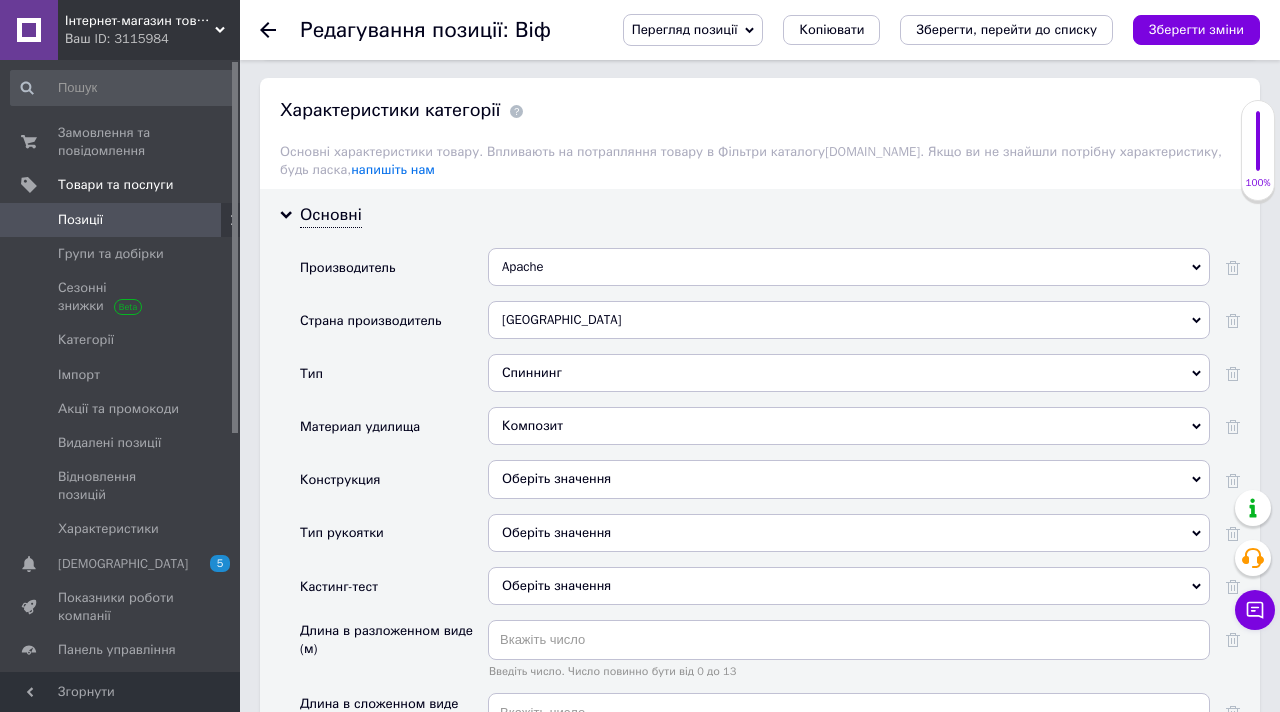 click on "Оберіть значення" at bounding box center [849, 479] 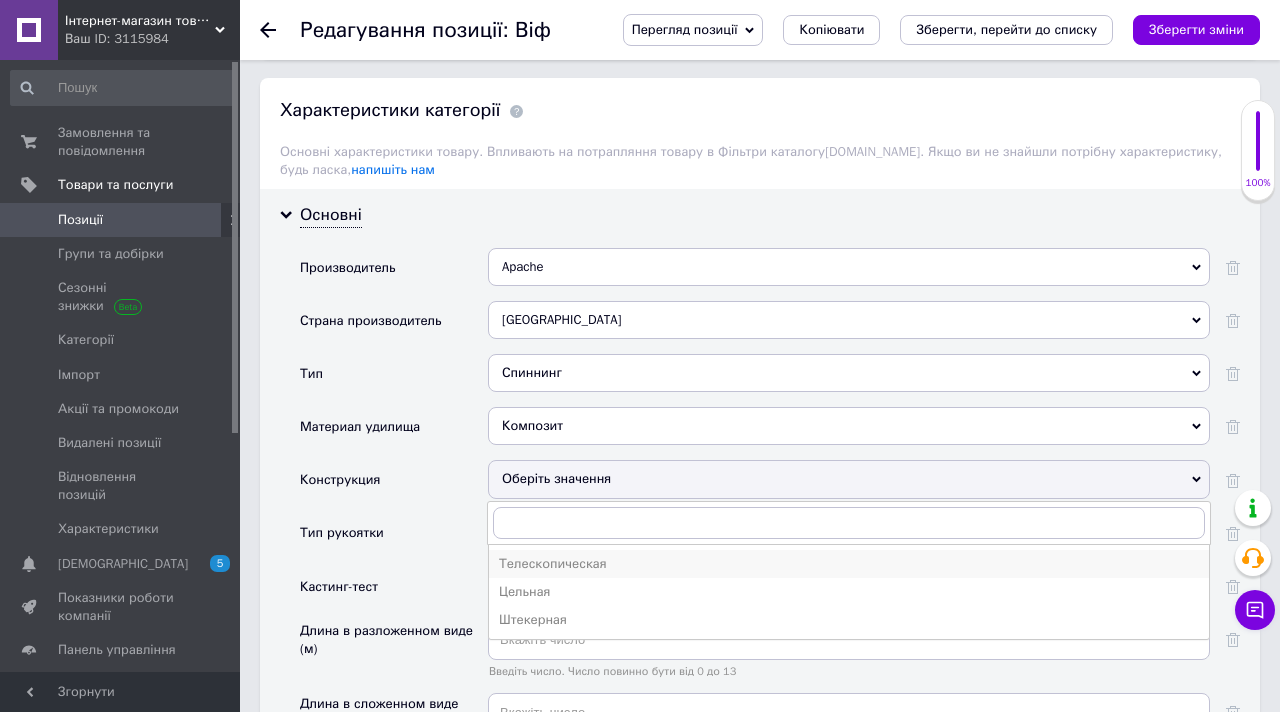 click on "Телескопическая" at bounding box center (849, 564) 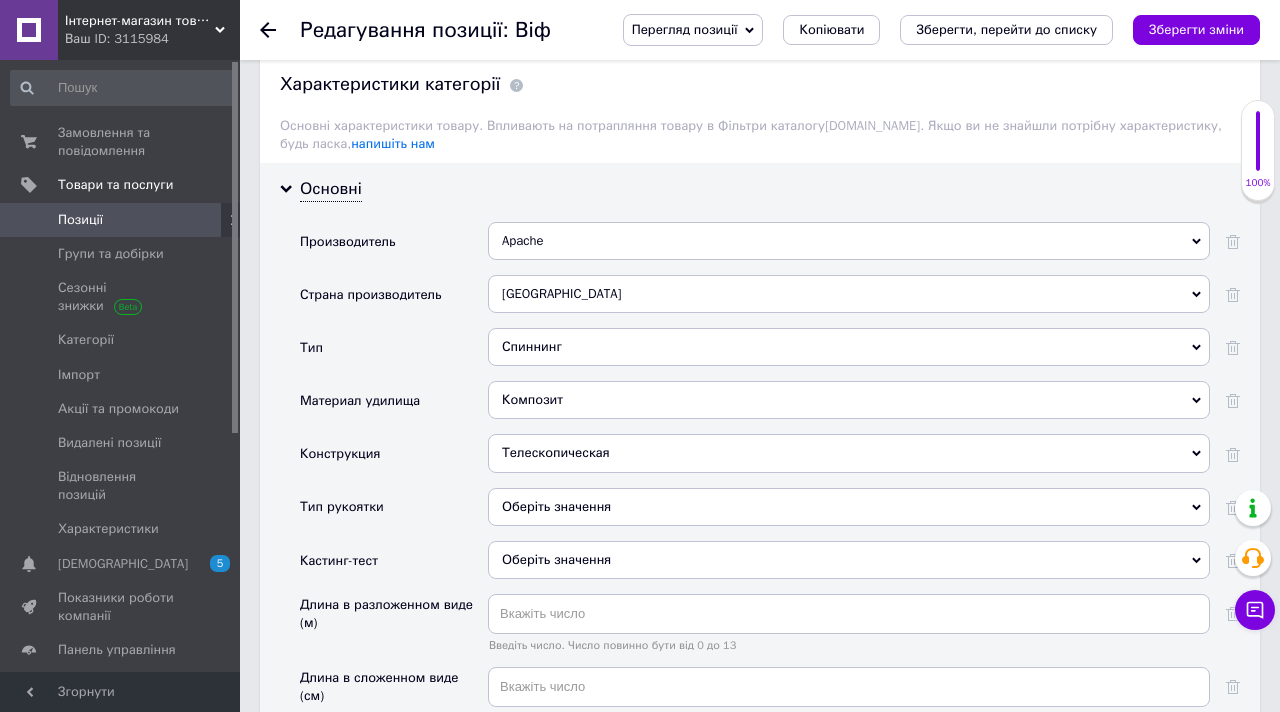 scroll, scrollTop: 1941, scrollLeft: 0, axis: vertical 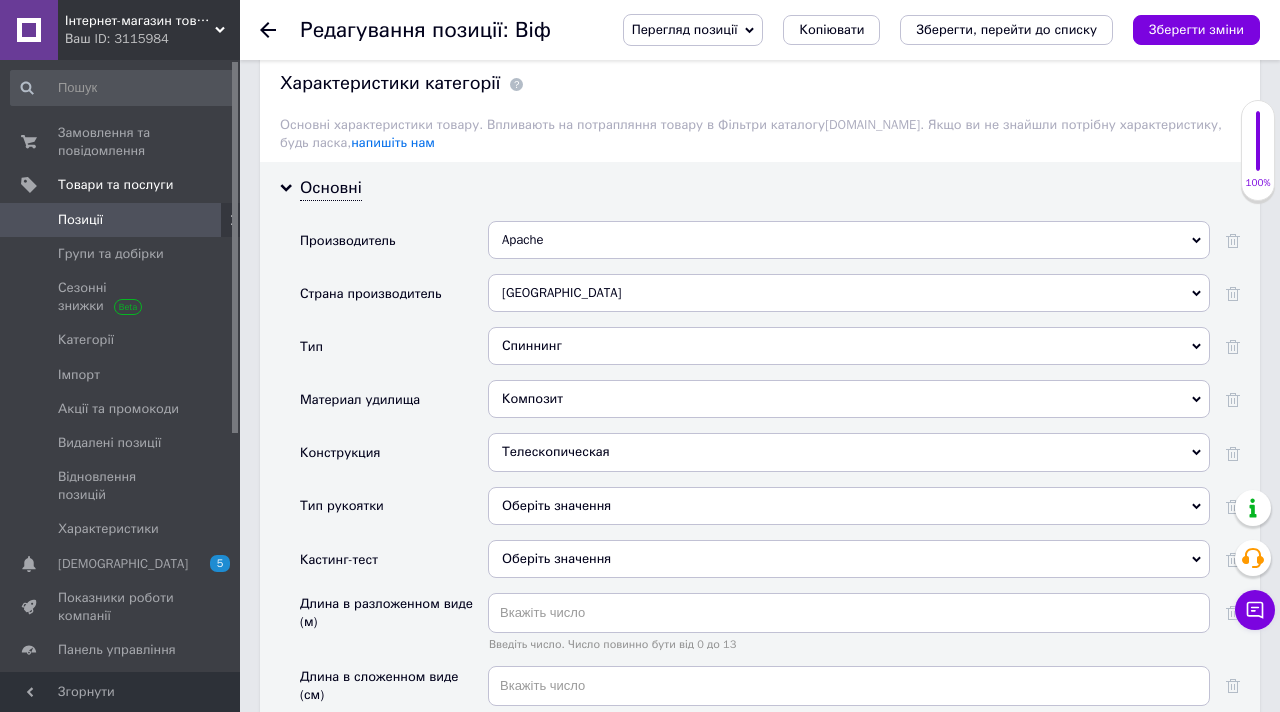 click on "Оберіть значення" at bounding box center [849, 559] 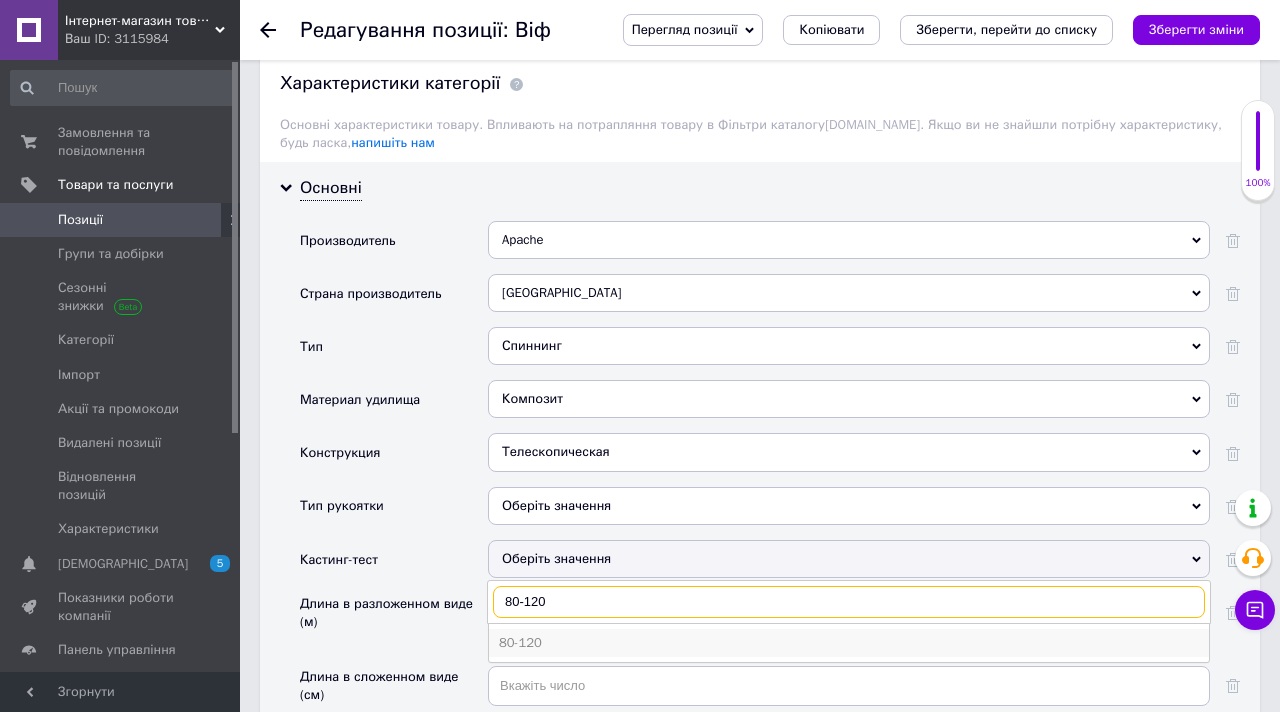 type on "80-120" 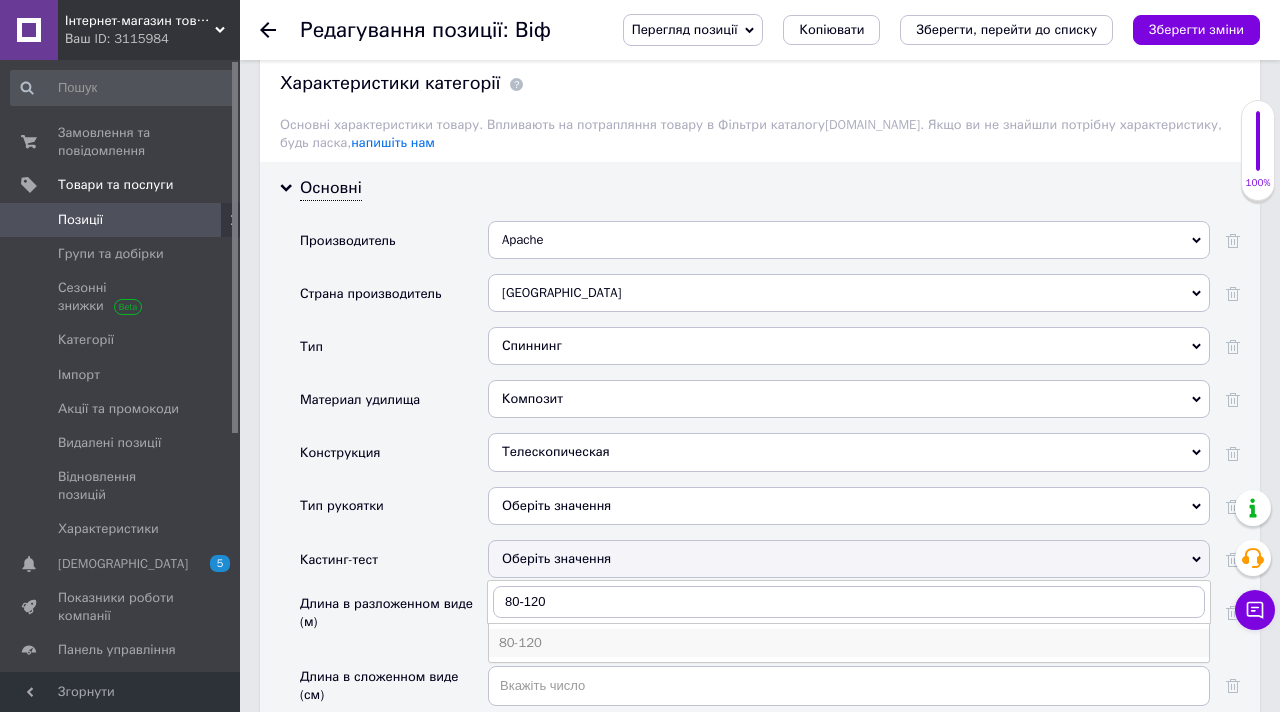 click on "80-120" at bounding box center (849, 643) 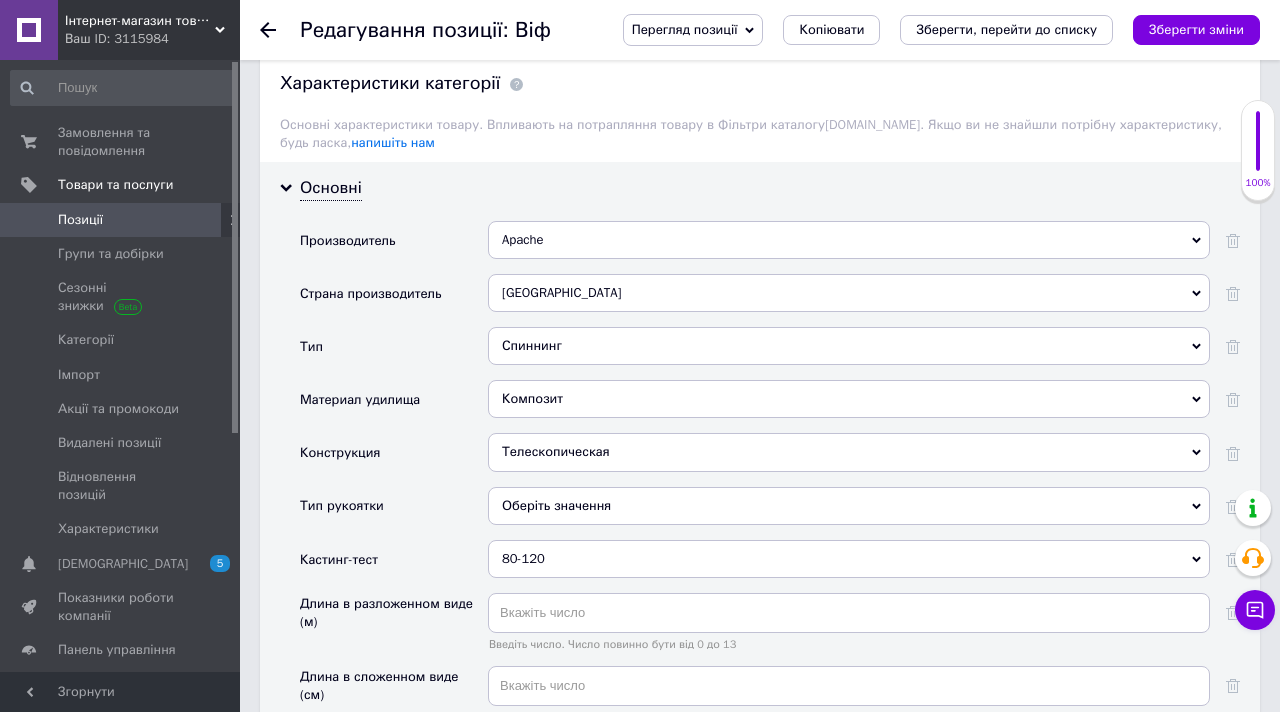 scroll, scrollTop: 1960, scrollLeft: 0, axis: vertical 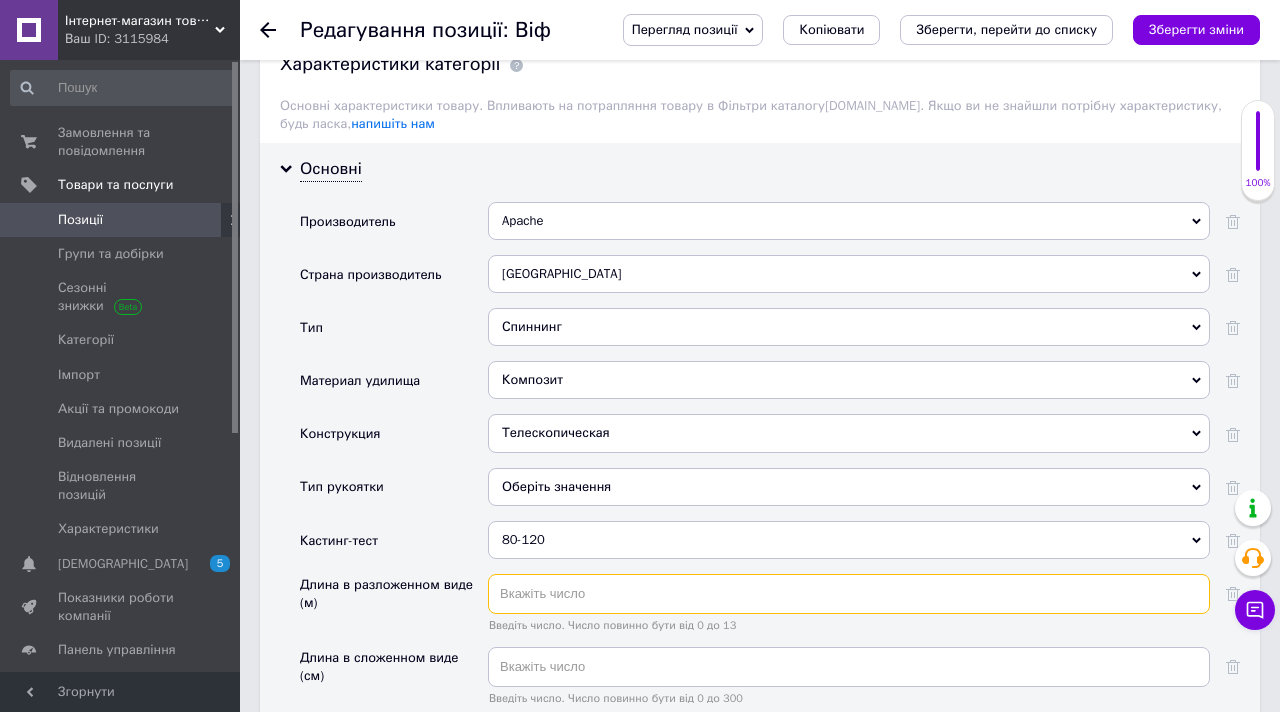 click at bounding box center (849, 594) 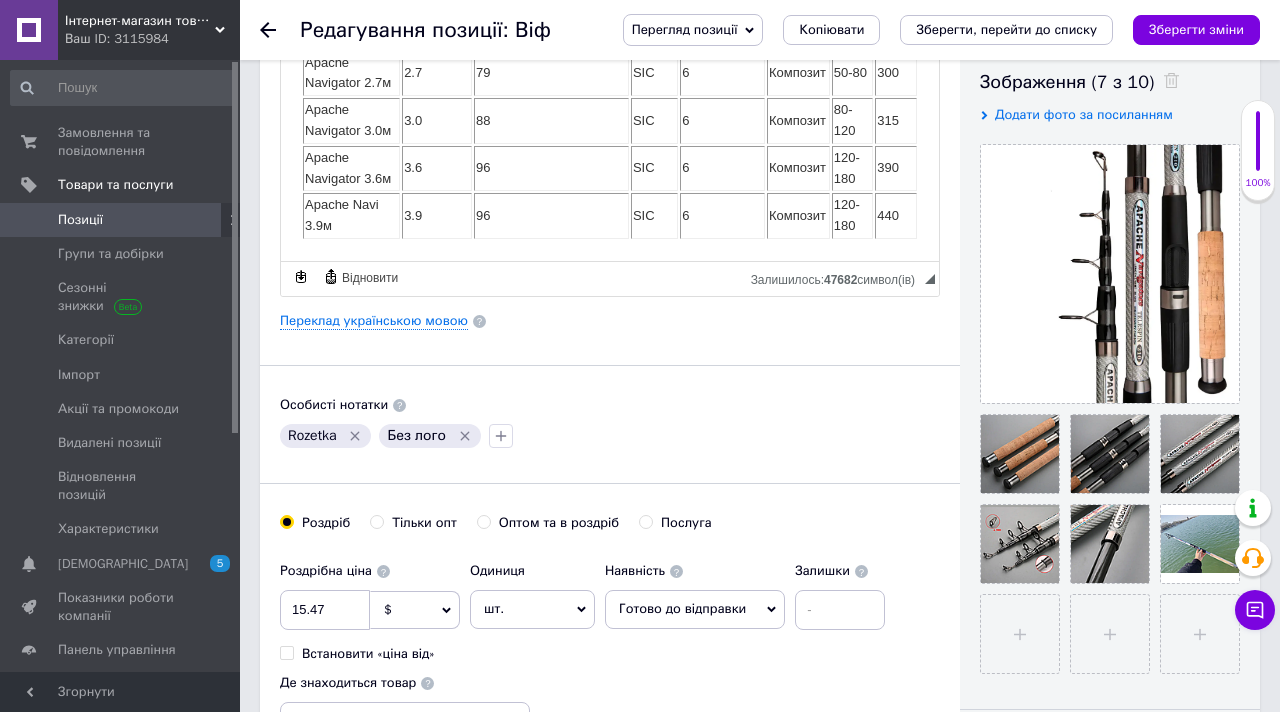 scroll, scrollTop: 105, scrollLeft: 0, axis: vertical 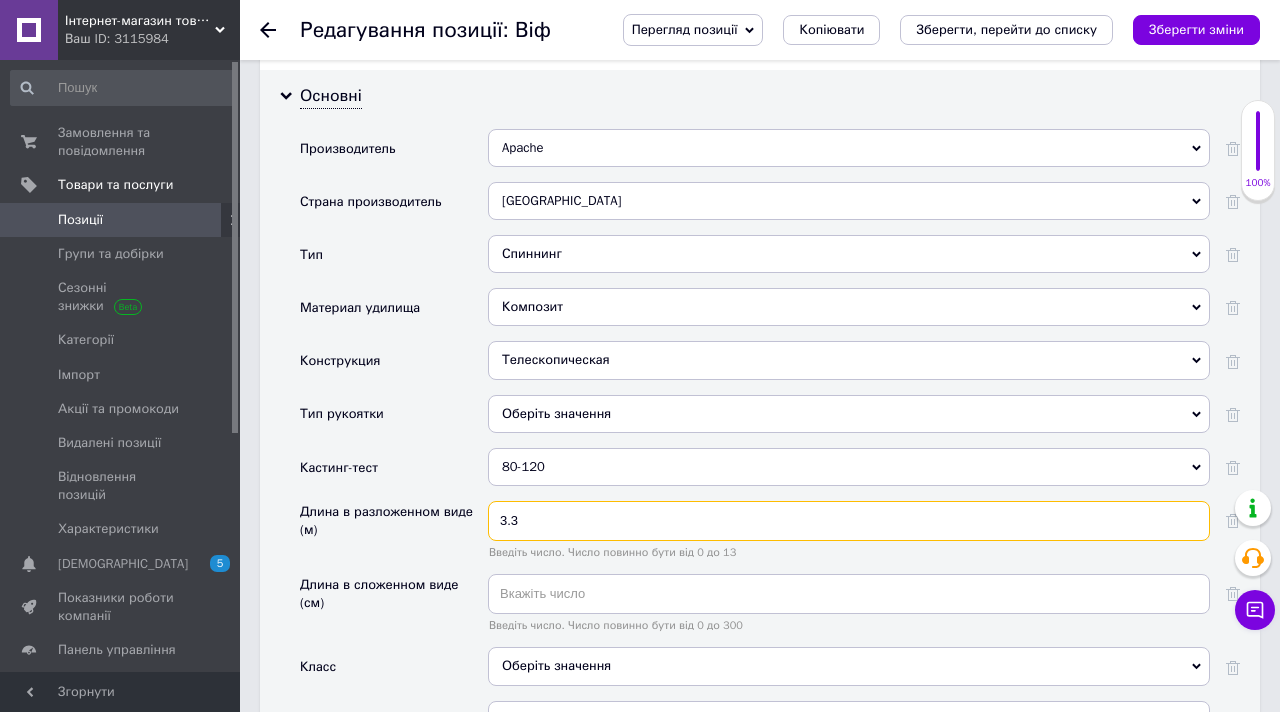 type on "3.3" 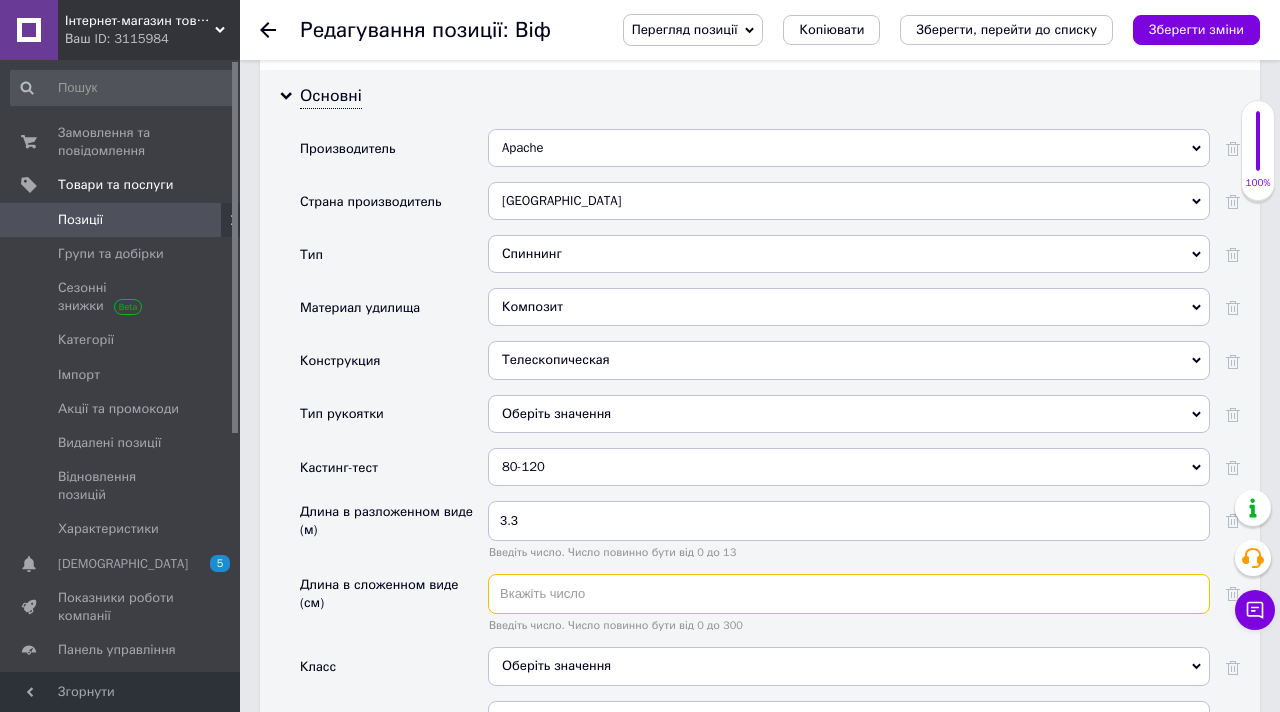 click at bounding box center (849, 594) 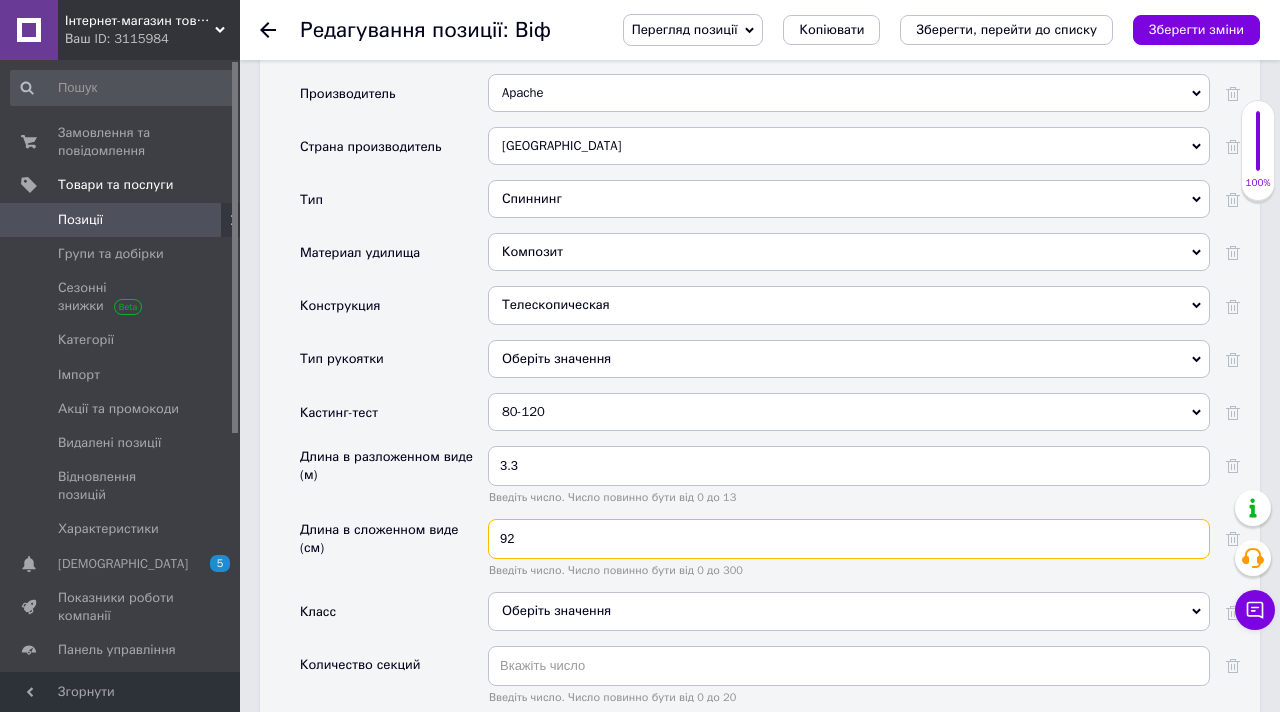 scroll, scrollTop: 2275, scrollLeft: 0, axis: vertical 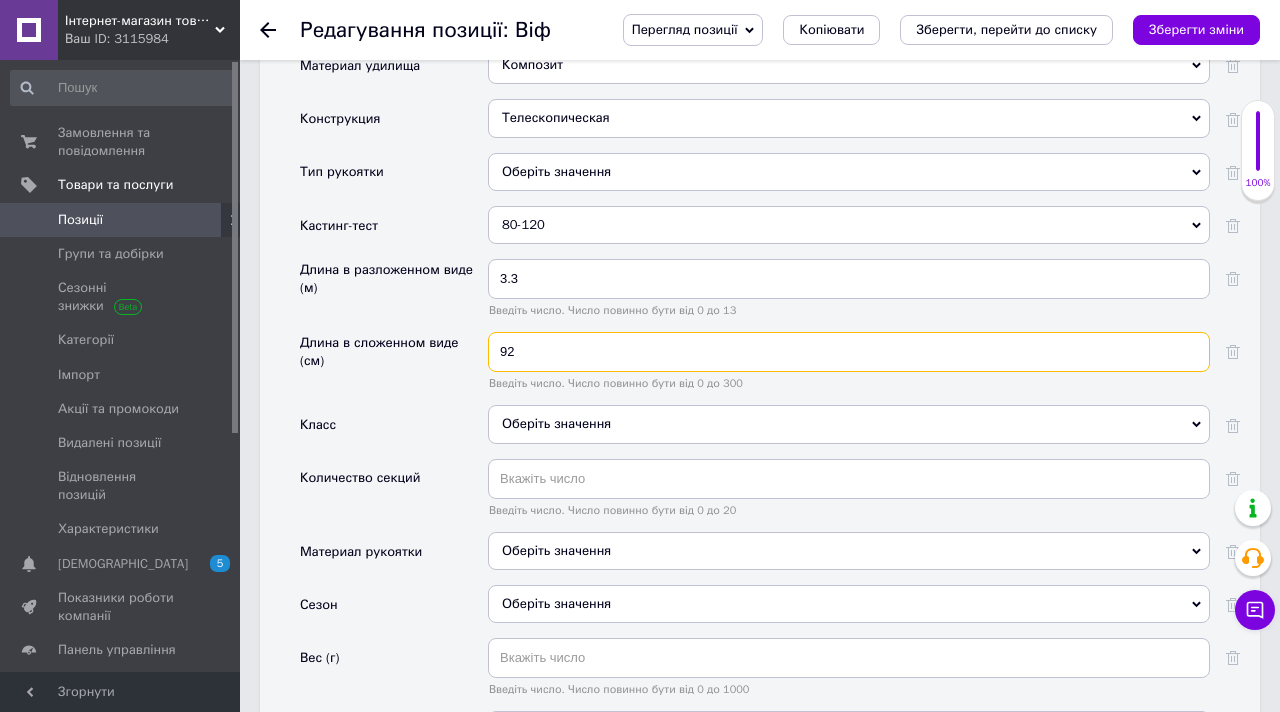 type on "92" 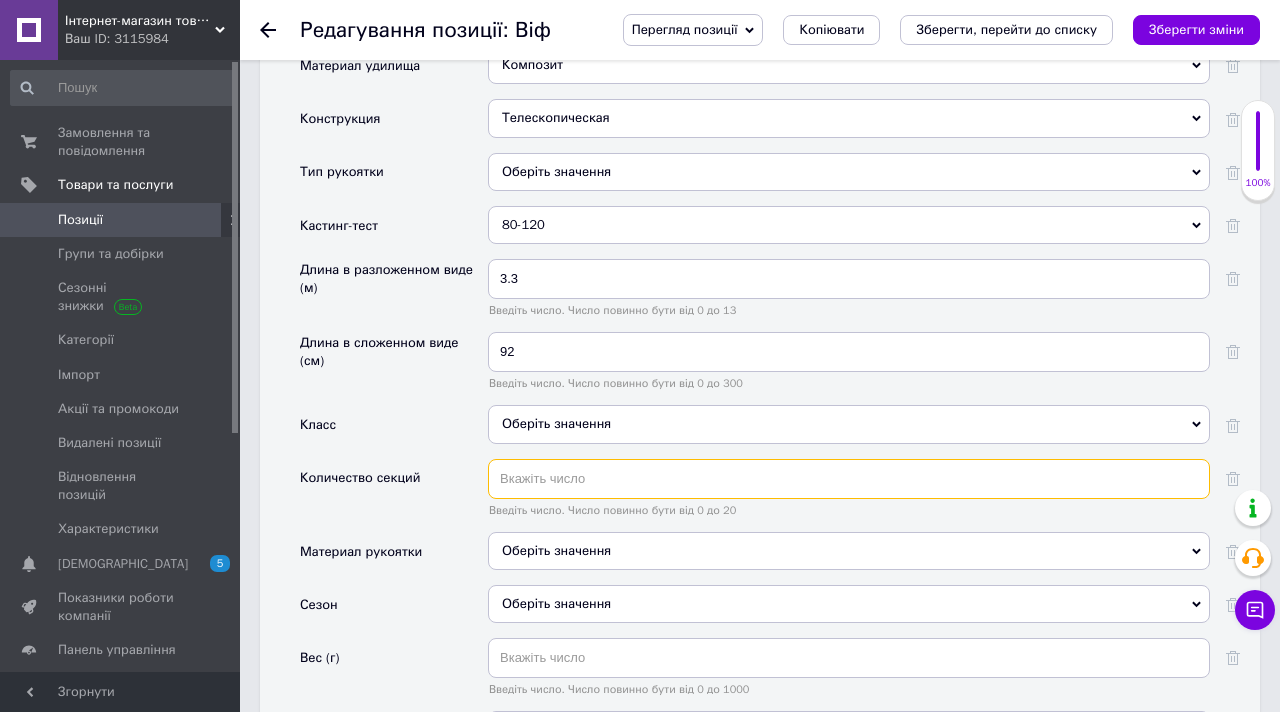 click at bounding box center [849, 479] 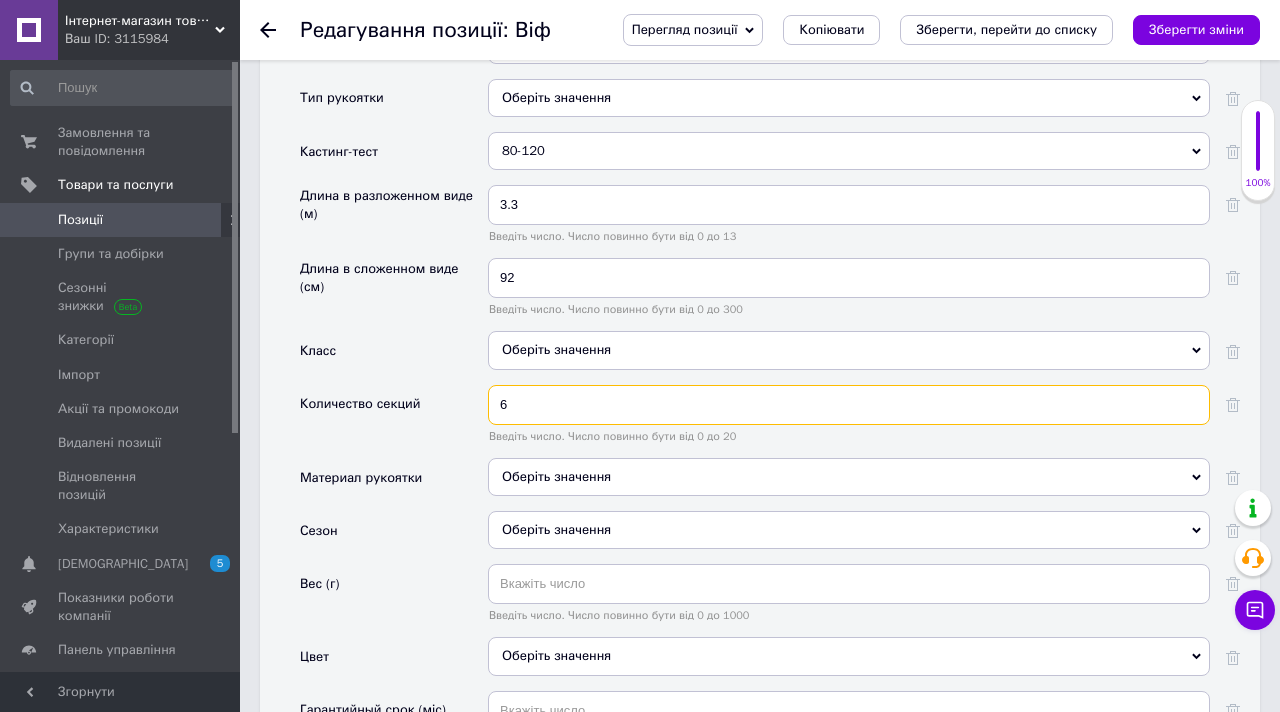 scroll, scrollTop: 2350, scrollLeft: 0, axis: vertical 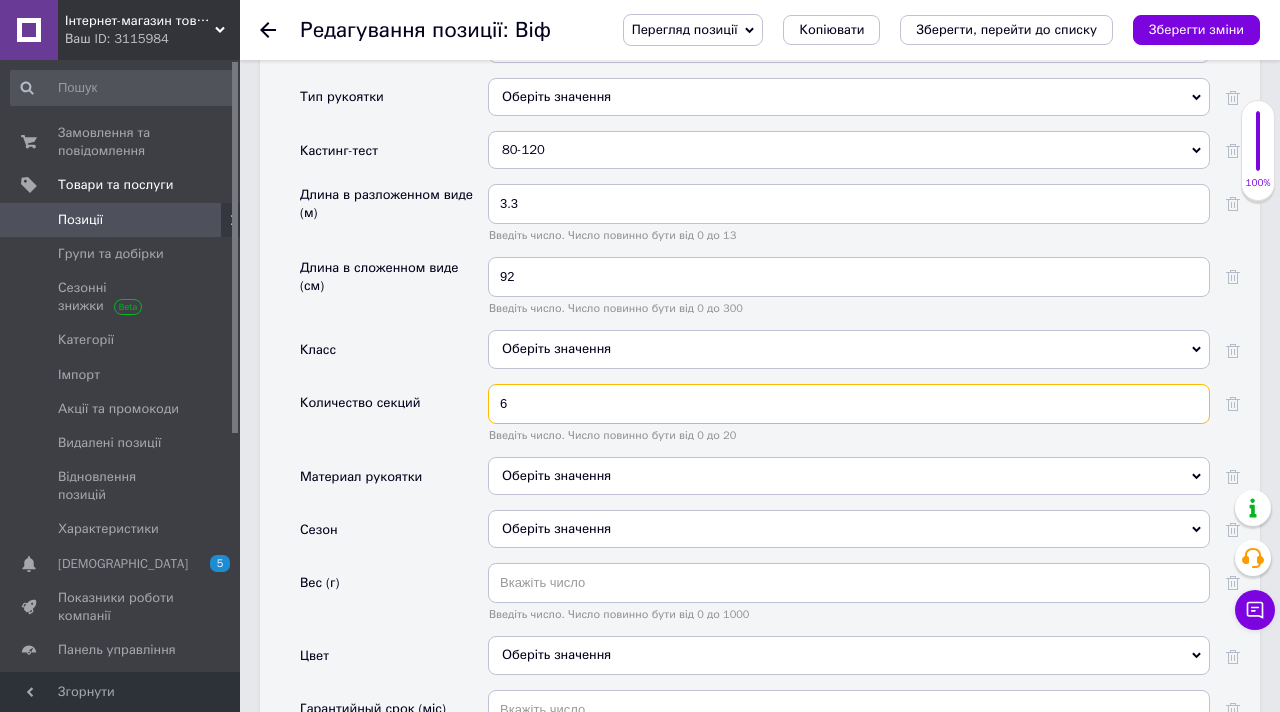 type on "6" 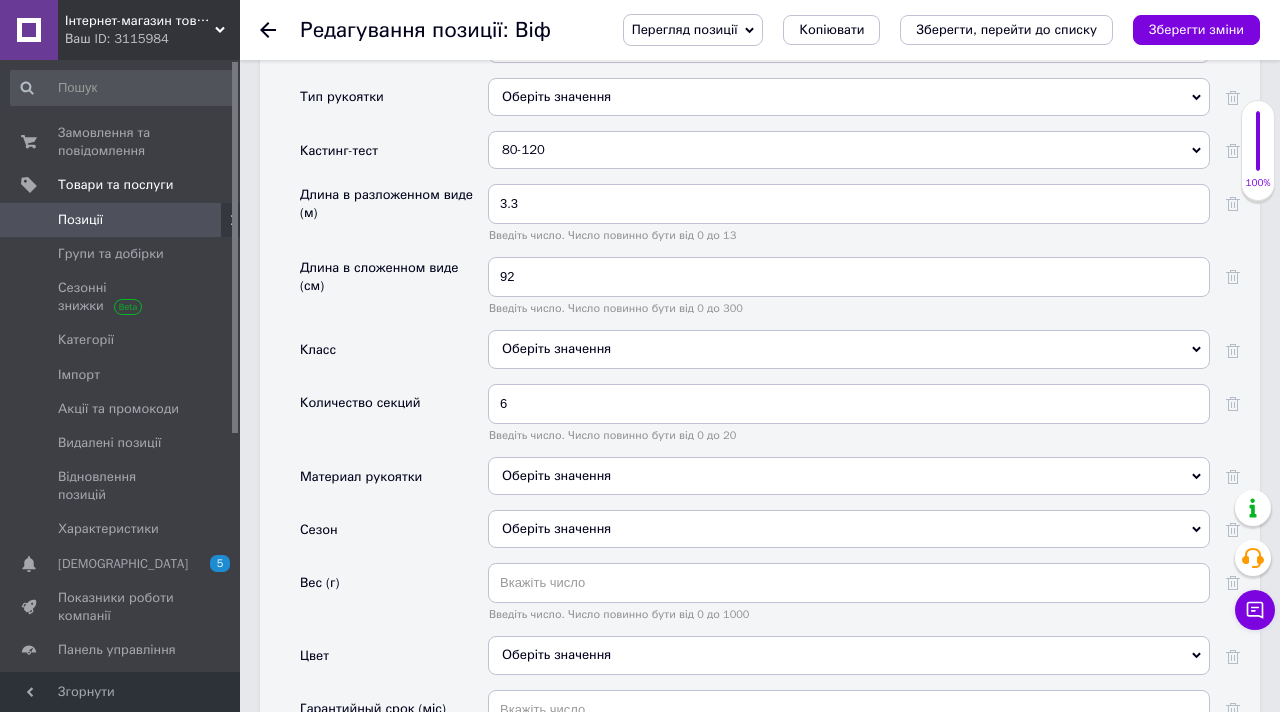 click on "Оберіть значення" at bounding box center [849, 476] 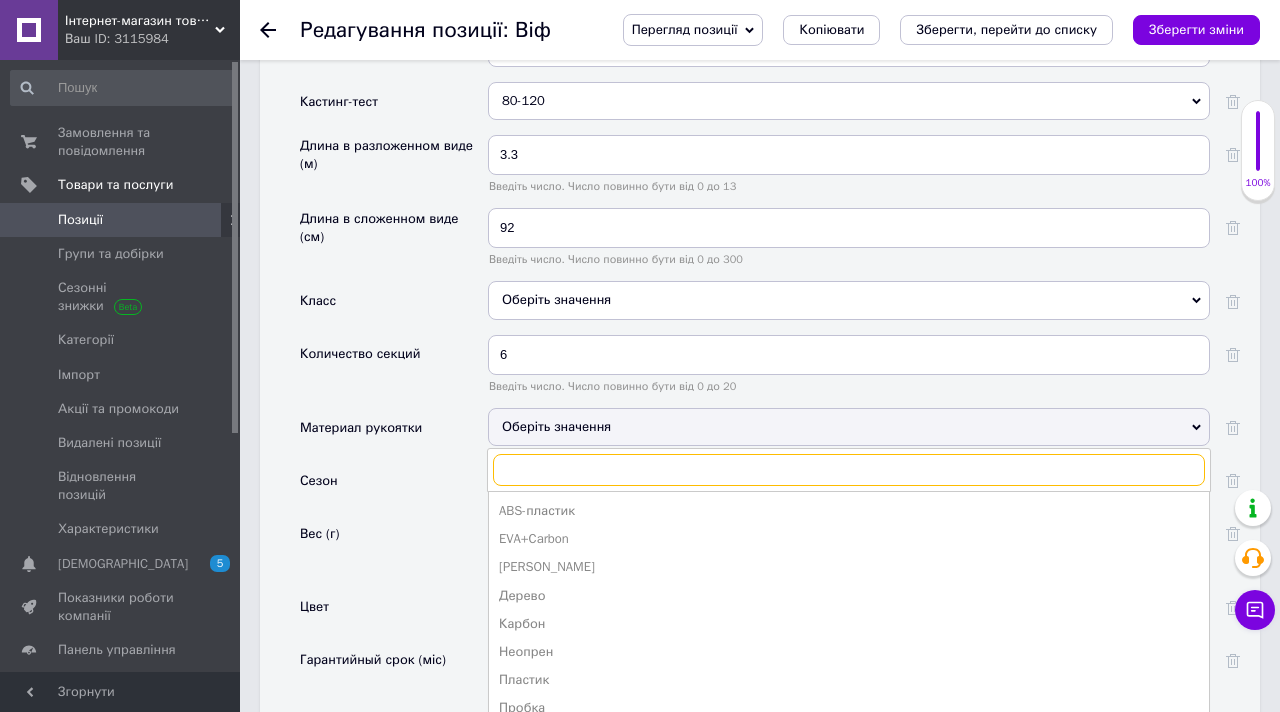scroll, scrollTop: 2403, scrollLeft: 0, axis: vertical 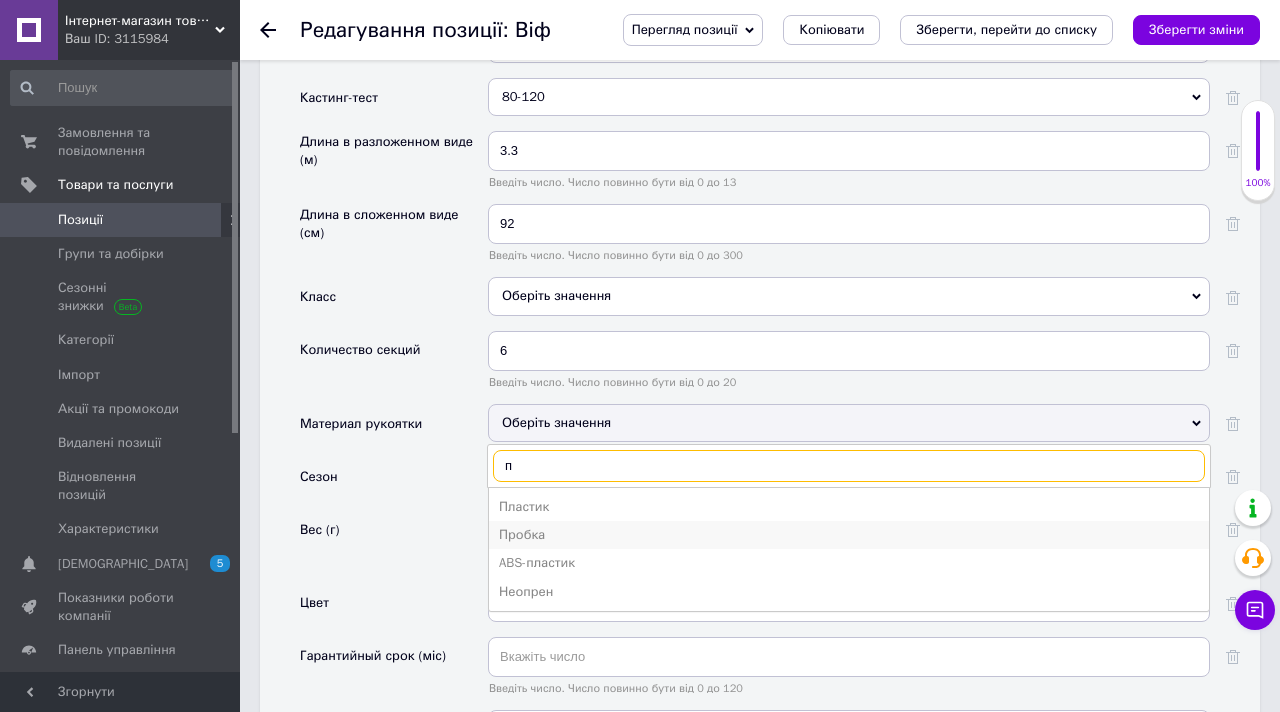 type on "п" 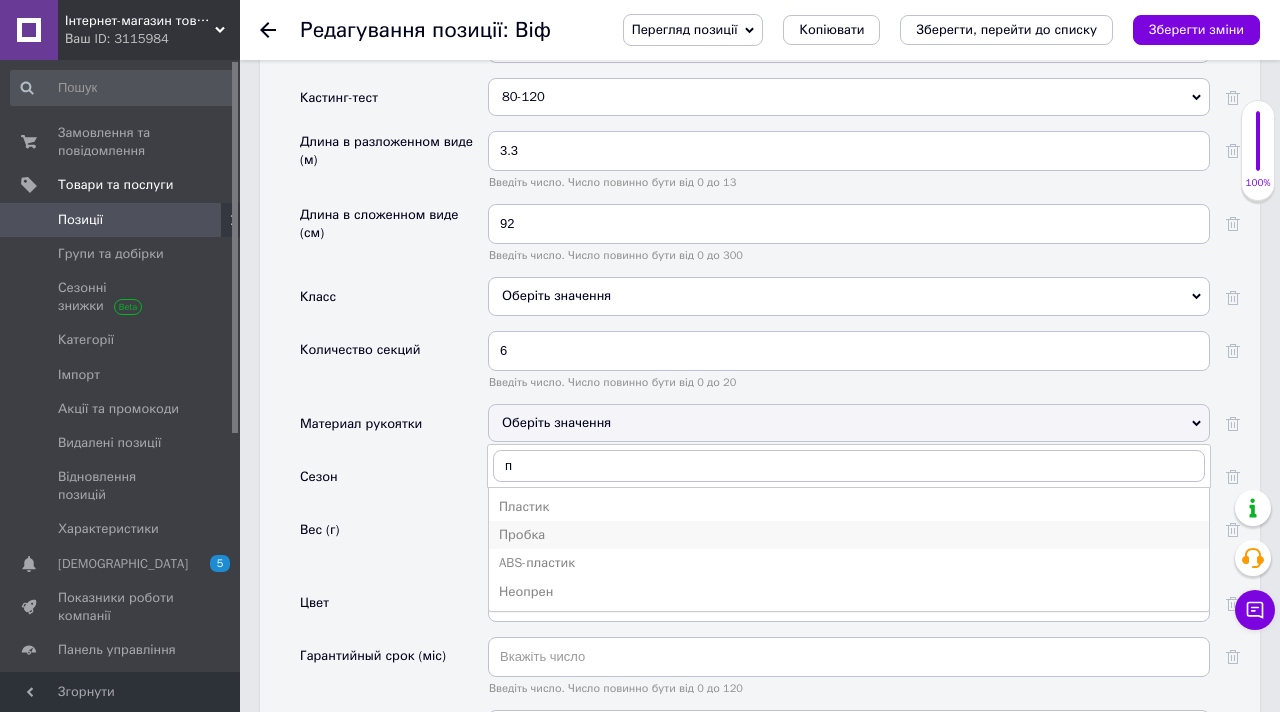 click on "Пробка" at bounding box center (849, 535) 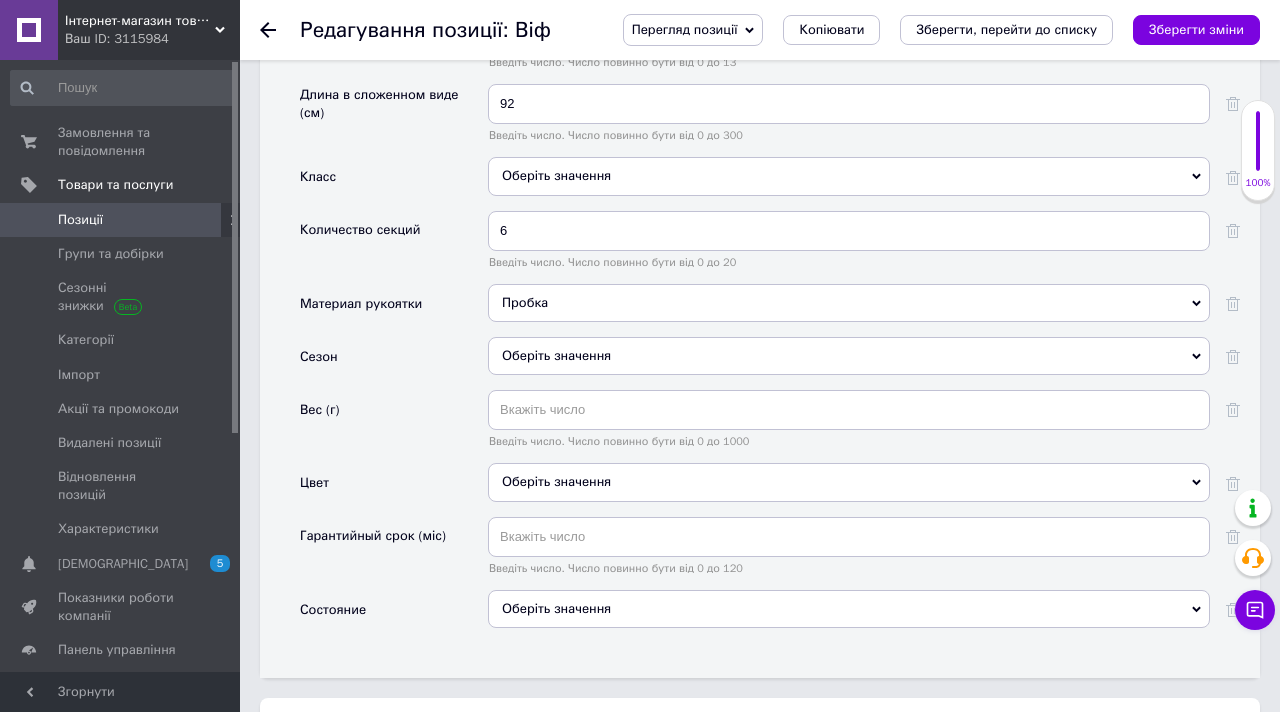 click on "Оберіть значення" at bounding box center [849, 609] 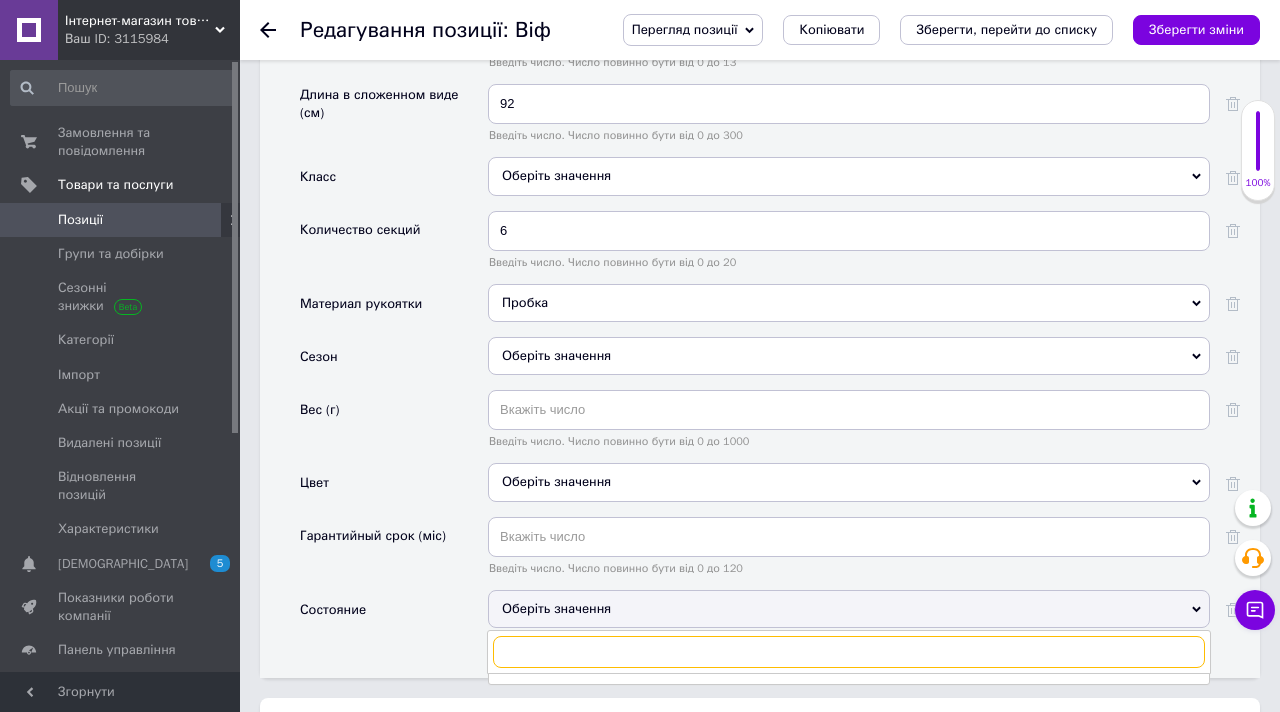 scroll, scrollTop: 2623, scrollLeft: 0, axis: vertical 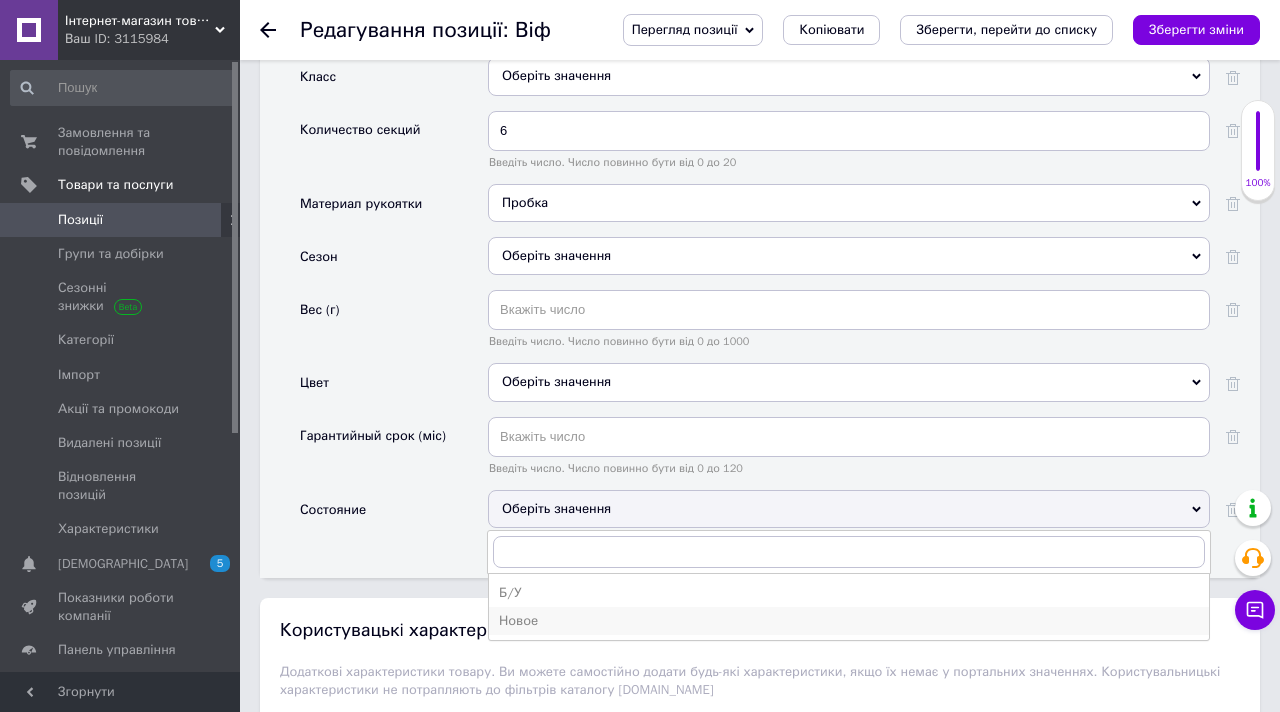 click on "Новое" at bounding box center [849, 621] 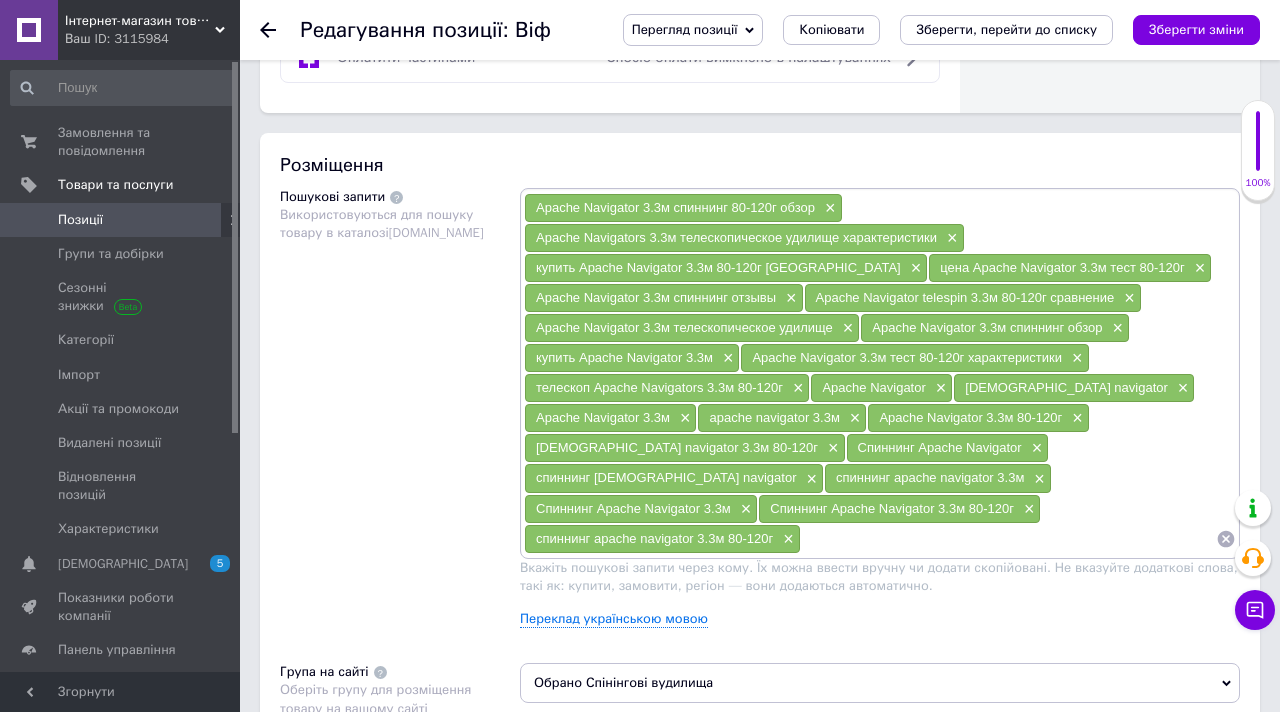 scroll, scrollTop: 834, scrollLeft: 0, axis: vertical 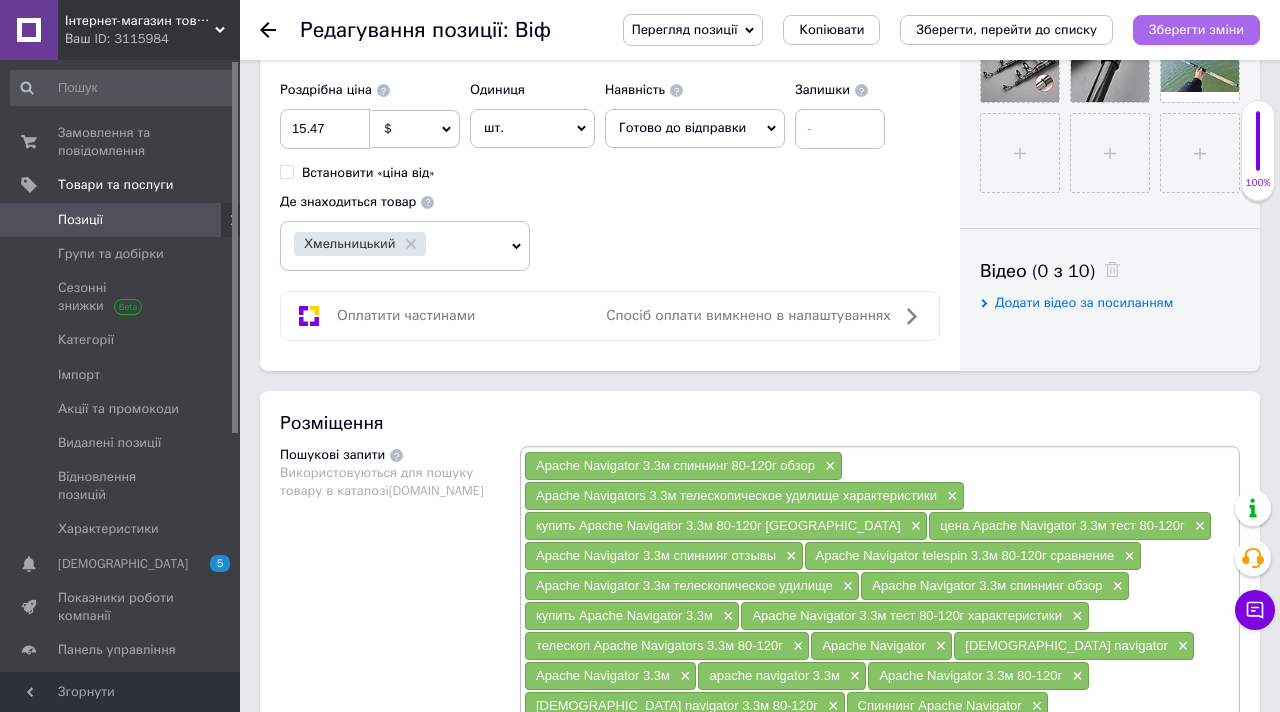 click on "Зберегти зміни" at bounding box center [1196, 30] 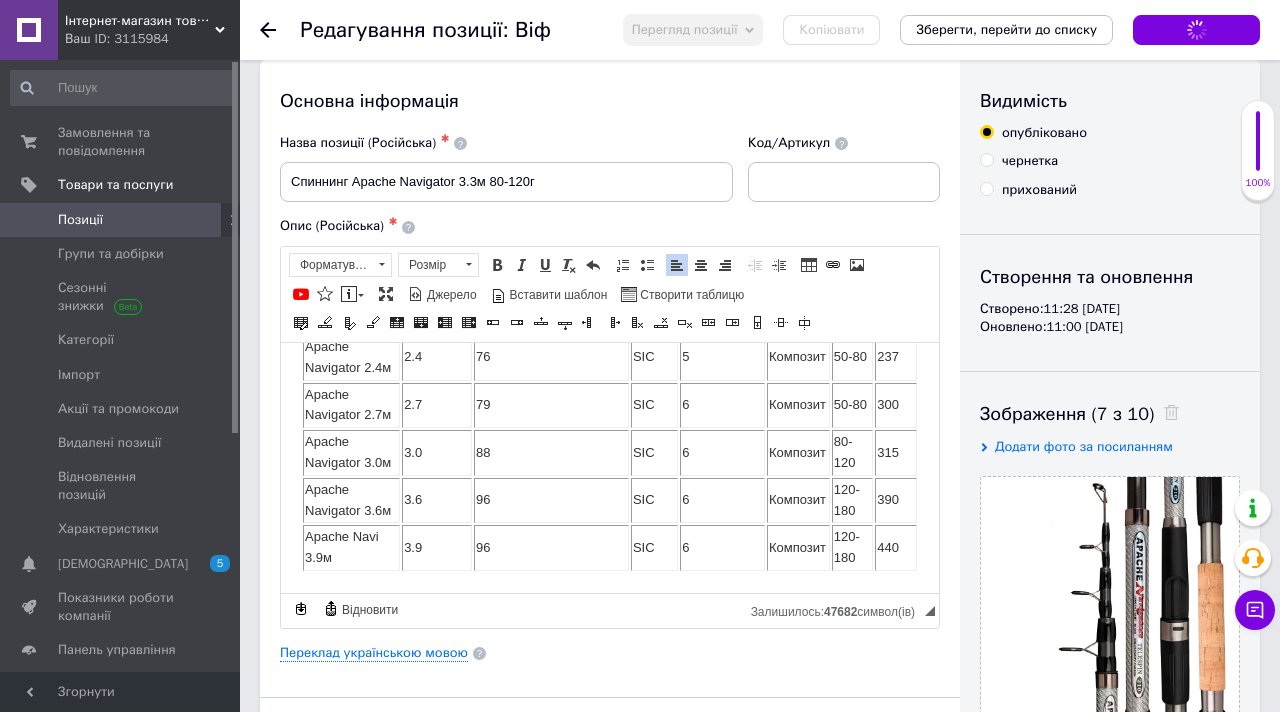 scroll, scrollTop: 0, scrollLeft: 0, axis: both 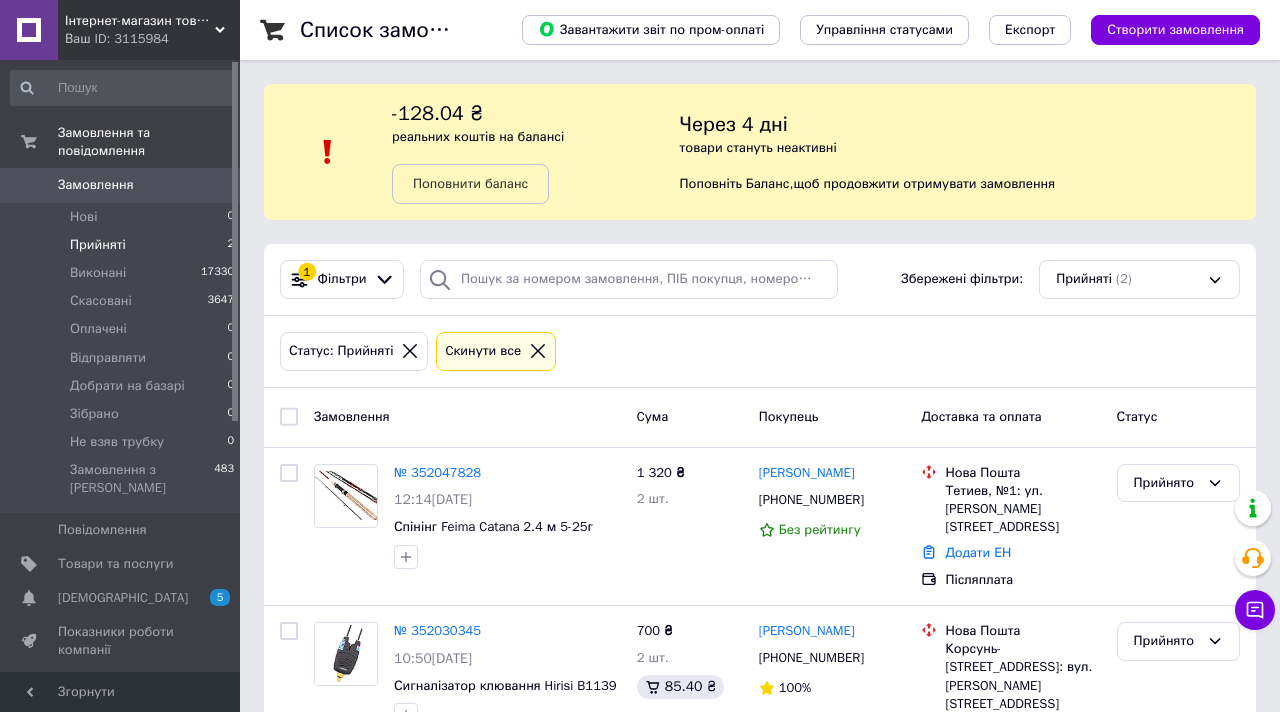 click on "Прийняті 2" at bounding box center [123, 245] 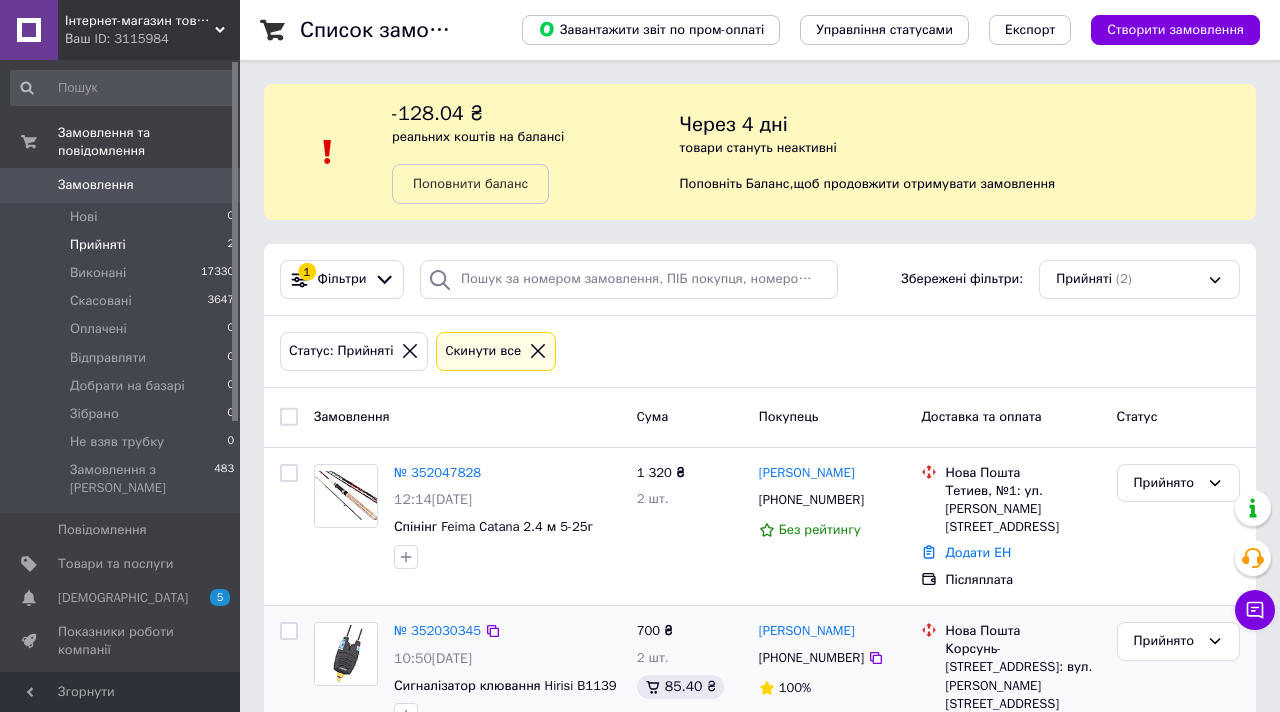 click on "№ 352030345 10:50, 10.07.2025 Сигналізатор клювання Hirisi B1139" at bounding box center [507, 674] 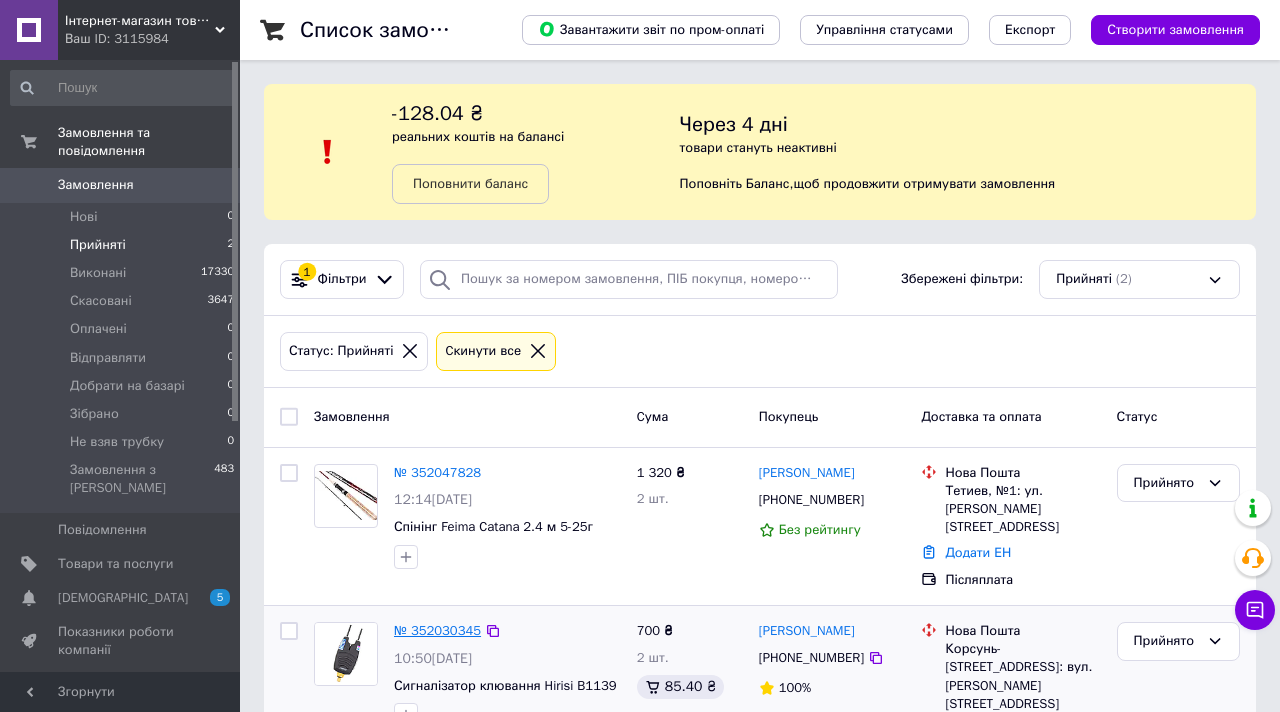 click on "№ 352030345" at bounding box center (437, 630) 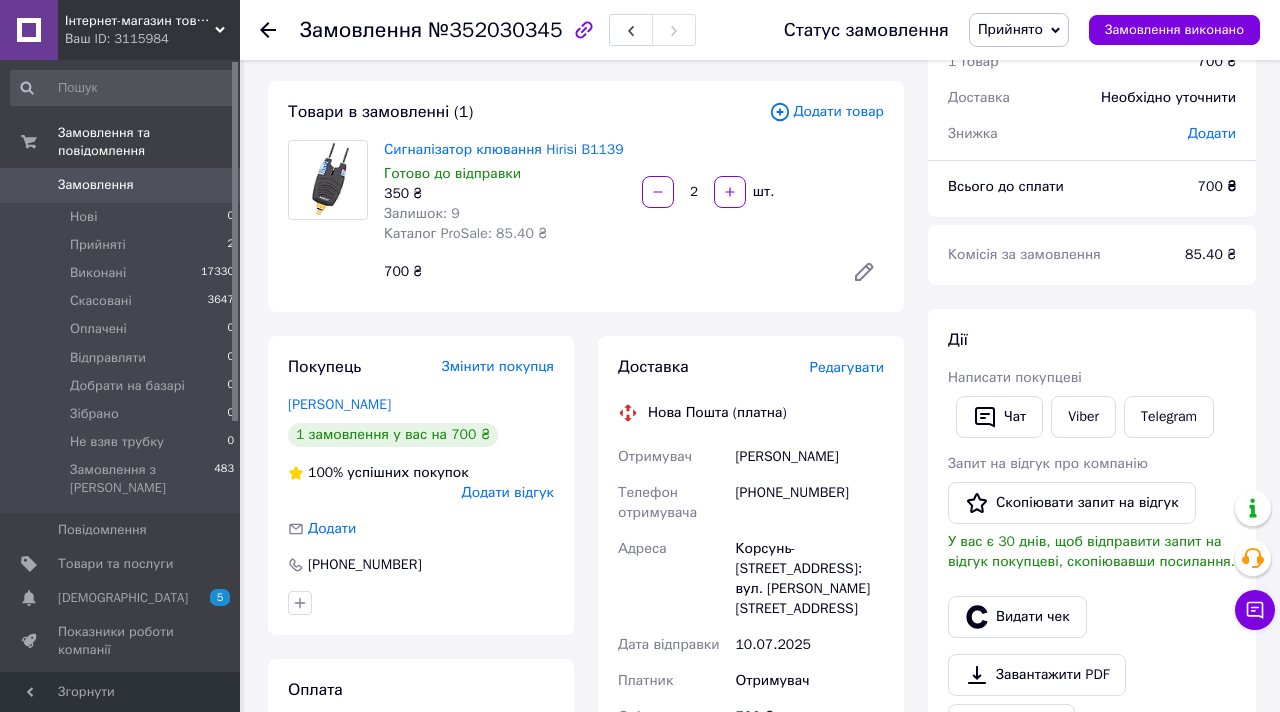 scroll, scrollTop: 0, scrollLeft: 0, axis: both 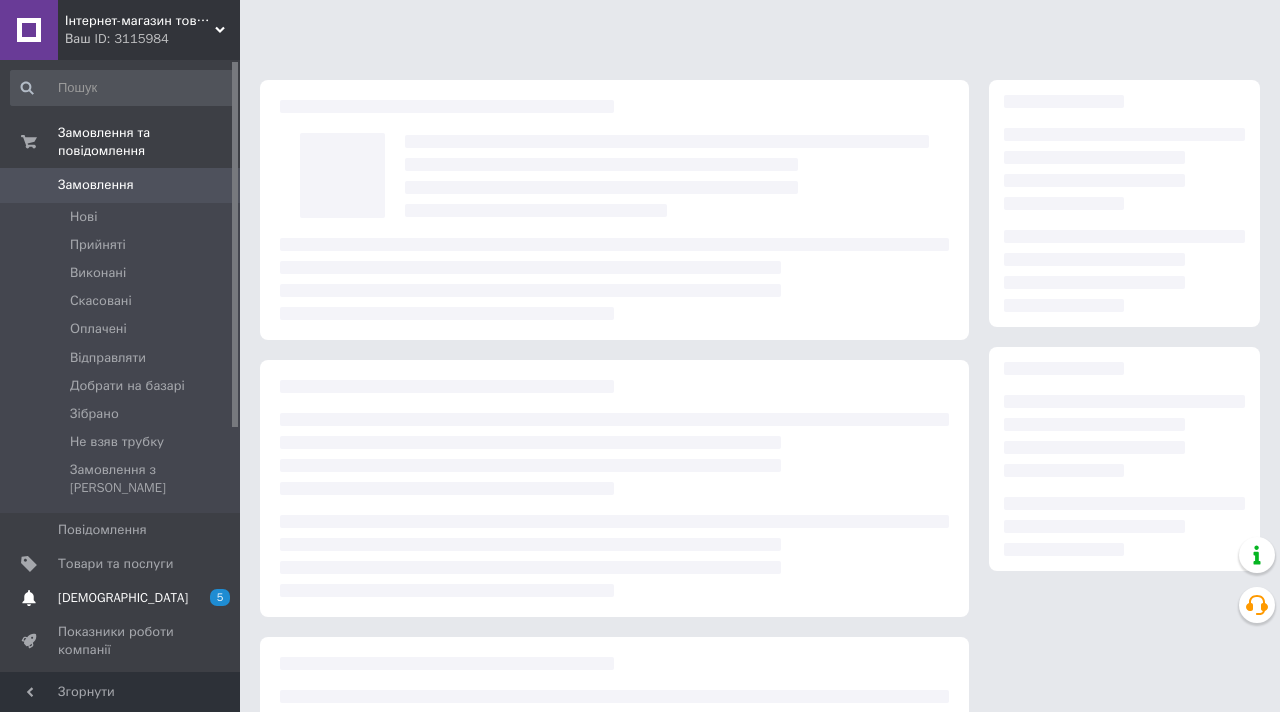 click on "Сповіщення 5 0" at bounding box center [123, 598] 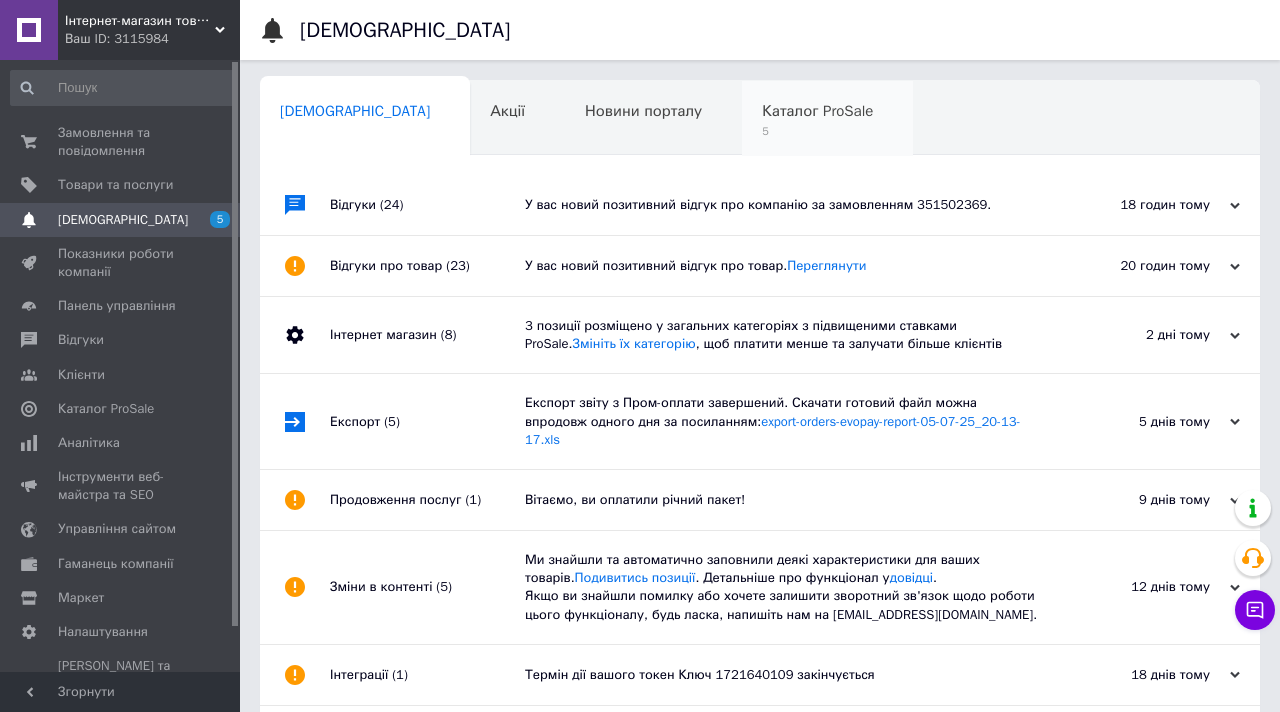 click on "5" at bounding box center (817, 131) 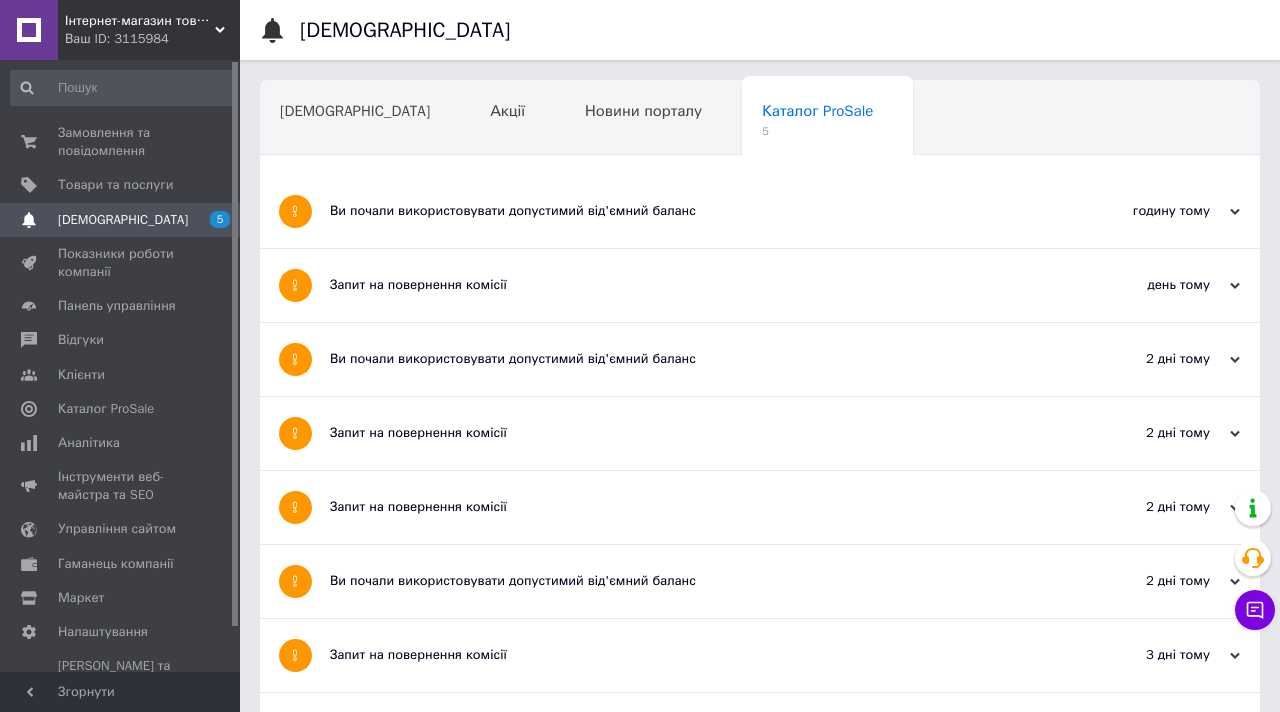 click on "Запит на повернення комісії" at bounding box center [685, 507] 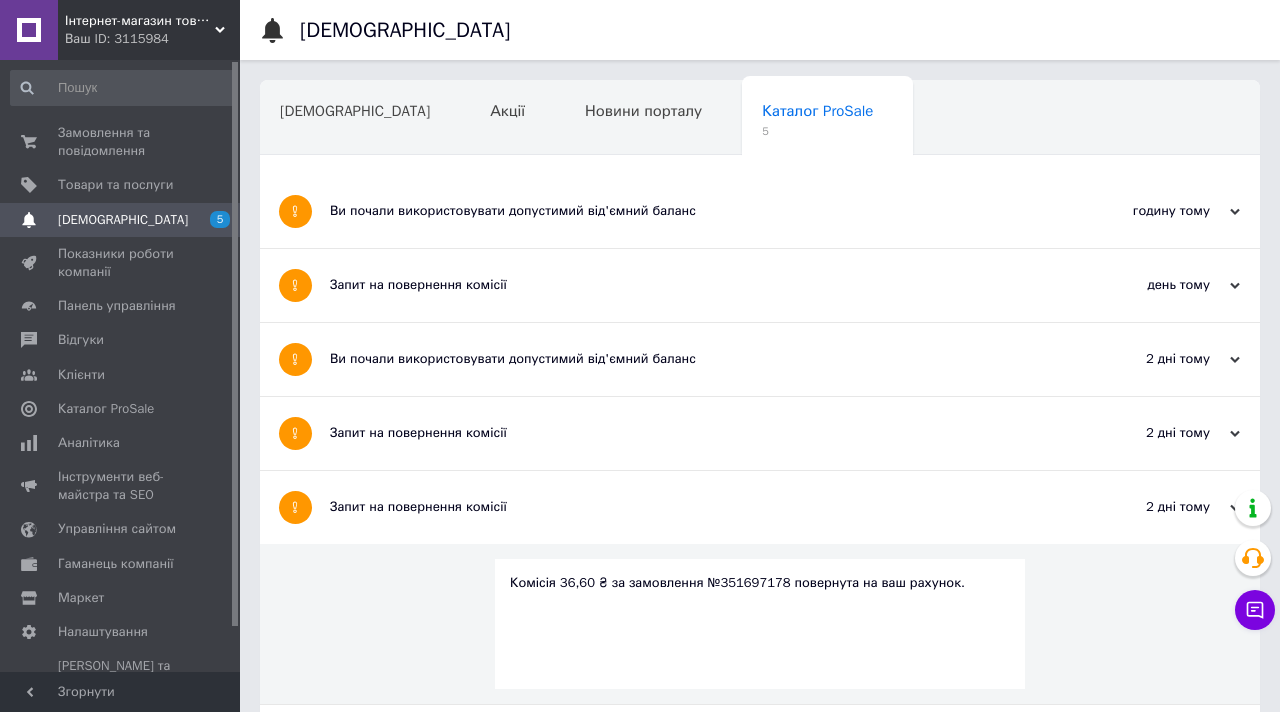 click on "Запит на повернення комісії" at bounding box center (685, 507) 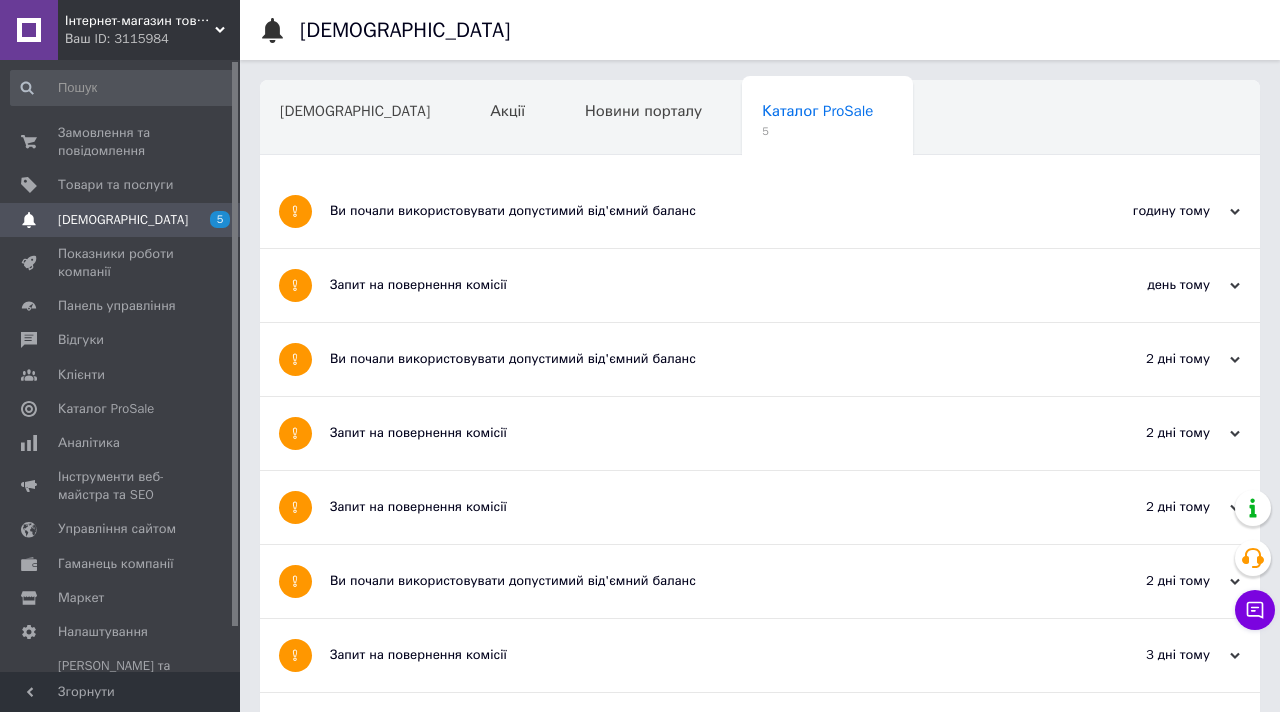 click on "Запит на повернення комісії" at bounding box center (685, 433) 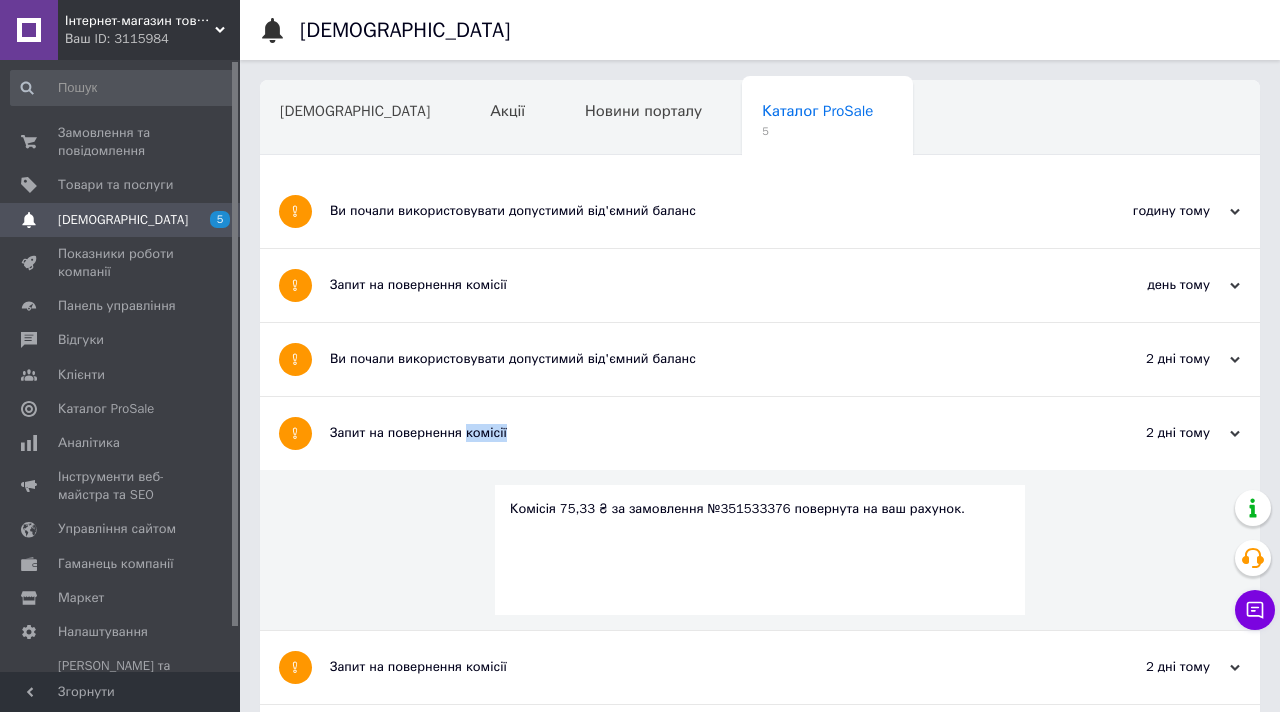 click on "Запит на повернення комісії" at bounding box center [685, 433] 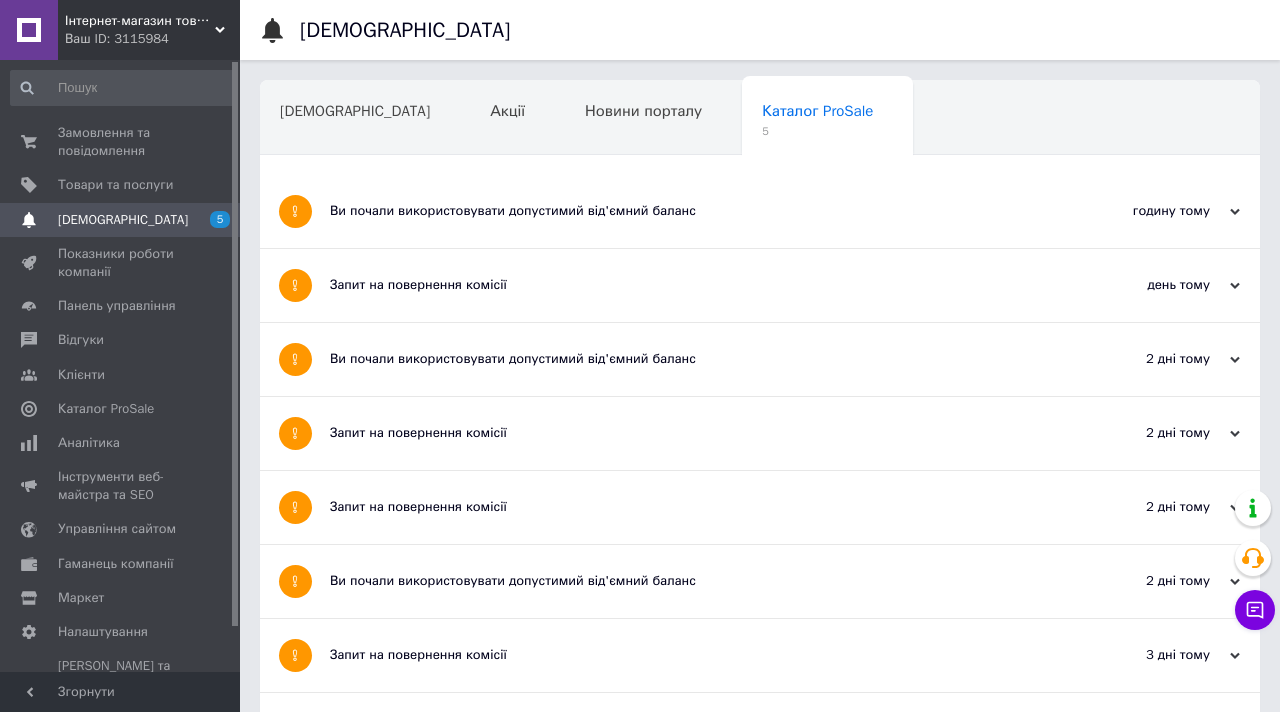 click on "Ви почали використовувати допустимий від'ємний баланс" at bounding box center (685, 359) 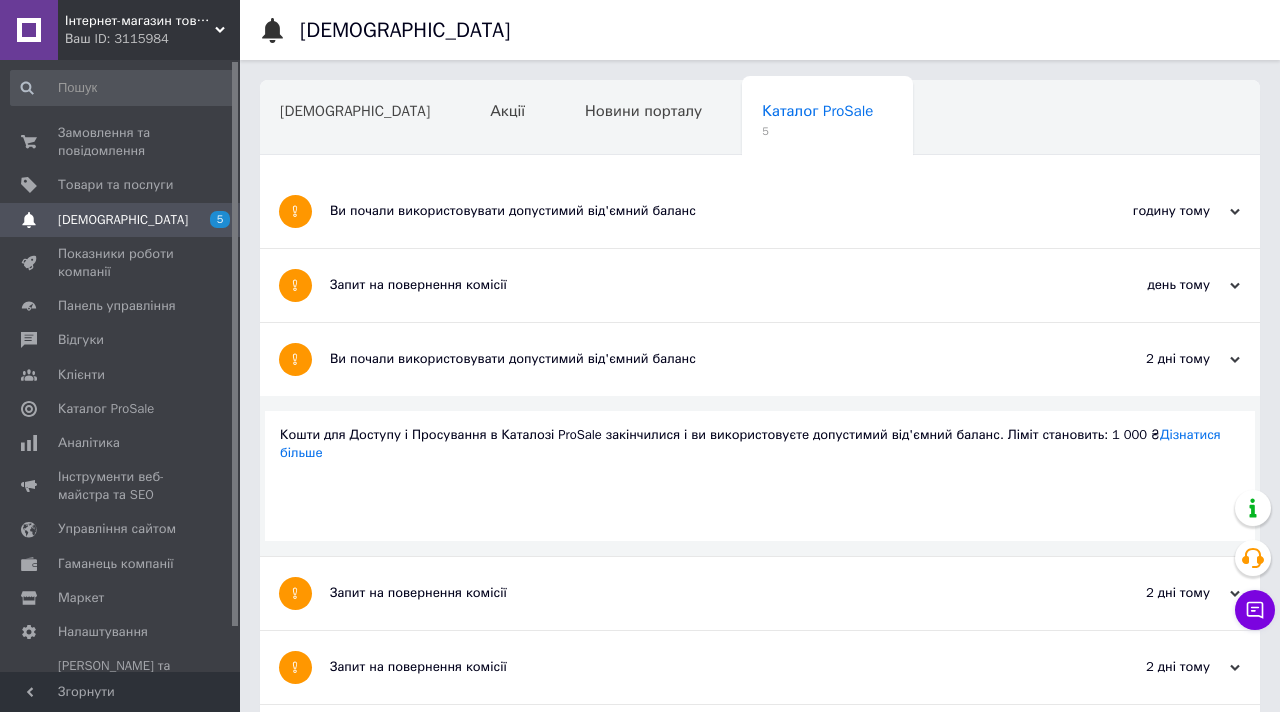 click on "Ви почали використовувати допустимий від'ємний баланс" at bounding box center (685, 359) 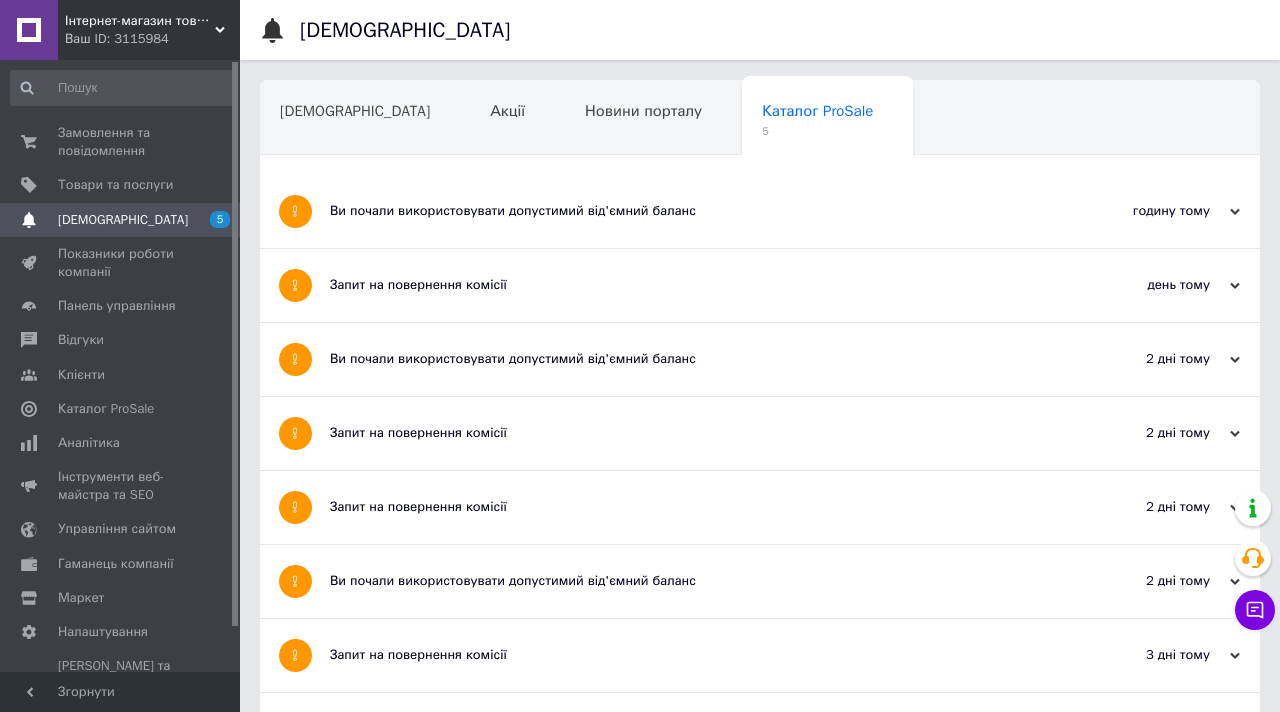 click on "Запит на повернення комісії" at bounding box center (685, 285) 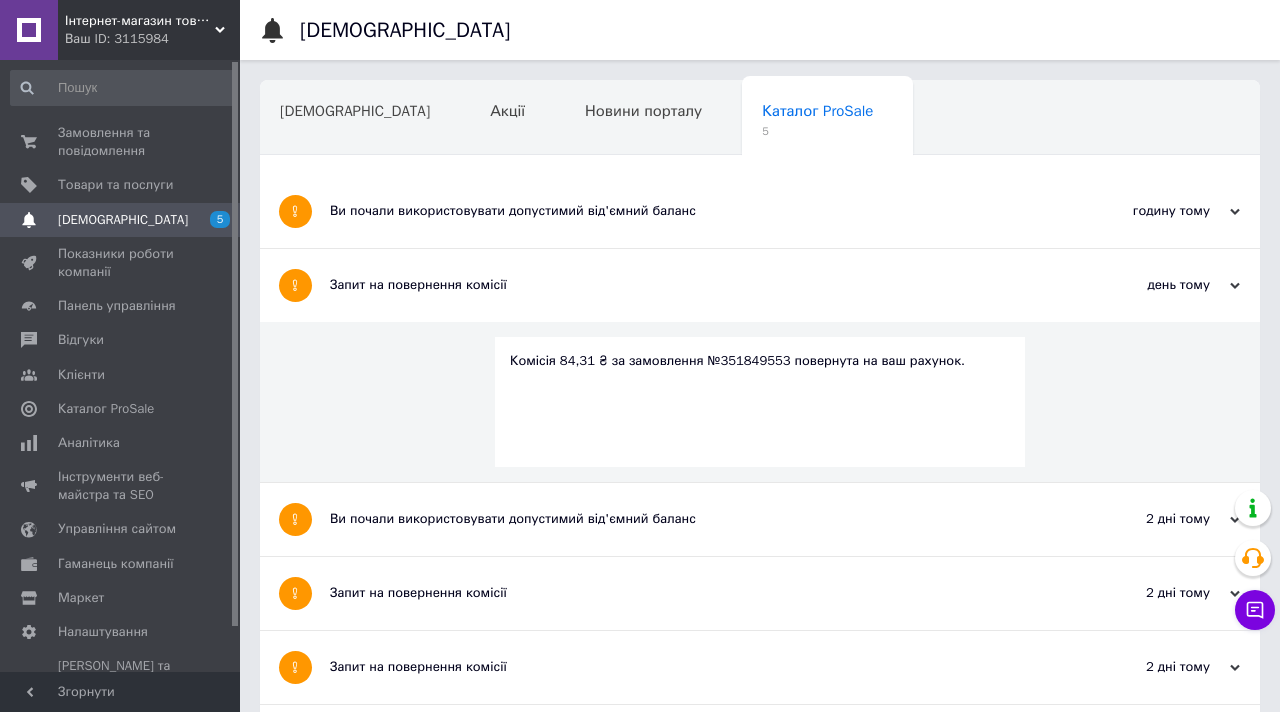 click on "Запит на повернення комісії" at bounding box center (685, 285) 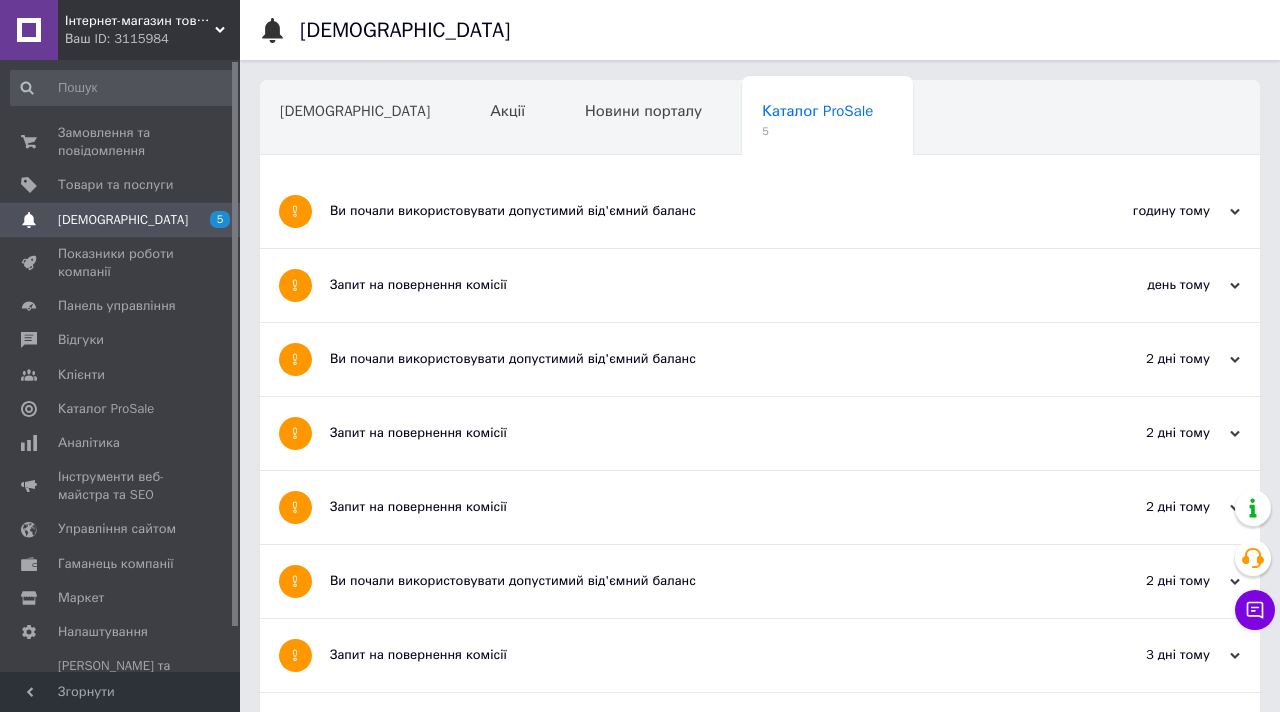 click on "Ви почали використовувати допустимий від'ємний баланс" at bounding box center [685, 211] 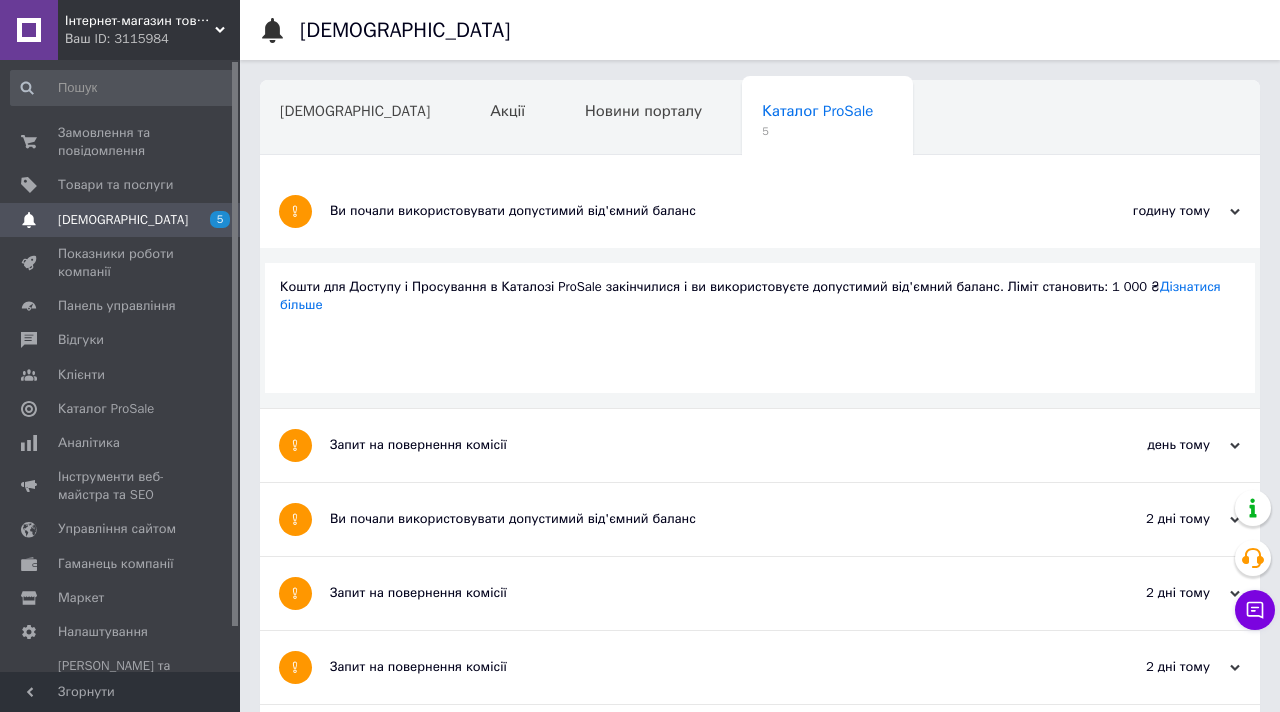 click on "Ви почали використовувати допустимий від'ємний баланс" at bounding box center (685, 211) 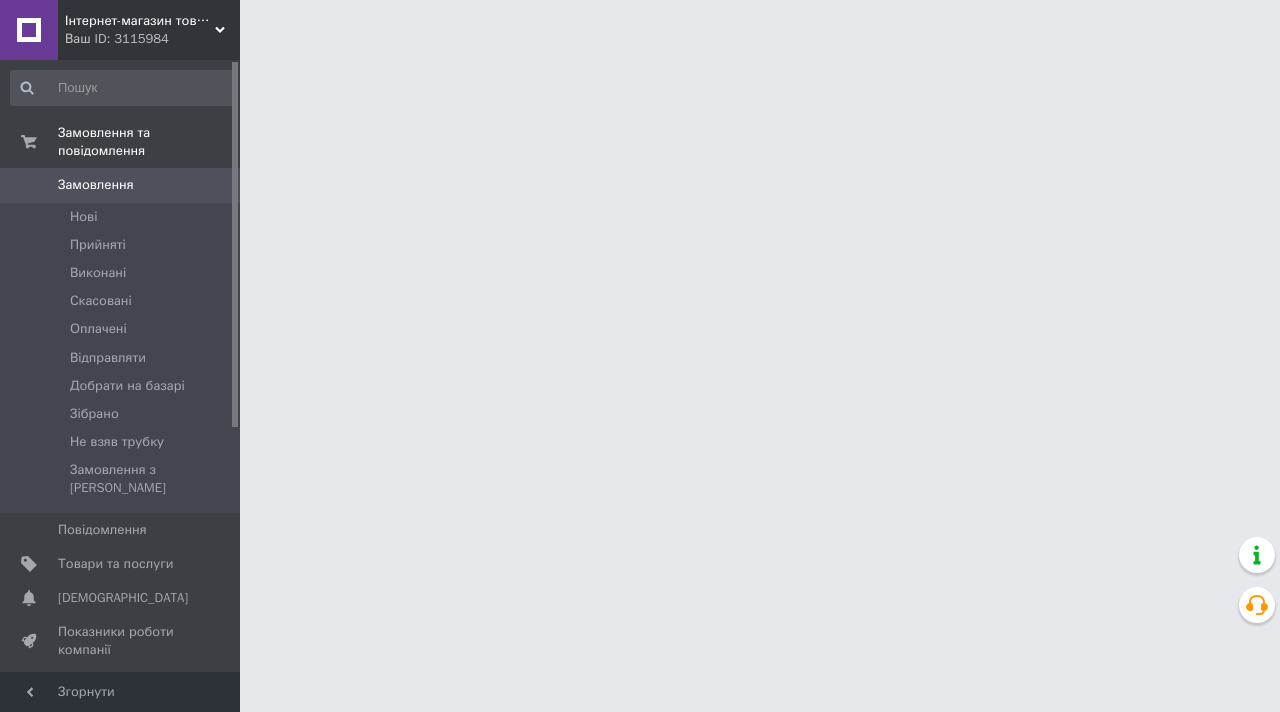 scroll, scrollTop: 0, scrollLeft: 0, axis: both 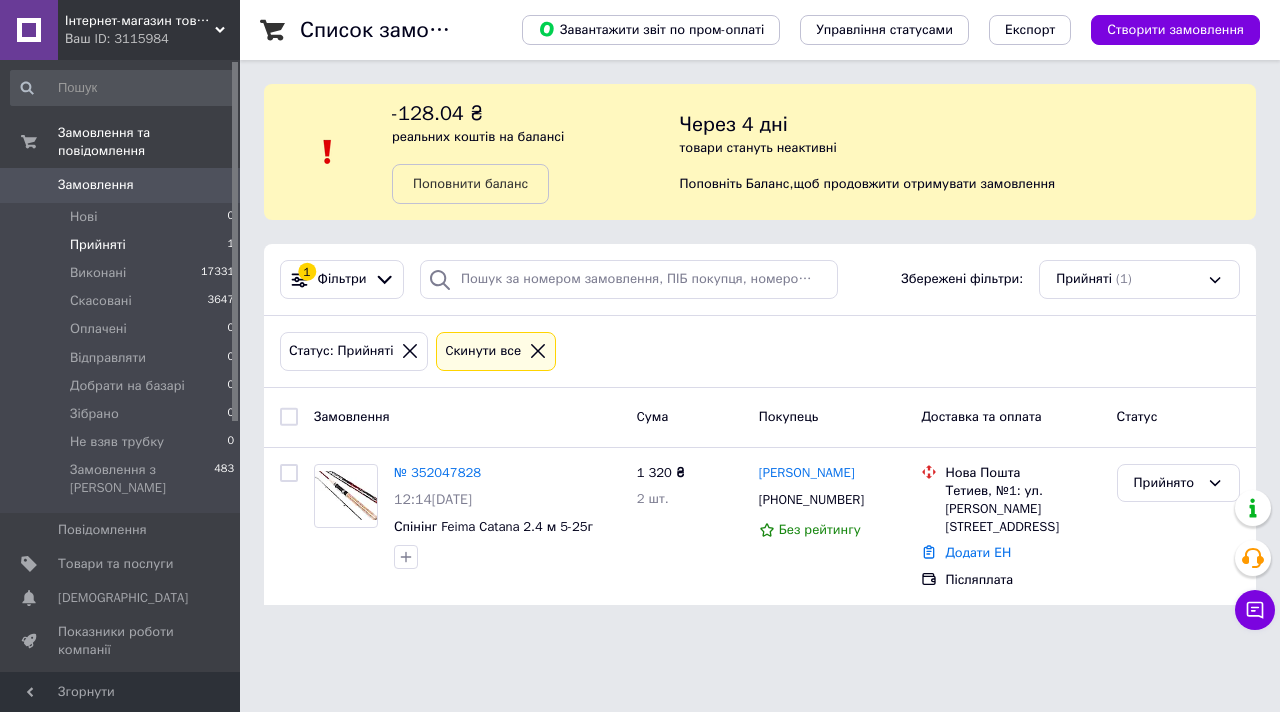 click on "Прийняті 1" at bounding box center [123, 245] 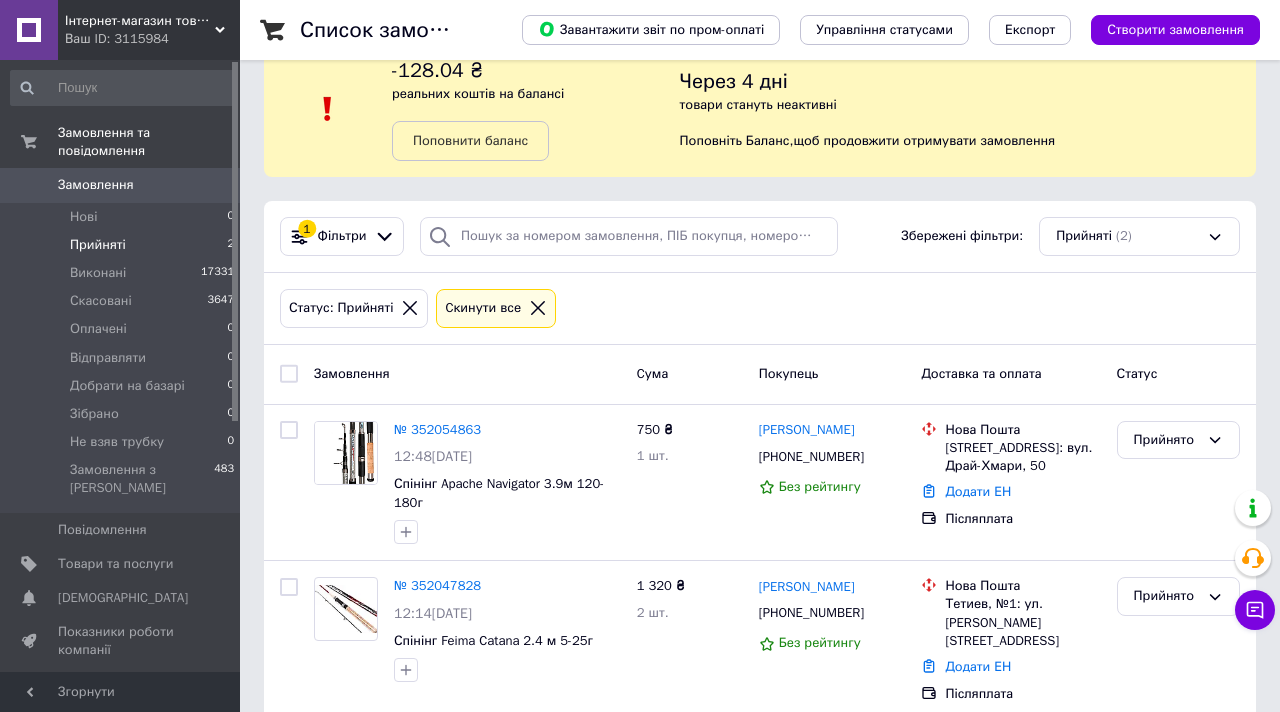 scroll, scrollTop: 57, scrollLeft: 0, axis: vertical 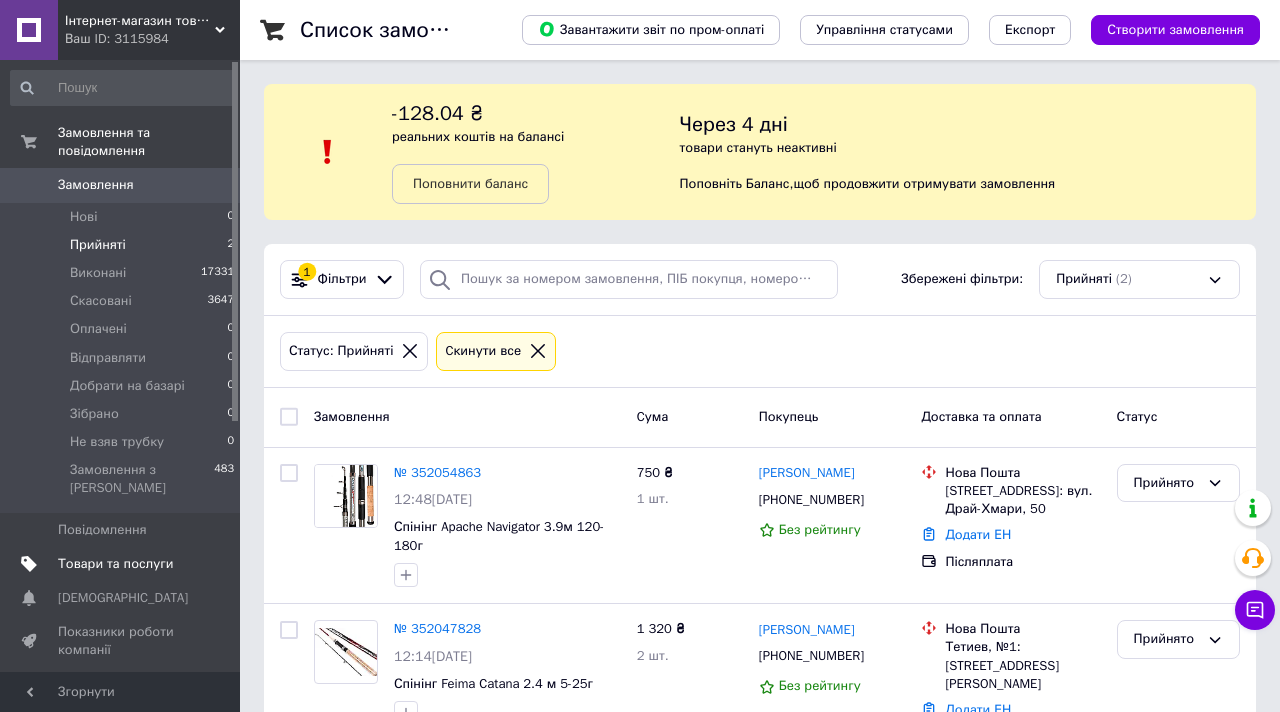 click on "Товари та послуги" at bounding box center (123, 564) 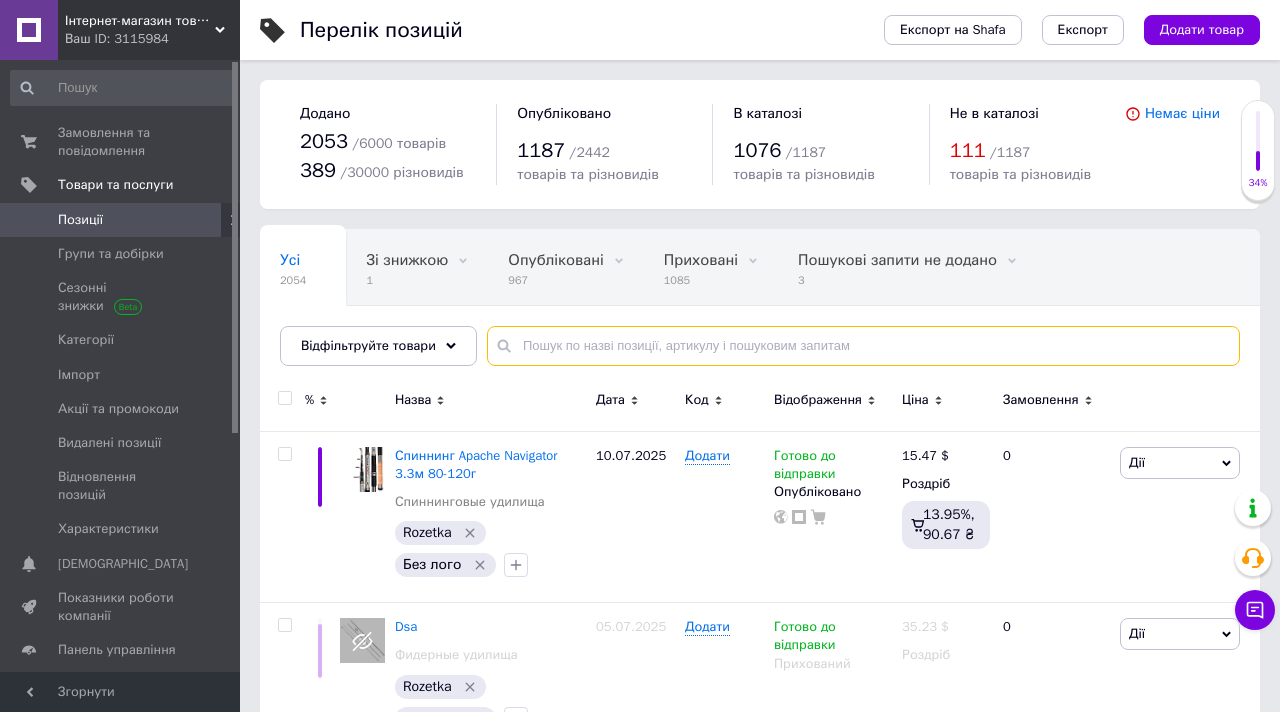 click at bounding box center (863, 346) 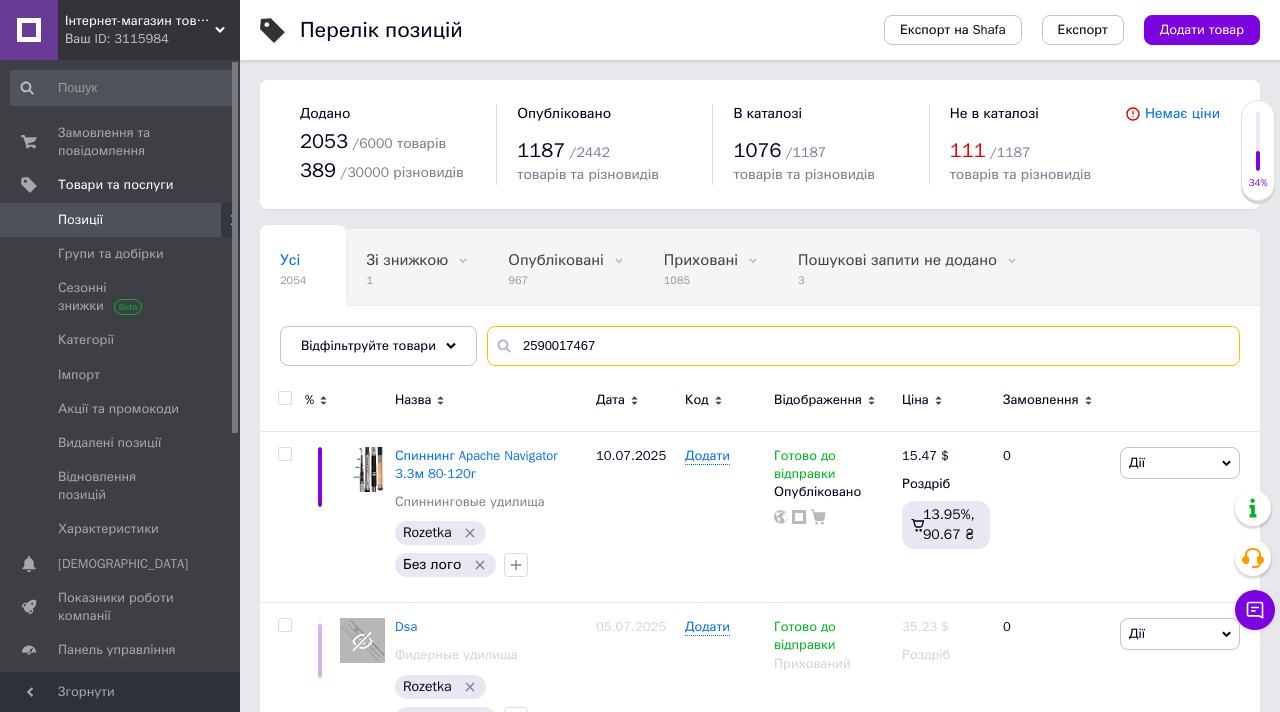 type on "2590017467" 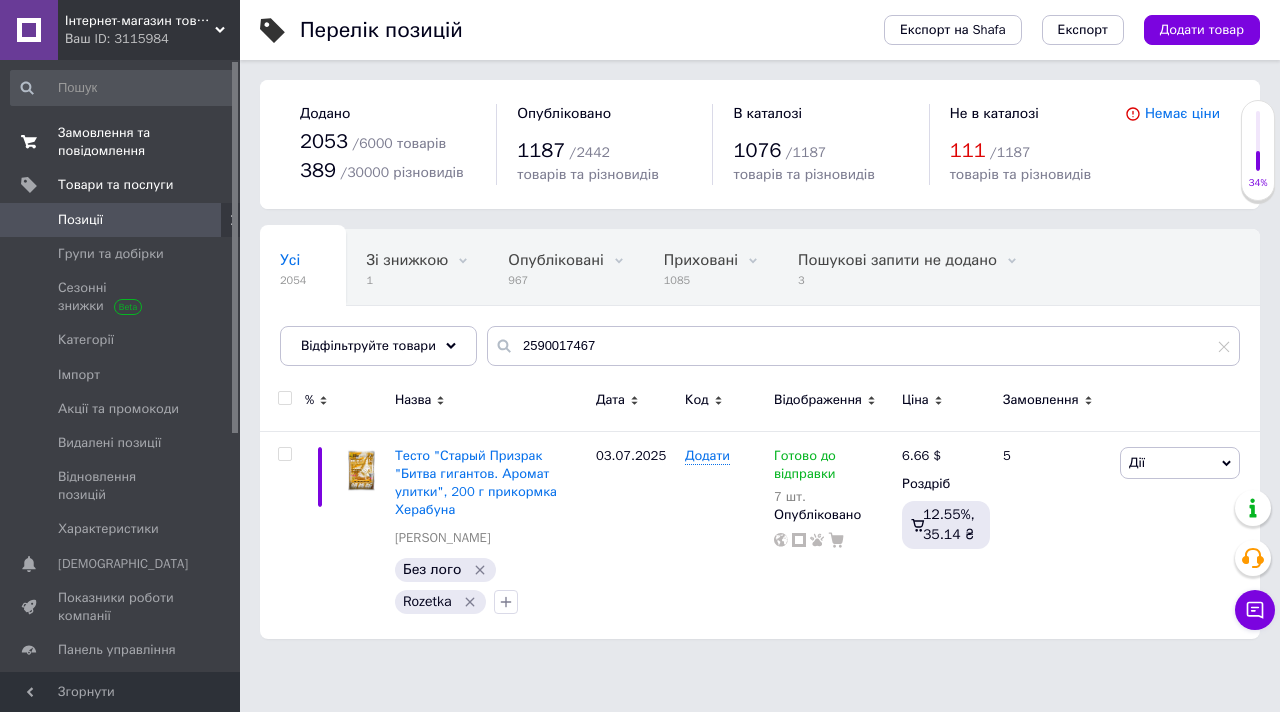 click on "Замовлення та повідомлення" at bounding box center [121, 142] 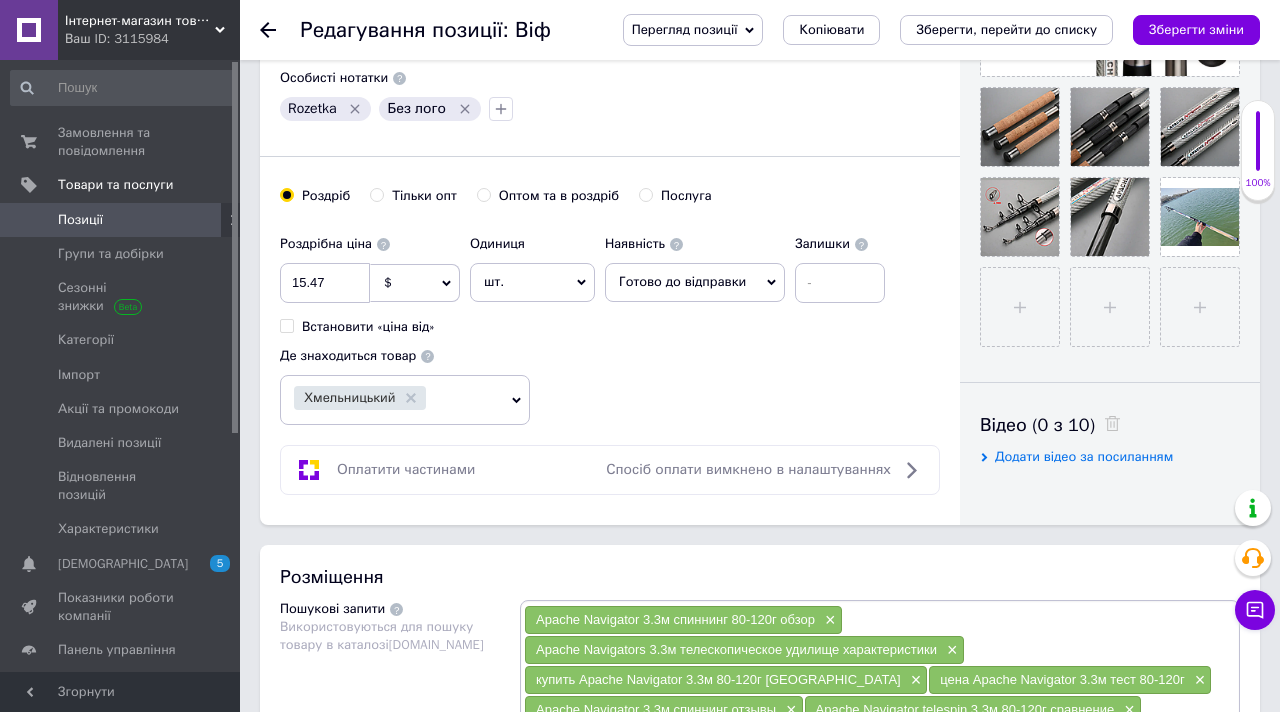 scroll, scrollTop: 739, scrollLeft: 0, axis: vertical 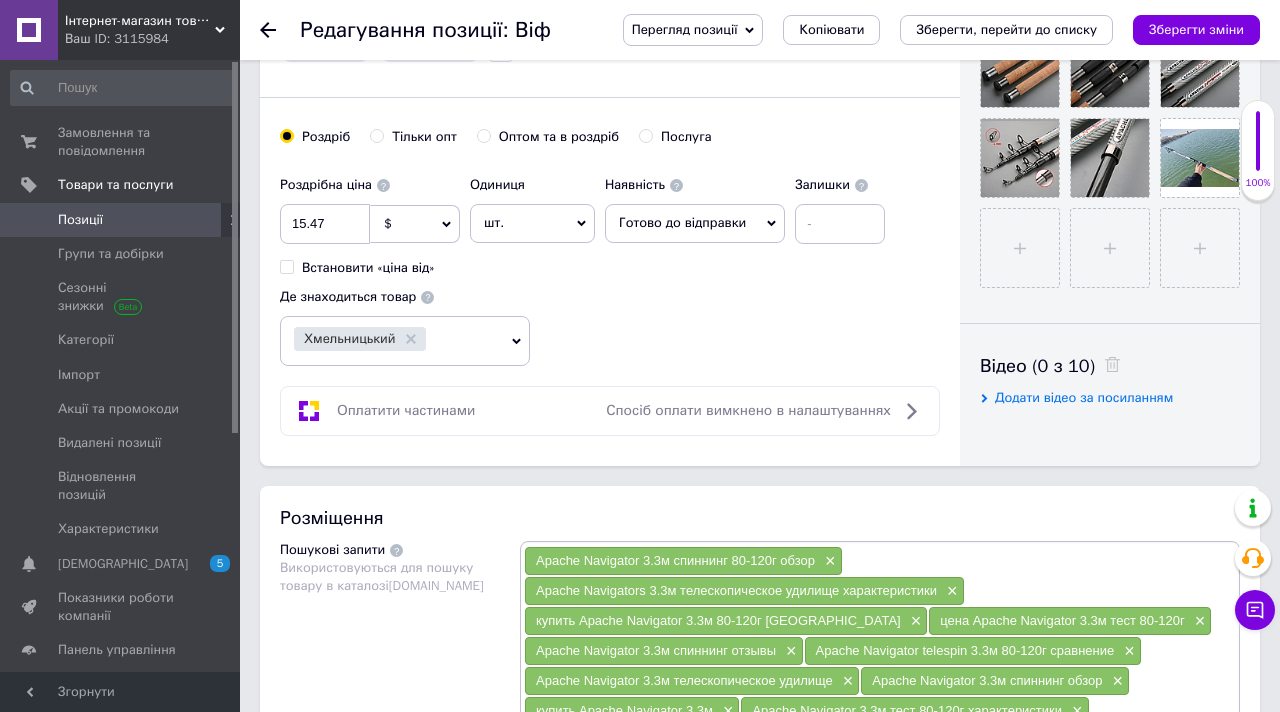 click at bounding box center [212, 220] 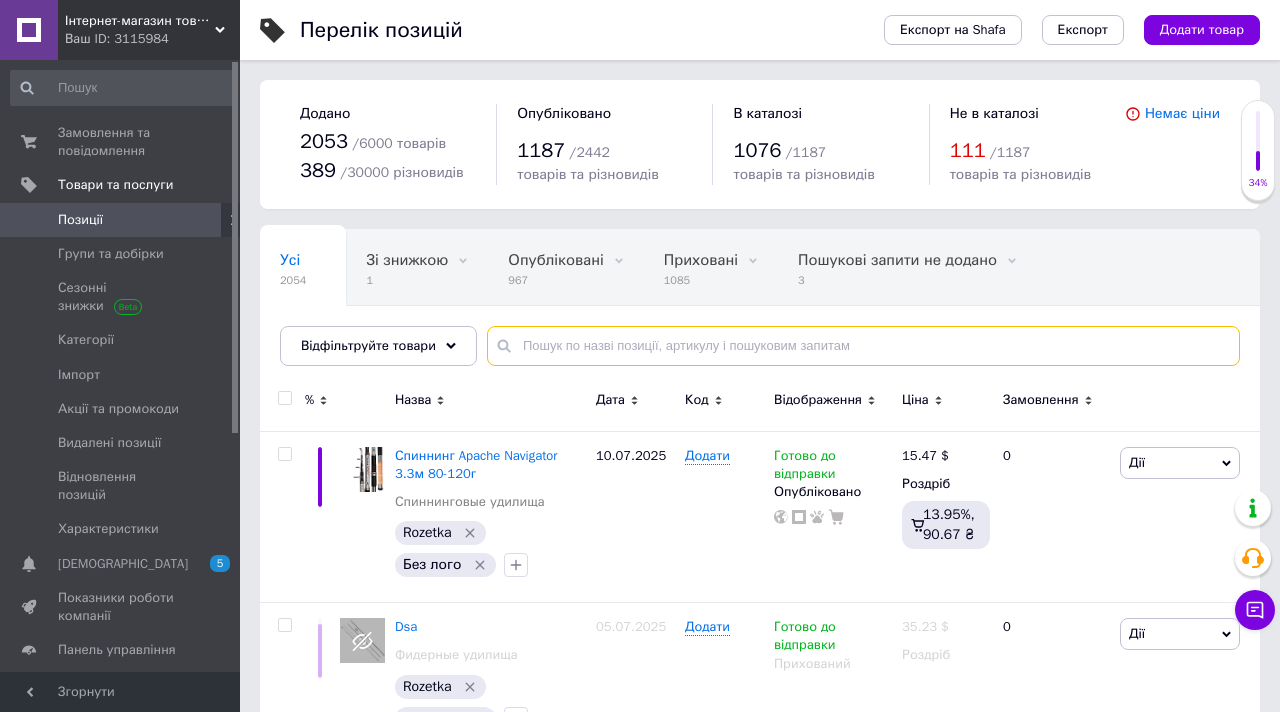 click at bounding box center (863, 346) 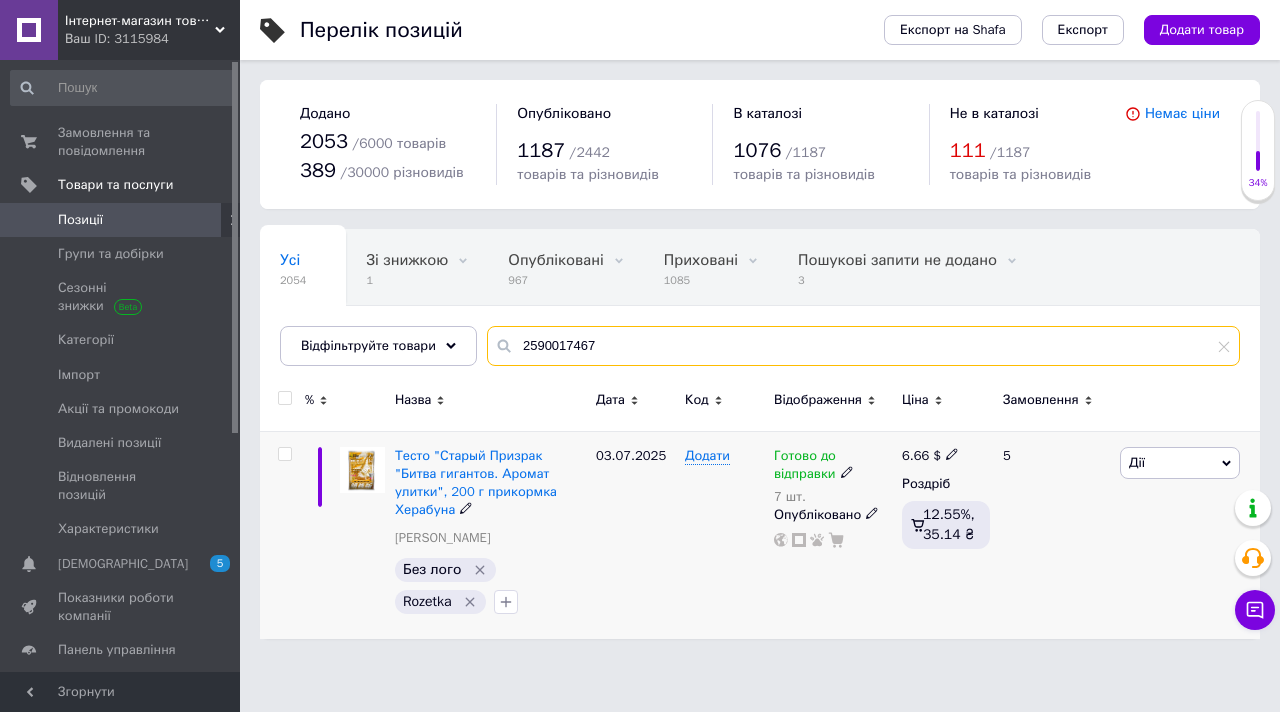 type on "2590017467" 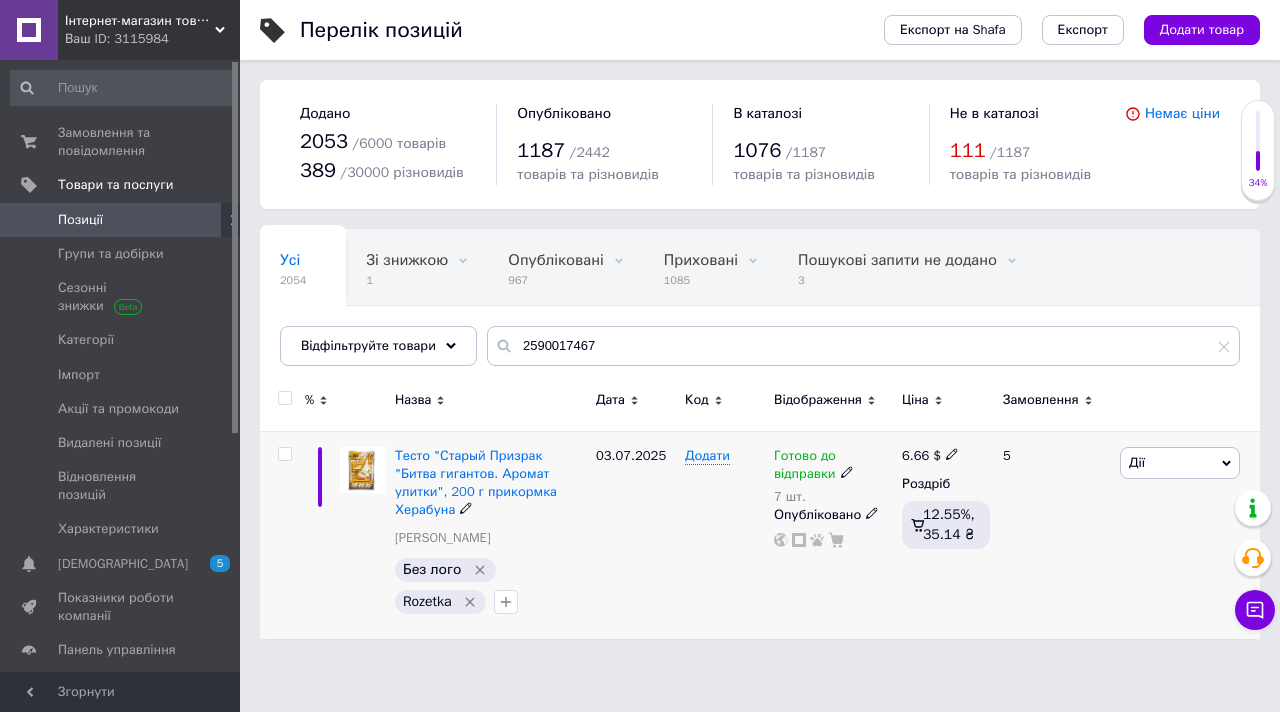 click on "7 шт." at bounding box center (833, 497) 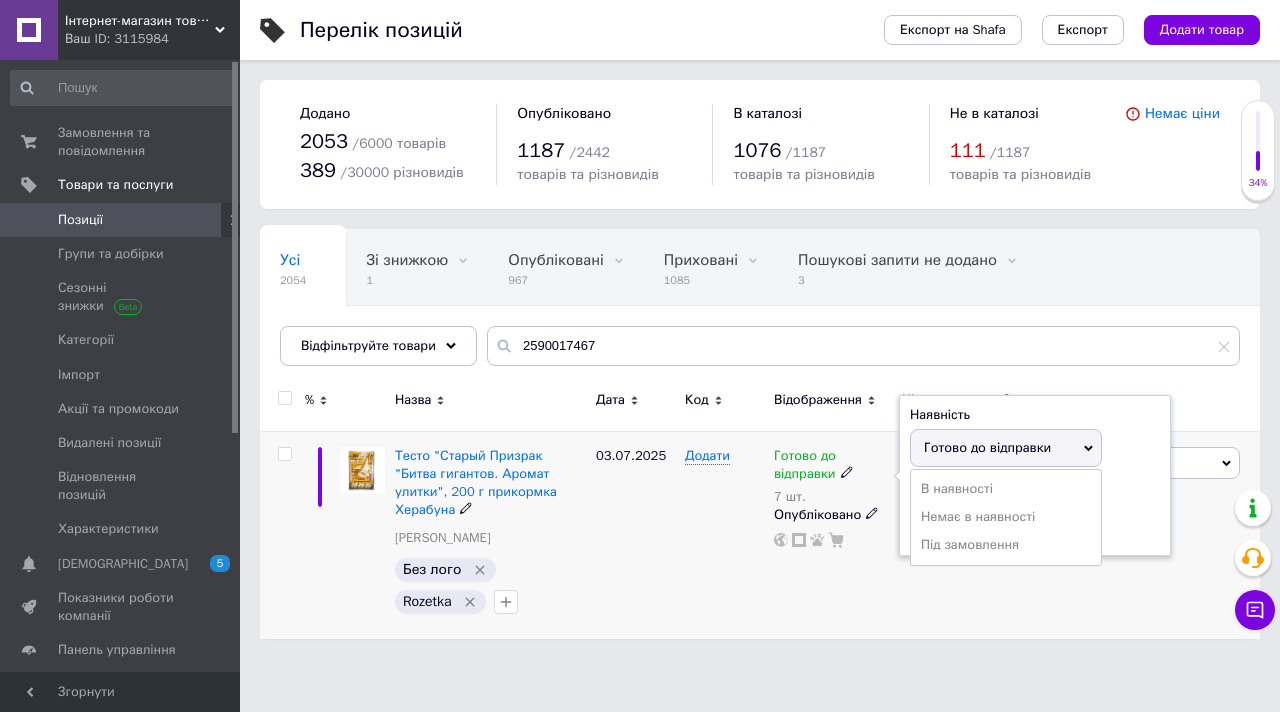 click on "Наявність Готово до відправки В наявності Немає в наявності Під замовлення Залишки 7 шт." at bounding box center (1035, 476) 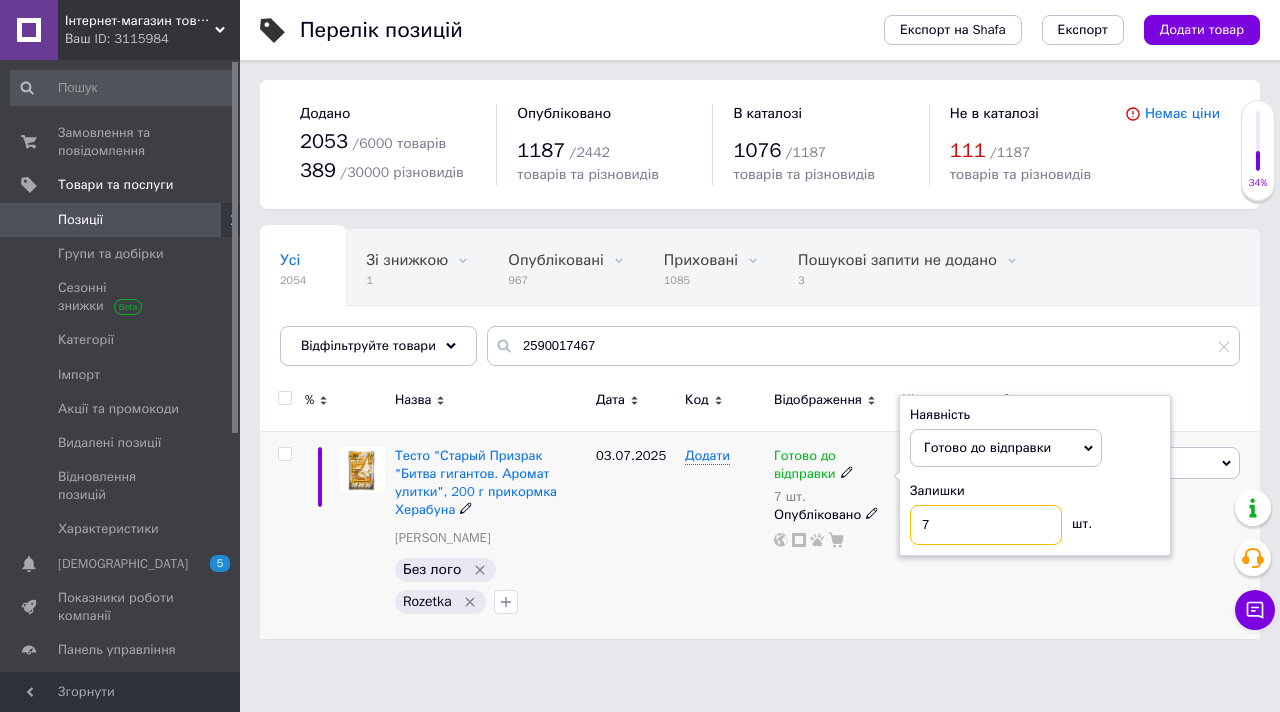 click on "7" at bounding box center [986, 525] 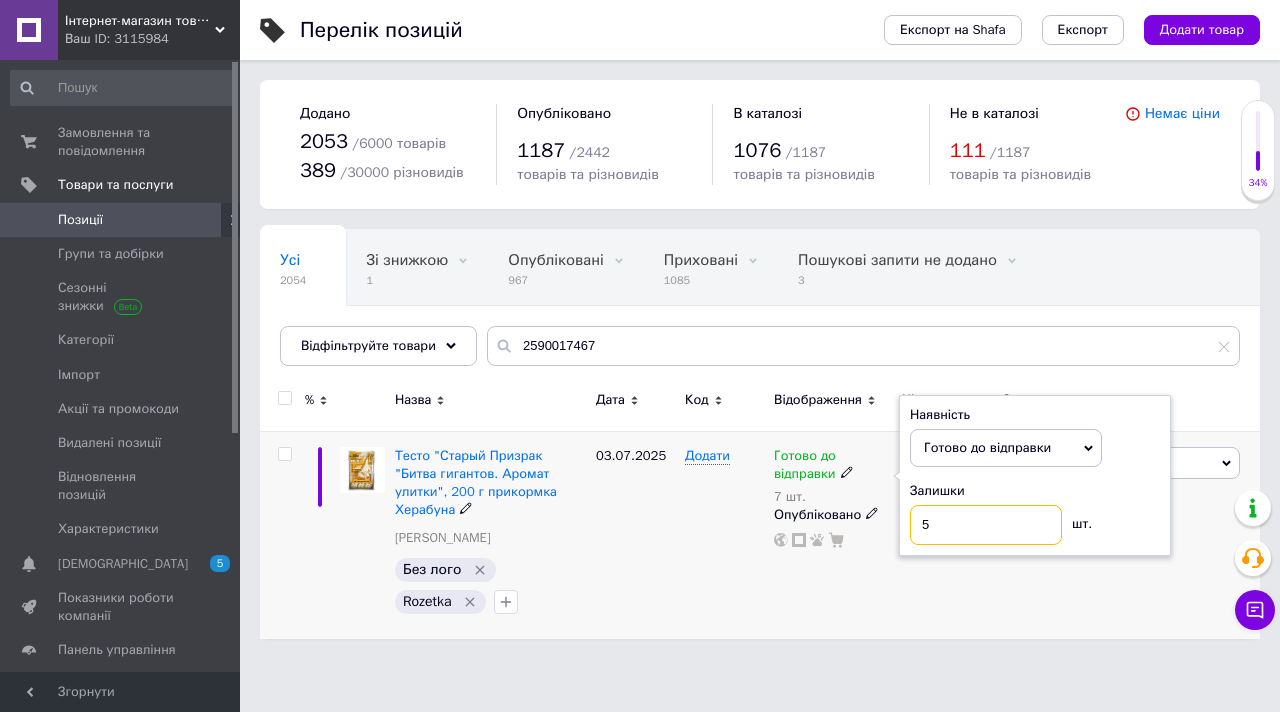 type on "5" 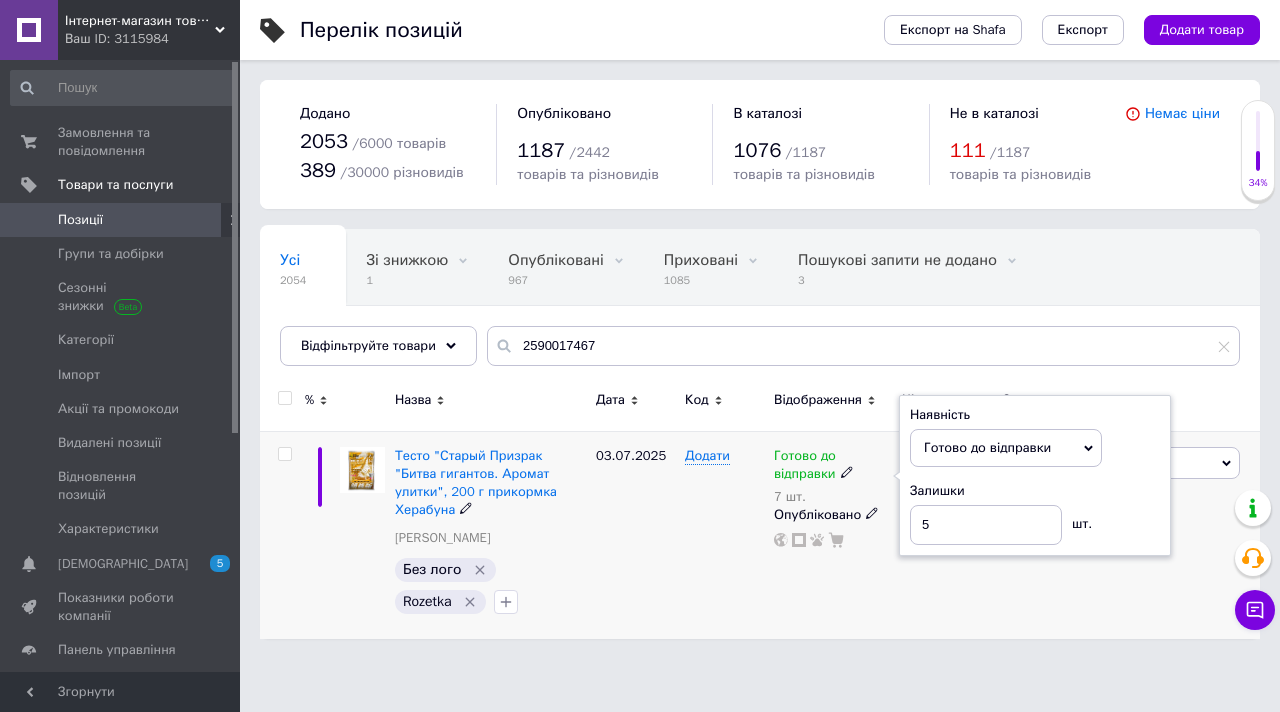 click on "Готово до відправки 7 шт. Наявність Готово до відправки В наявності Немає в наявності Під замовлення Залишки 5 шт. Опубліковано" at bounding box center [833, 534] 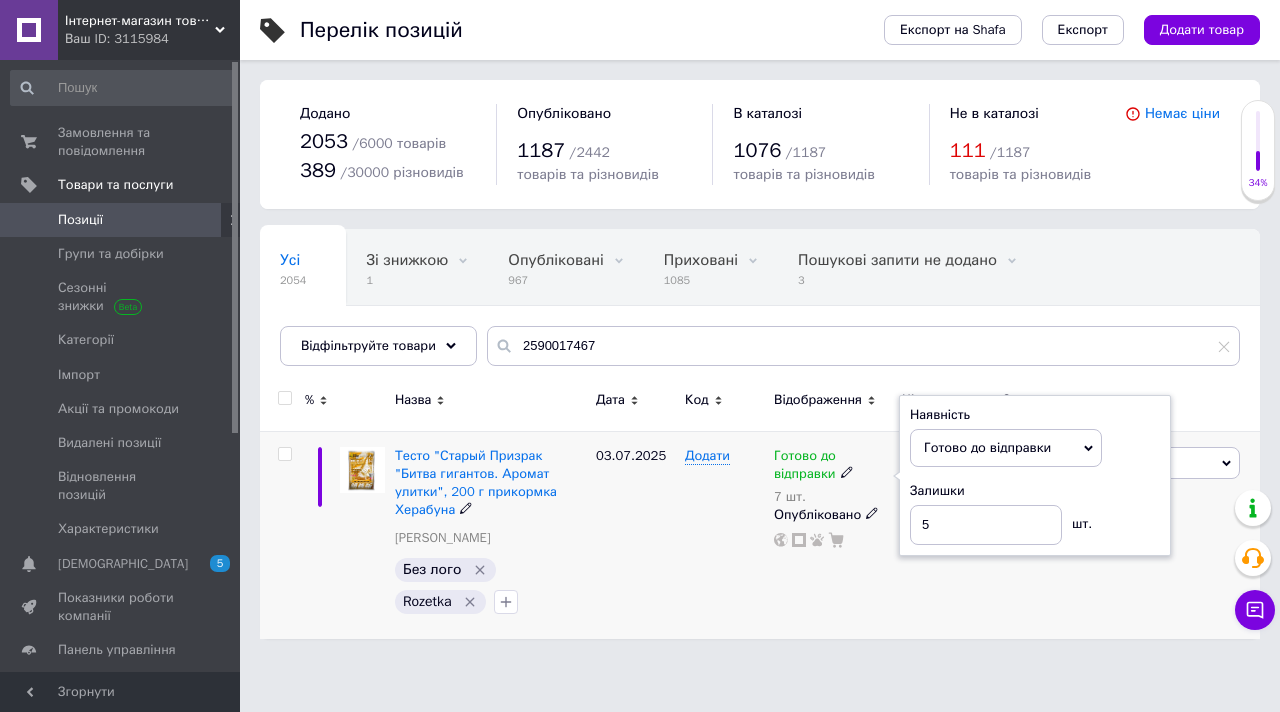 click on "03.07.2025" at bounding box center [635, 534] 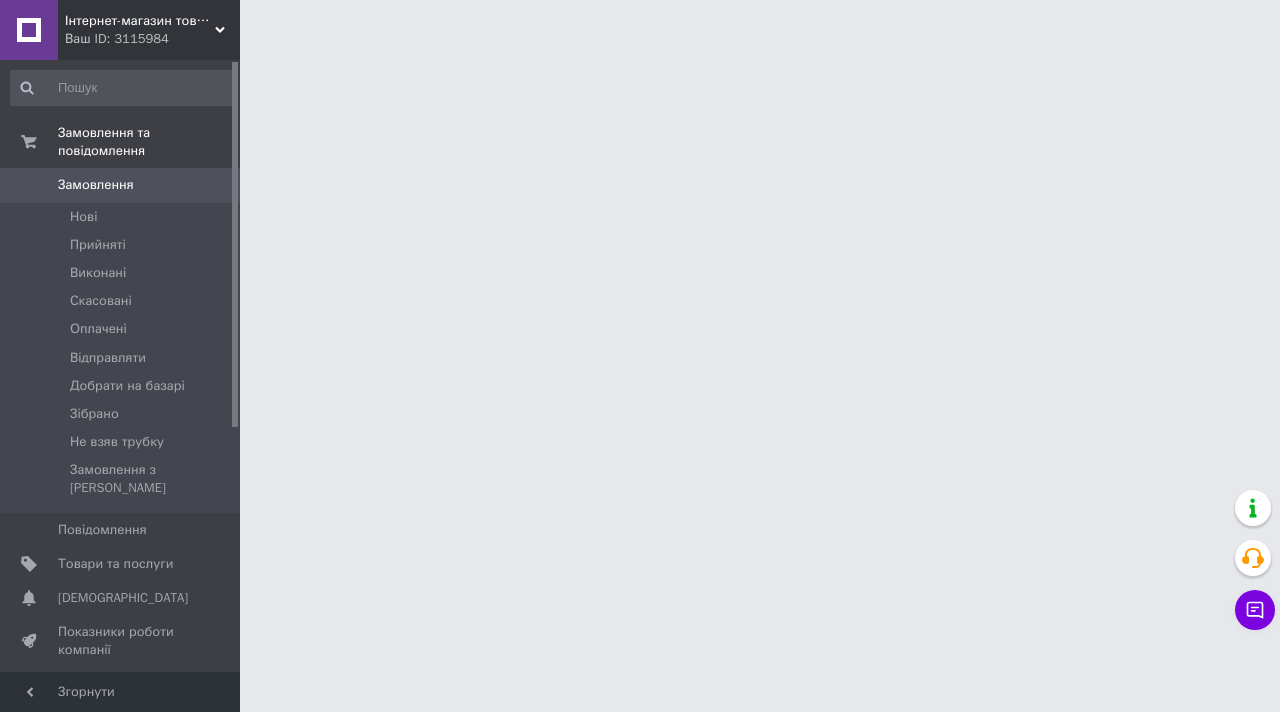 scroll, scrollTop: 0, scrollLeft: 0, axis: both 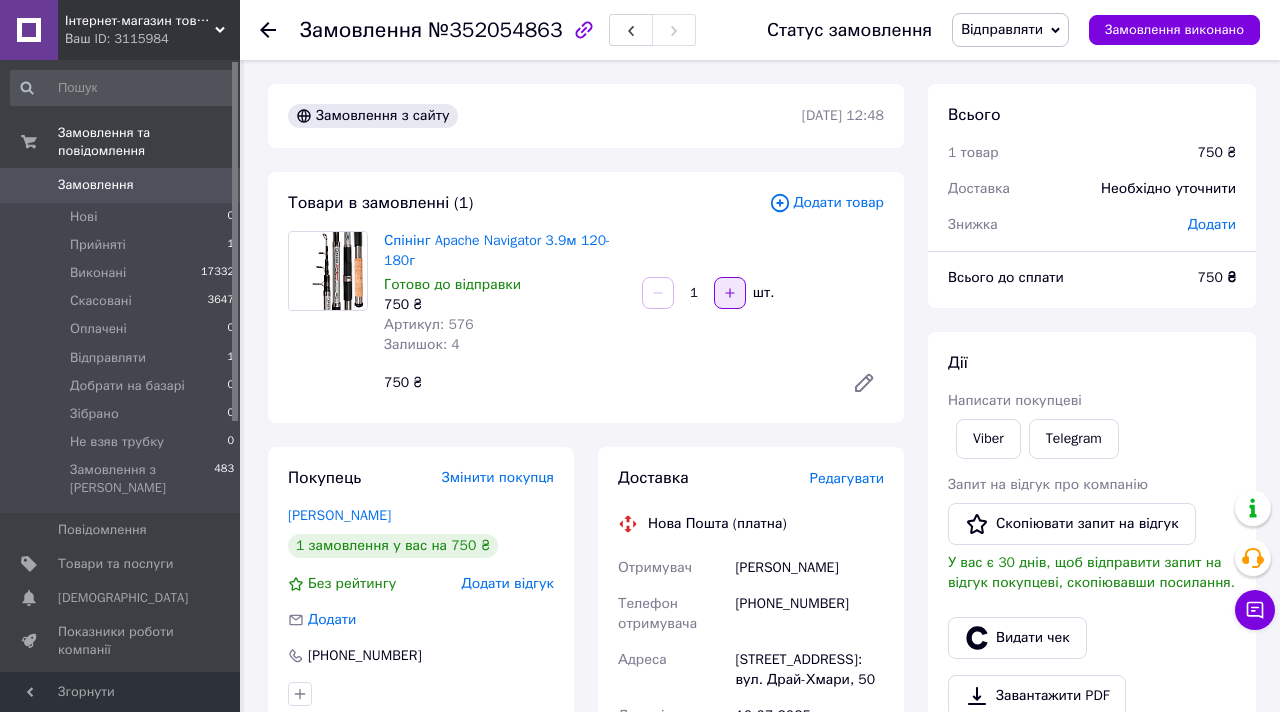 click at bounding box center [730, 293] 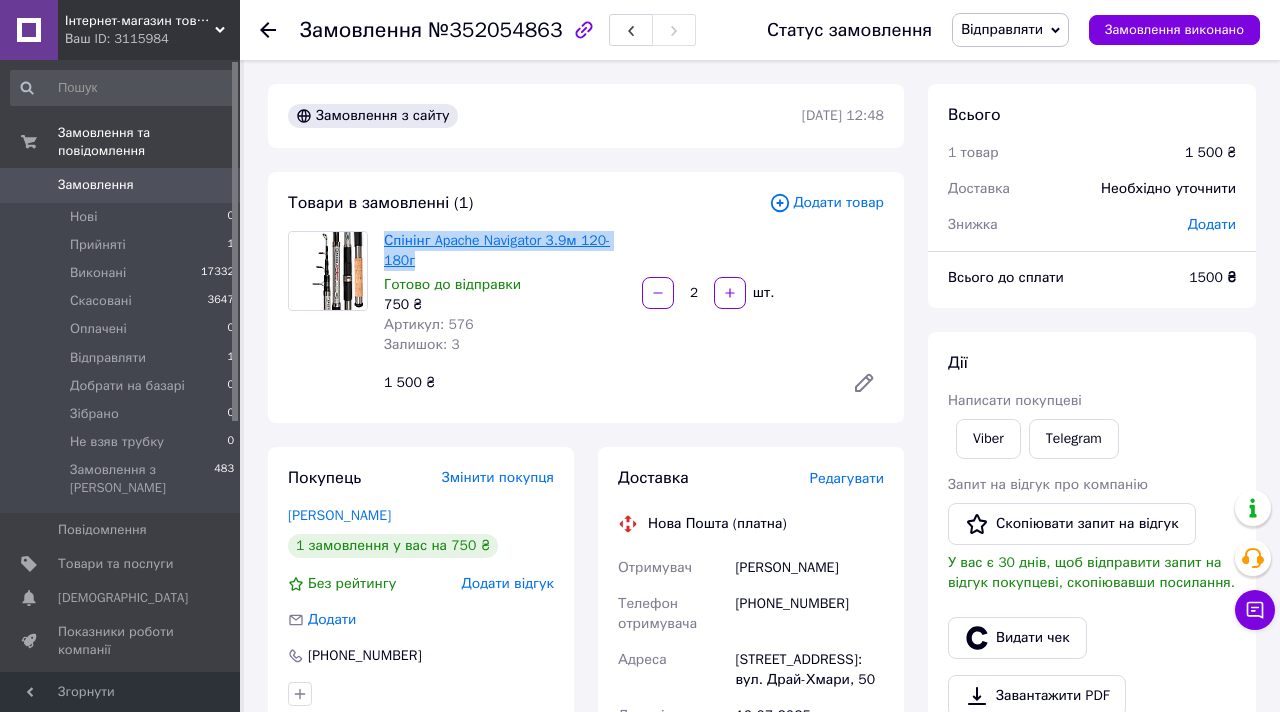drag, startPoint x: 485, startPoint y: 263, endPoint x: 386, endPoint y: 240, distance: 101.636604 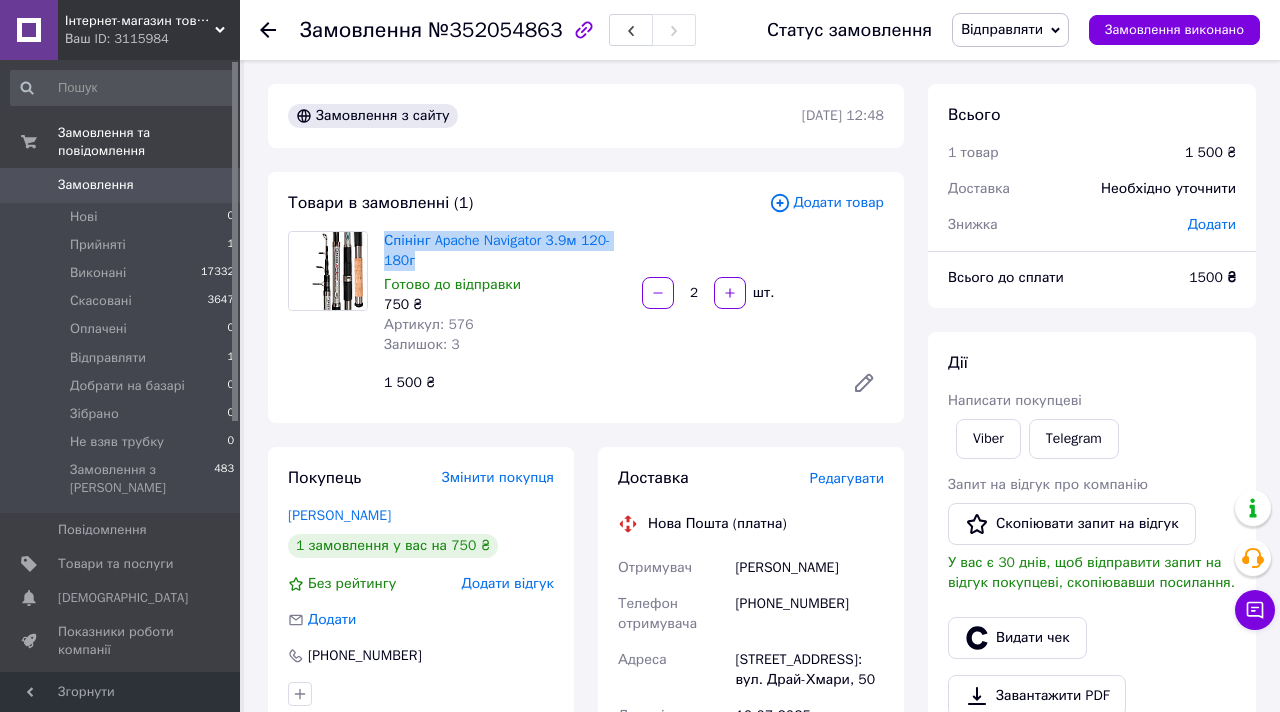 click on "Спінінг Apache Navigator 3.9м 120-180г" at bounding box center [505, 251] 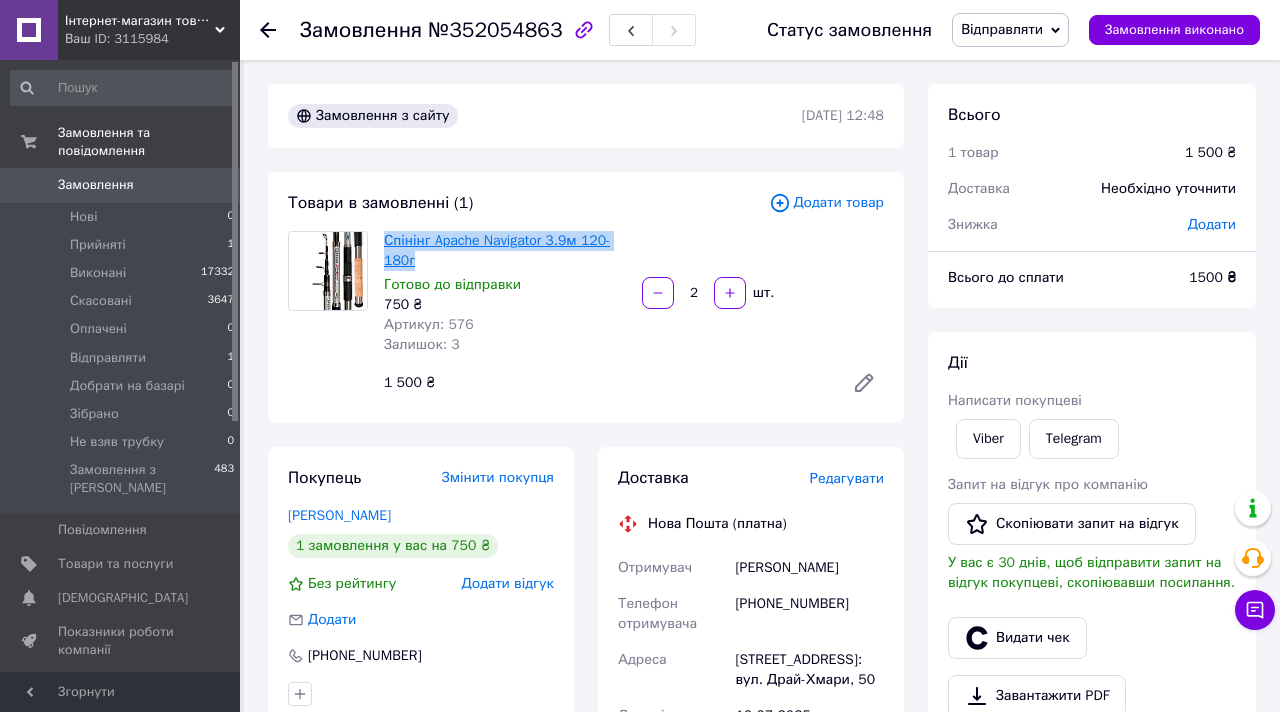 drag, startPoint x: 445, startPoint y: 261, endPoint x: 407, endPoint y: 241, distance: 42.941822 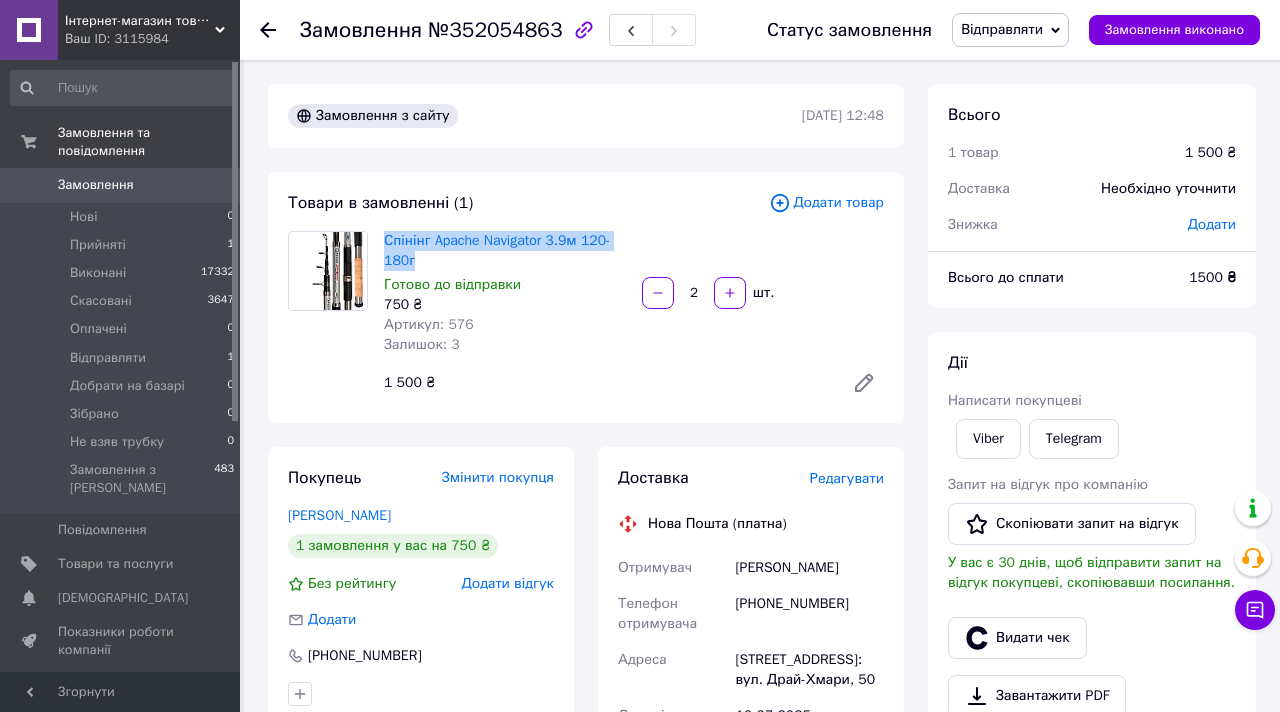 click on "Спінінг Apache Navigator 3.9м 120-180г" at bounding box center (505, 251) 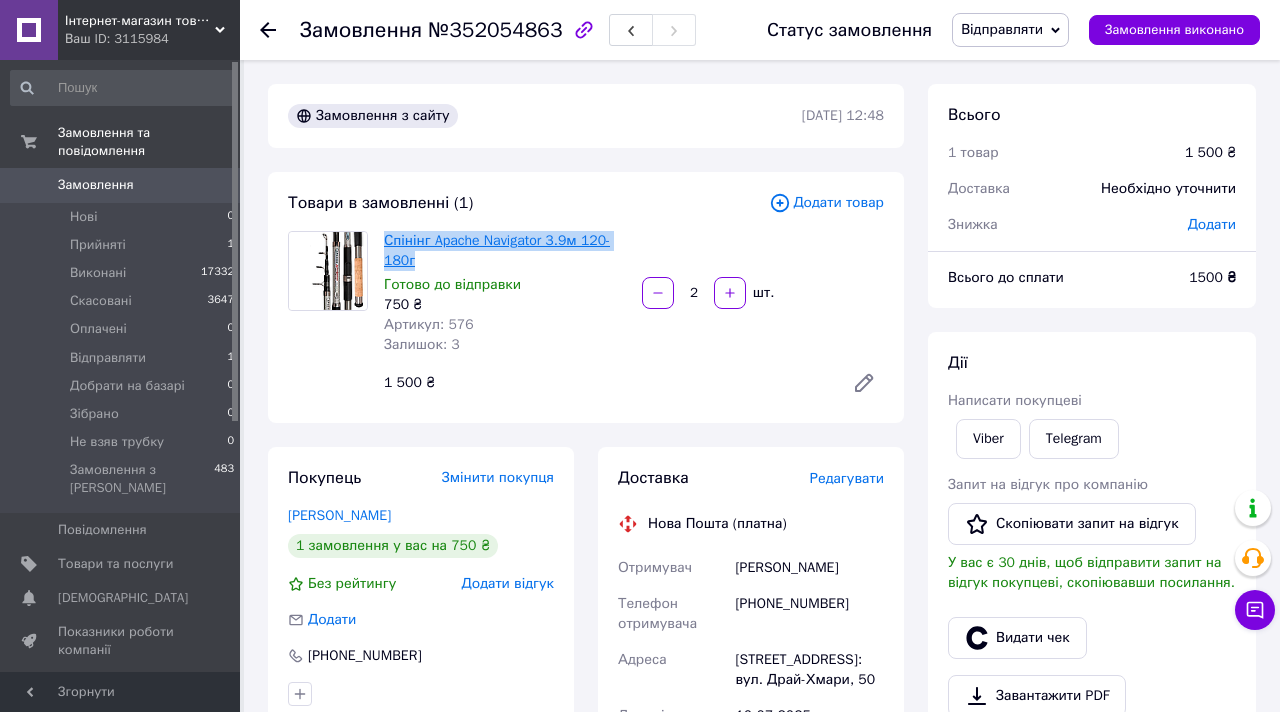 drag, startPoint x: 424, startPoint y: 262, endPoint x: 385, endPoint y: 242, distance: 43.829212 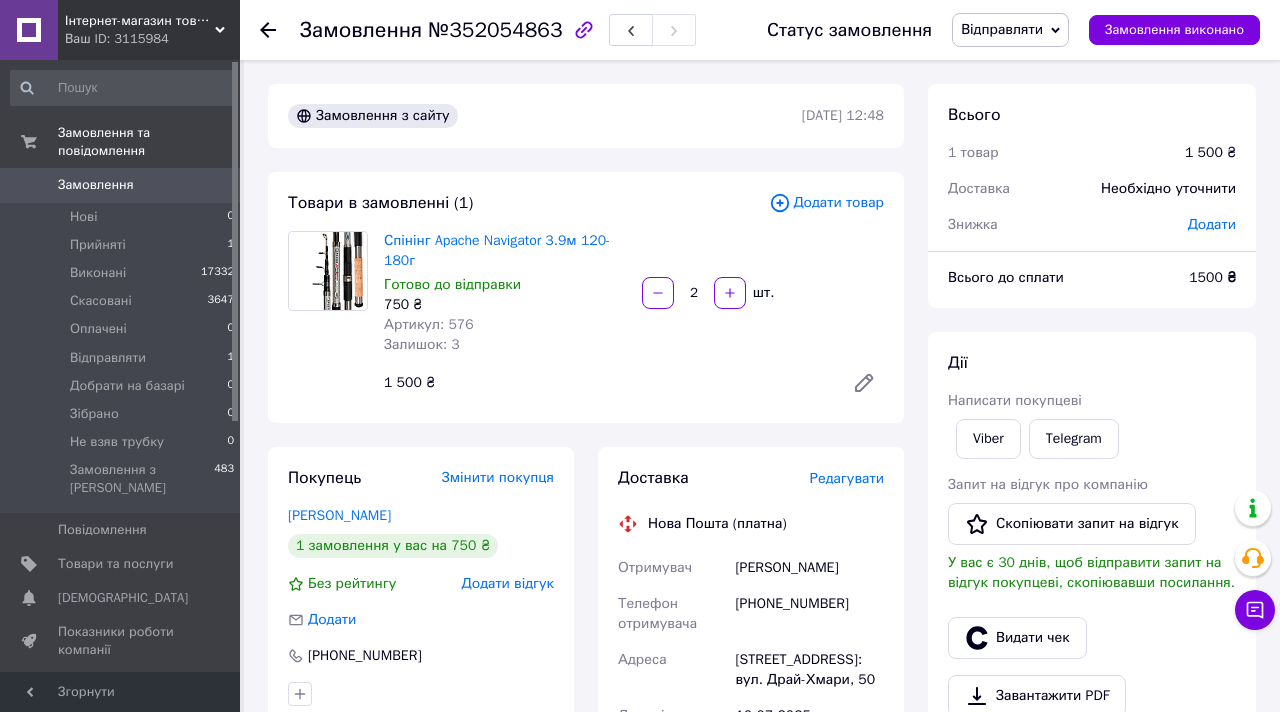 click on "Спінінг Apache Navigator 3.9м 120-180г" at bounding box center [505, 251] 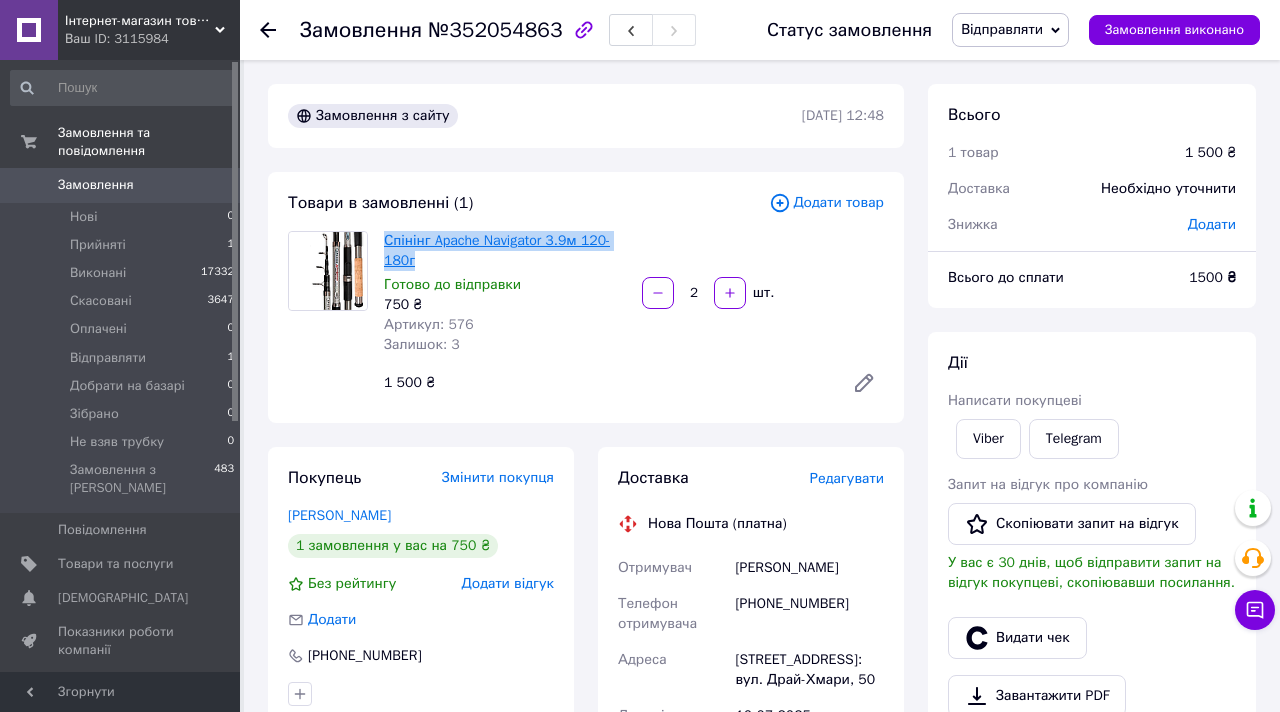 drag, startPoint x: 427, startPoint y: 269, endPoint x: 386, endPoint y: 239, distance: 50.803543 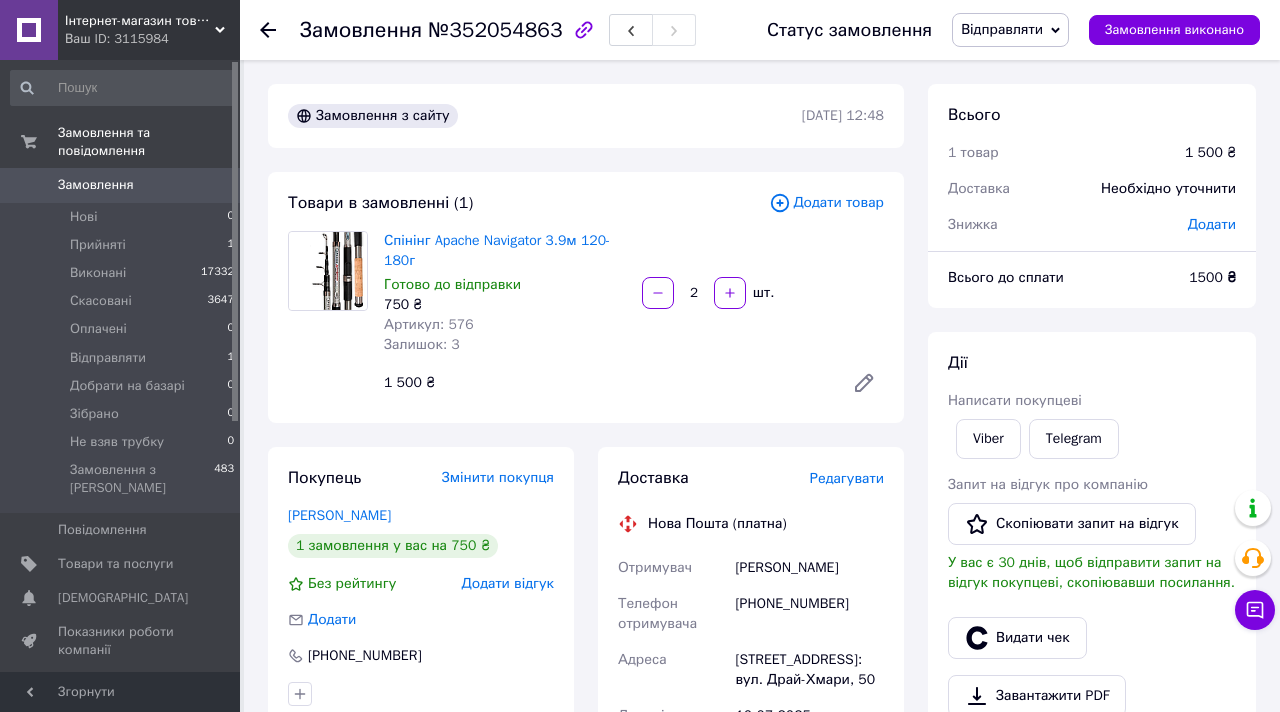 click on "Готово до відправки" at bounding box center (452, 284) 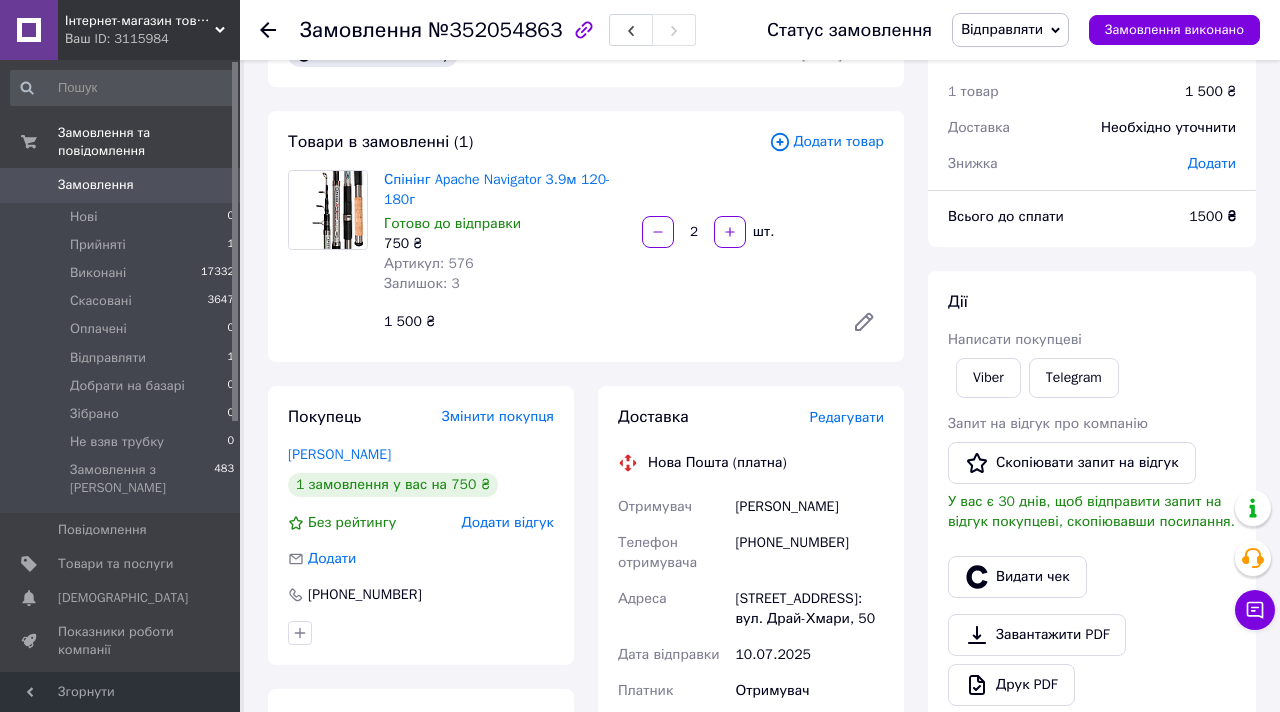 scroll, scrollTop: 108, scrollLeft: 0, axis: vertical 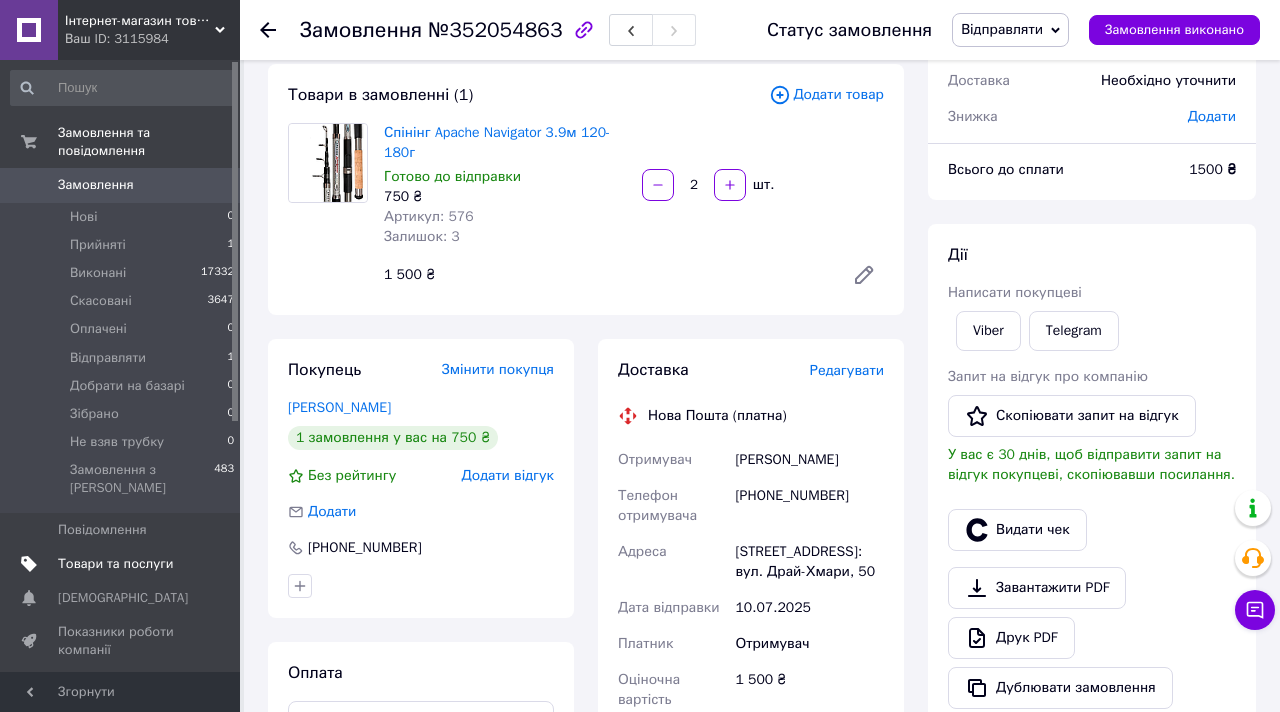 click on "Товари та послуги" at bounding box center [123, 564] 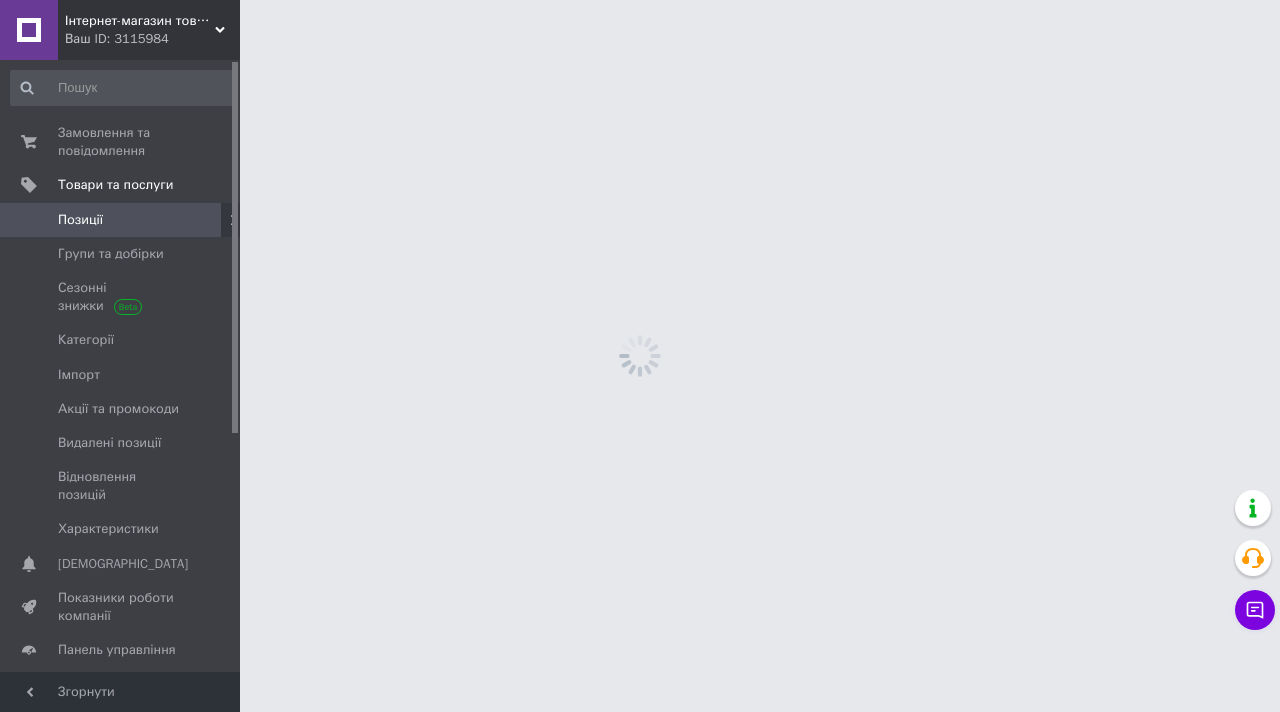 scroll, scrollTop: 0, scrollLeft: 0, axis: both 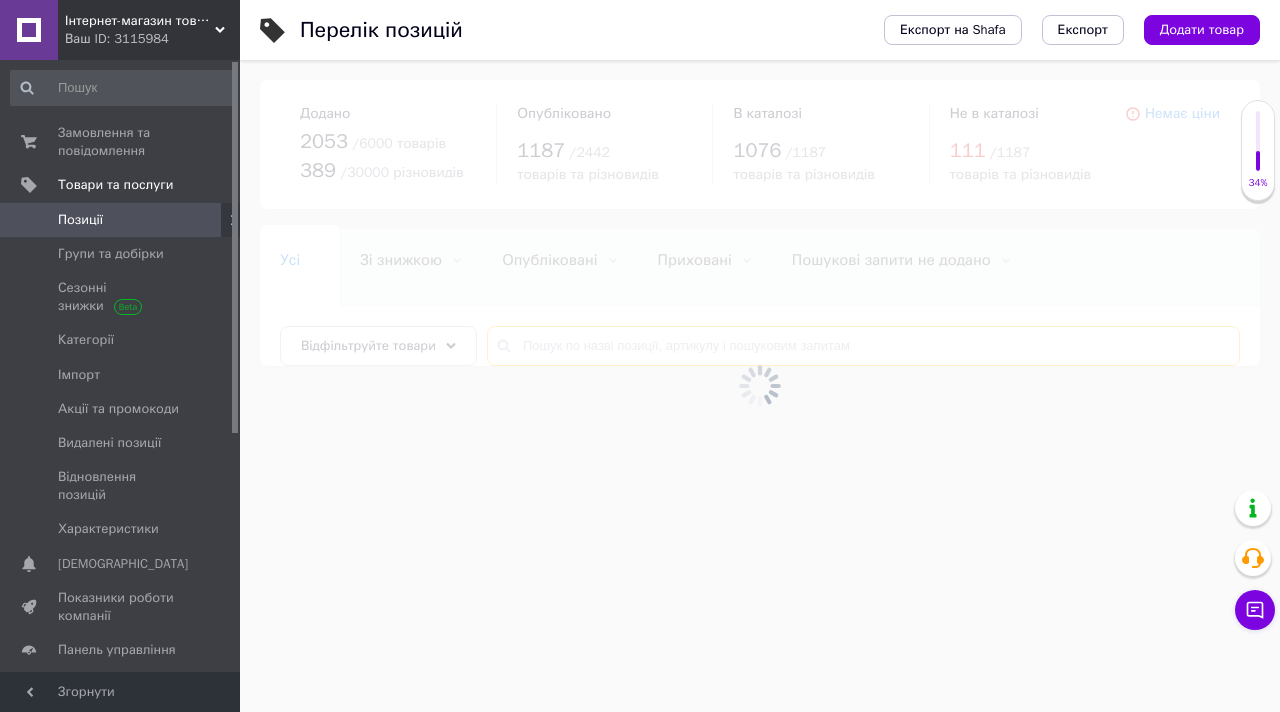 click at bounding box center [863, 346] 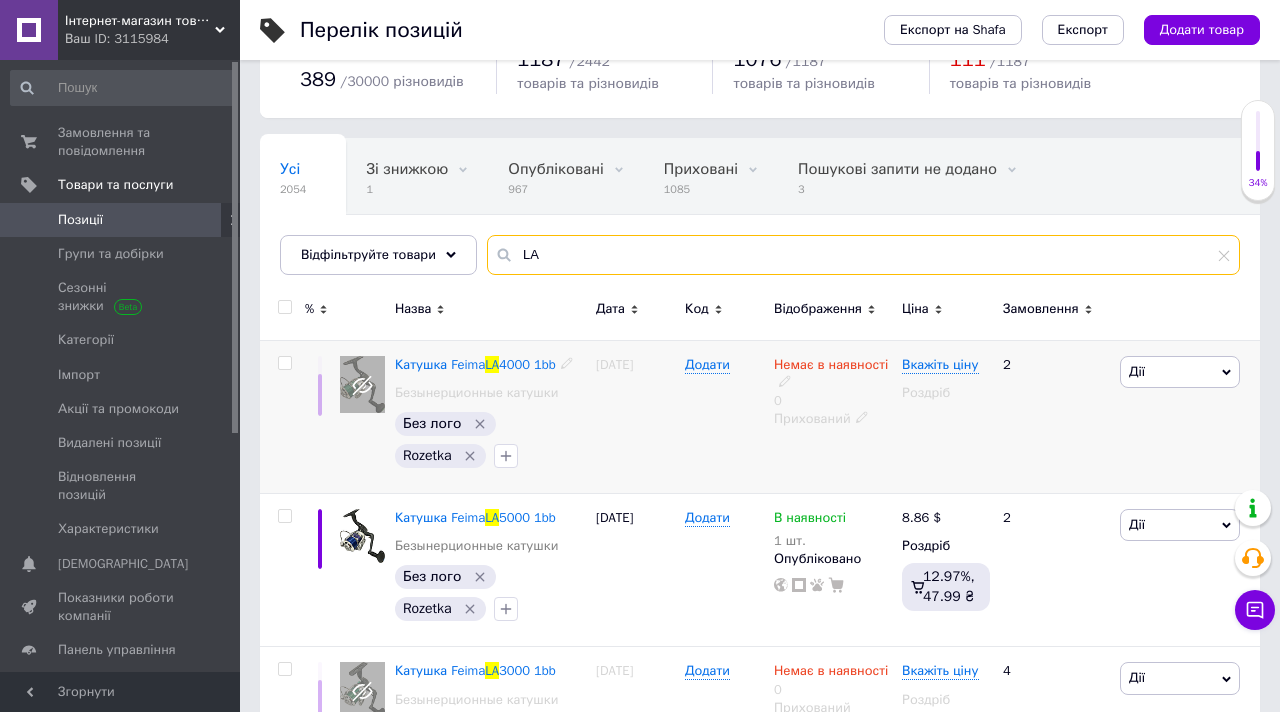 scroll, scrollTop: 92, scrollLeft: 0, axis: vertical 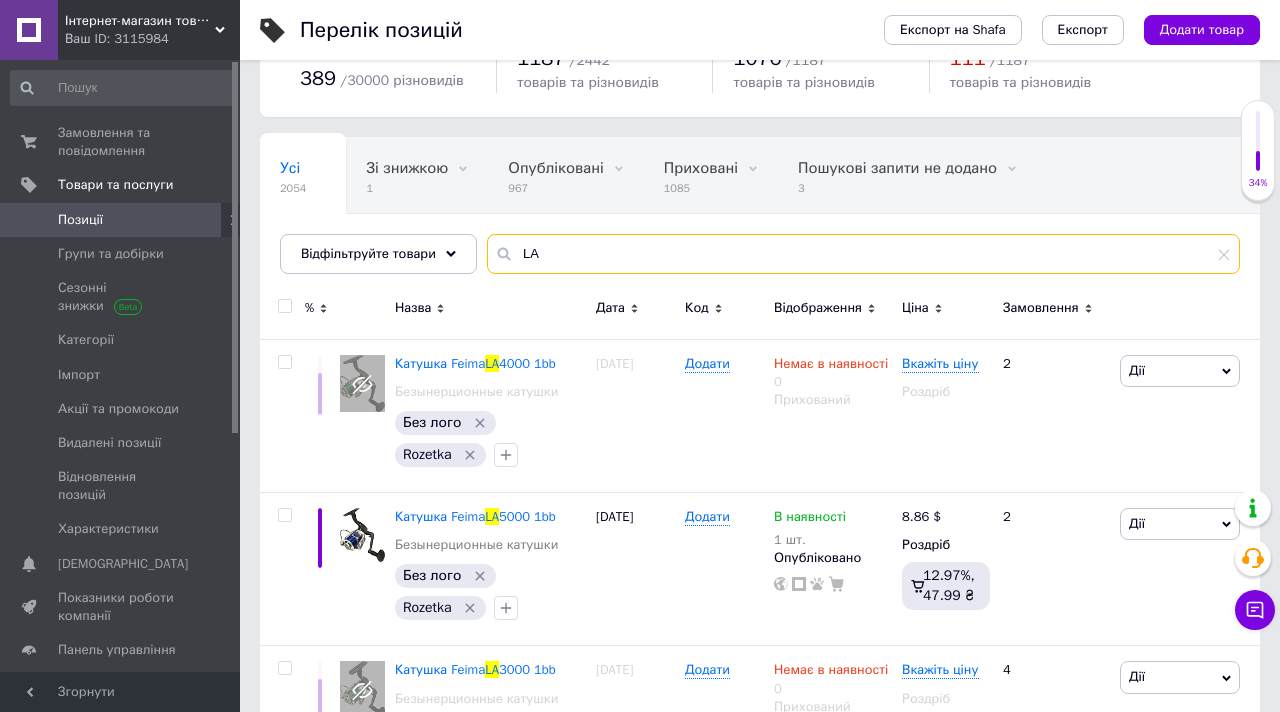 type on "LA" 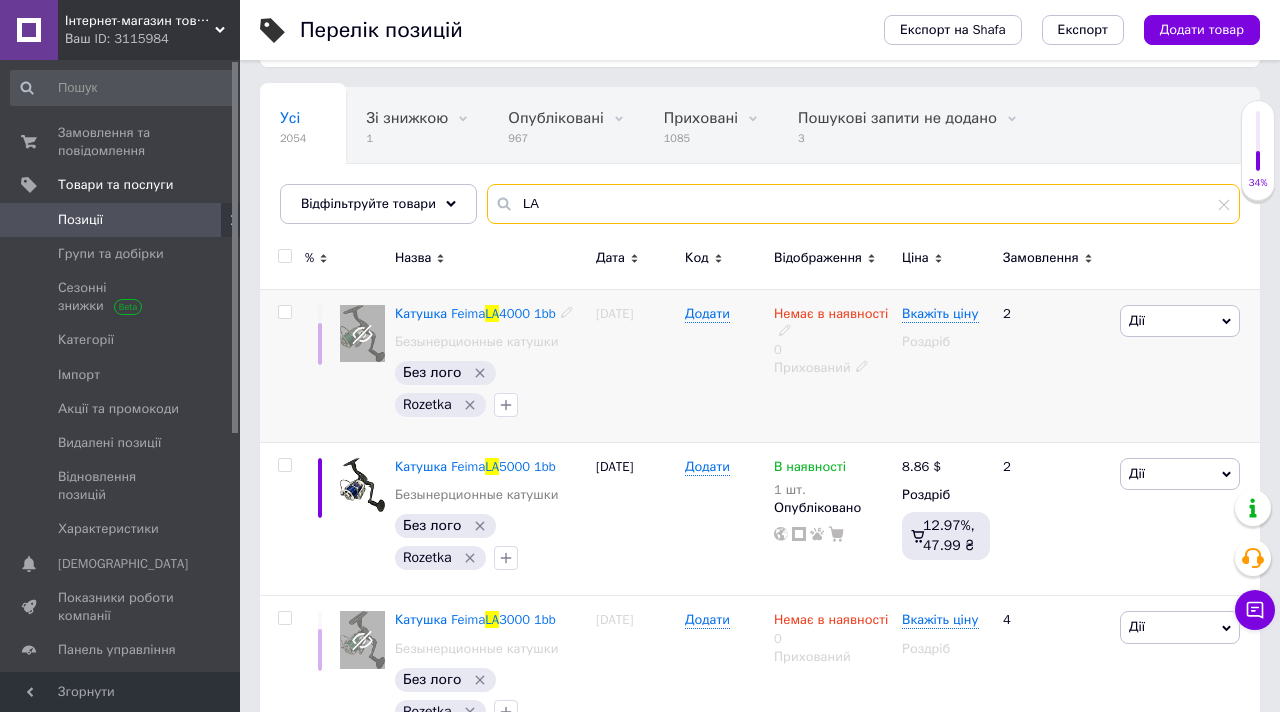 scroll, scrollTop: 234, scrollLeft: 0, axis: vertical 